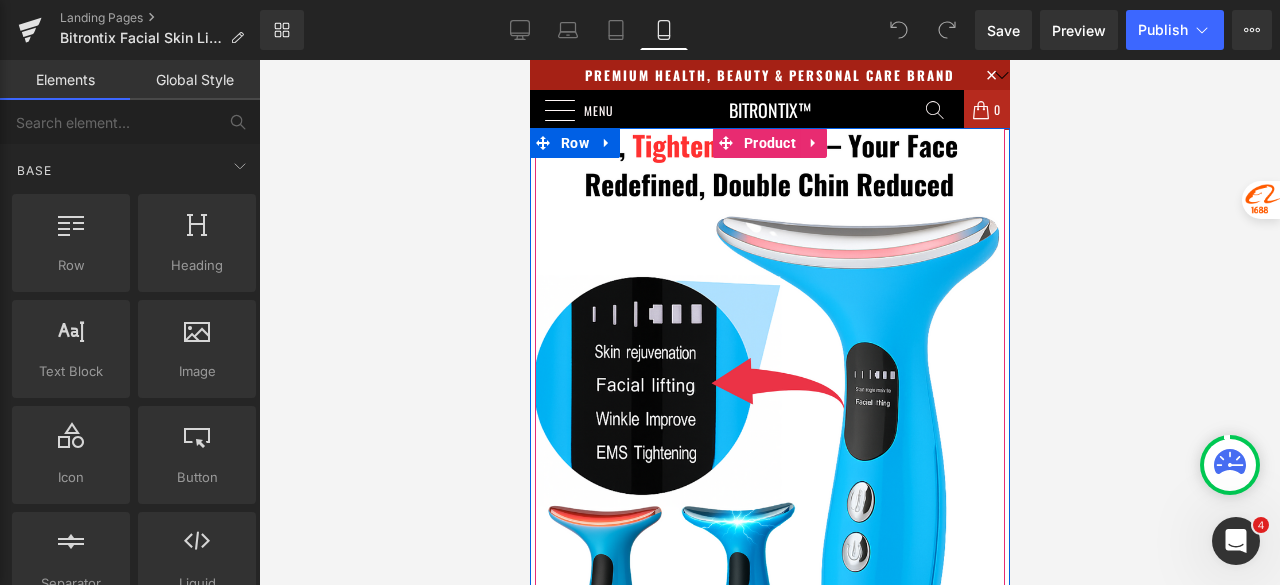scroll, scrollTop: 2247, scrollLeft: 0, axis: vertical 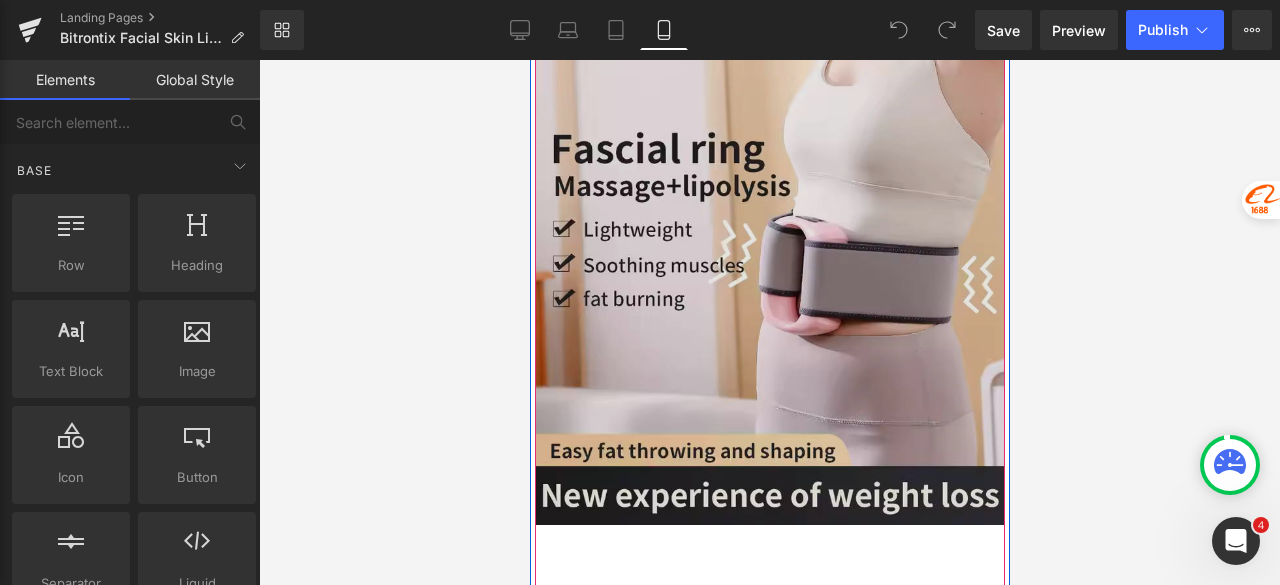 click at bounding box center (769, 290) 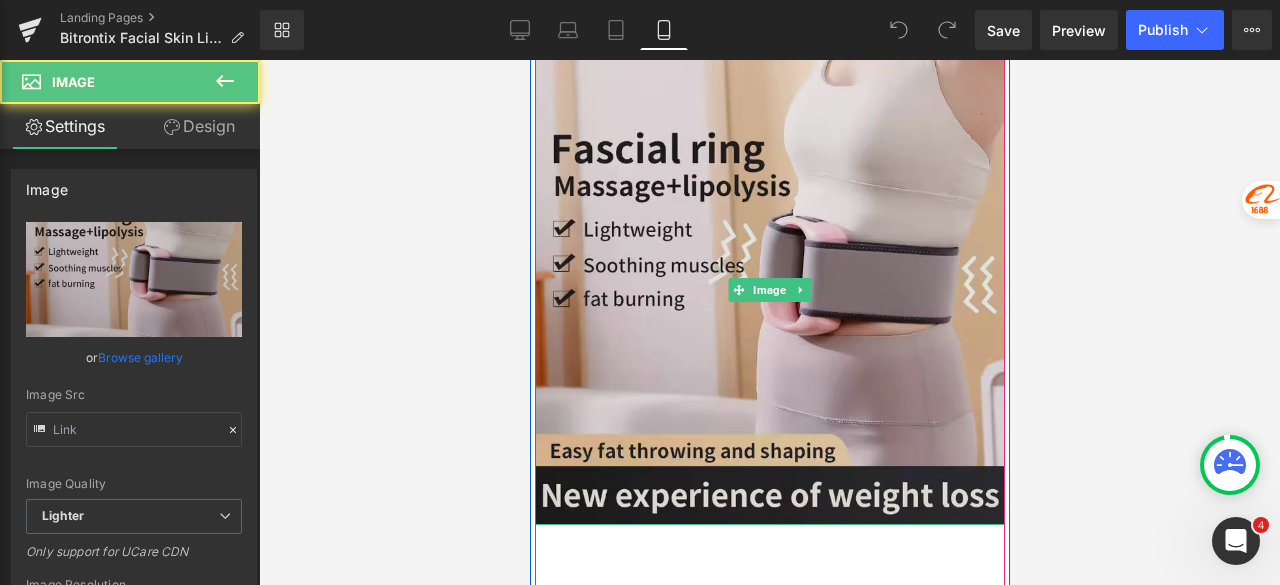 type on "https://ucarecdn.com/0171d41c-f264-4b9f-a983-0e81eca84247/-/format/auto/-/preview/3000x3000/-/quality/lighter/Hffa03d2c802348149766e8ea26cef704z.jpg_720x720q50.avif" 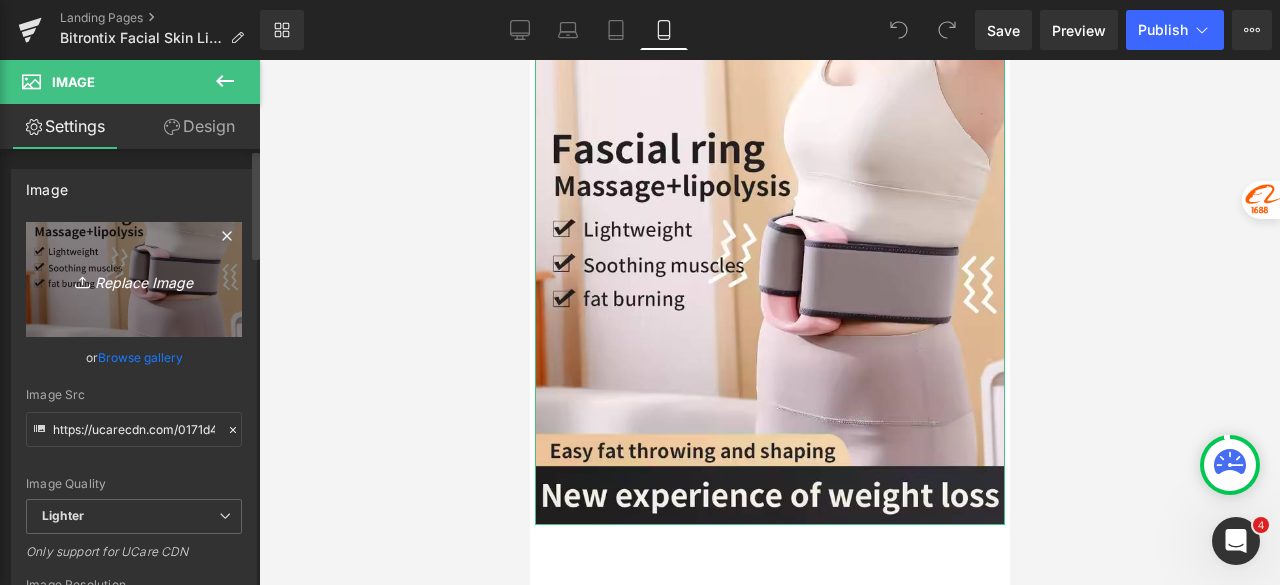 click on "Replace Image" at bounding box center (134, 279) 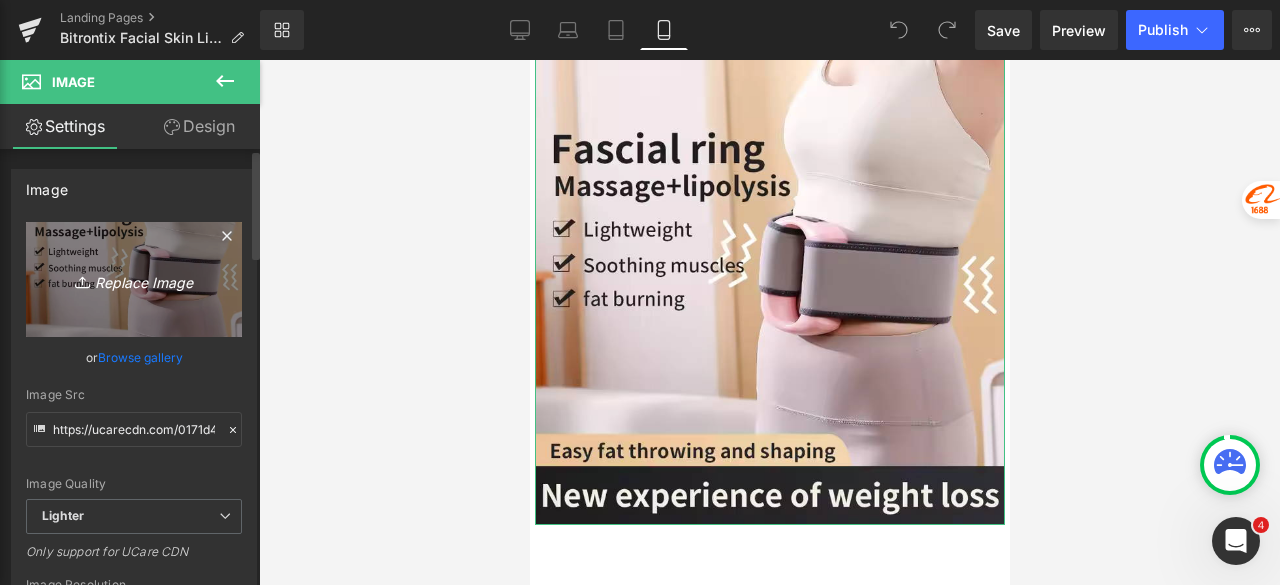 type on "C:\fakepath\3 Sonic Vibration Modes 3 Photo Therapy Modes Thermal Heat Therapy Wrinkle Reduction Mode EMS Skin Tighetning Mode.png" 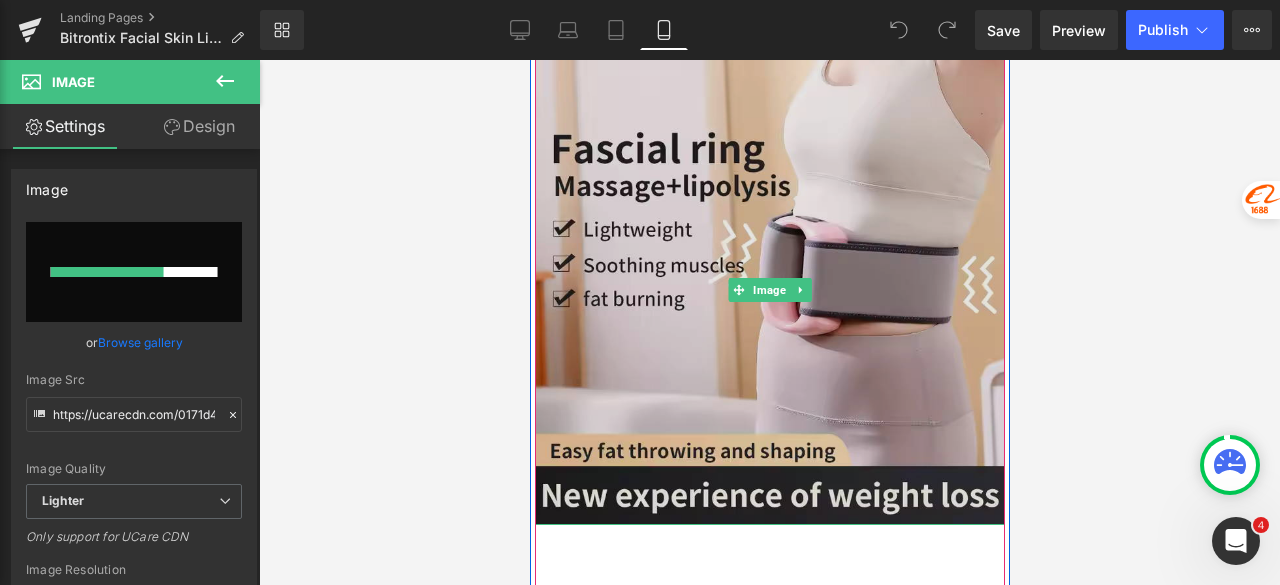 type 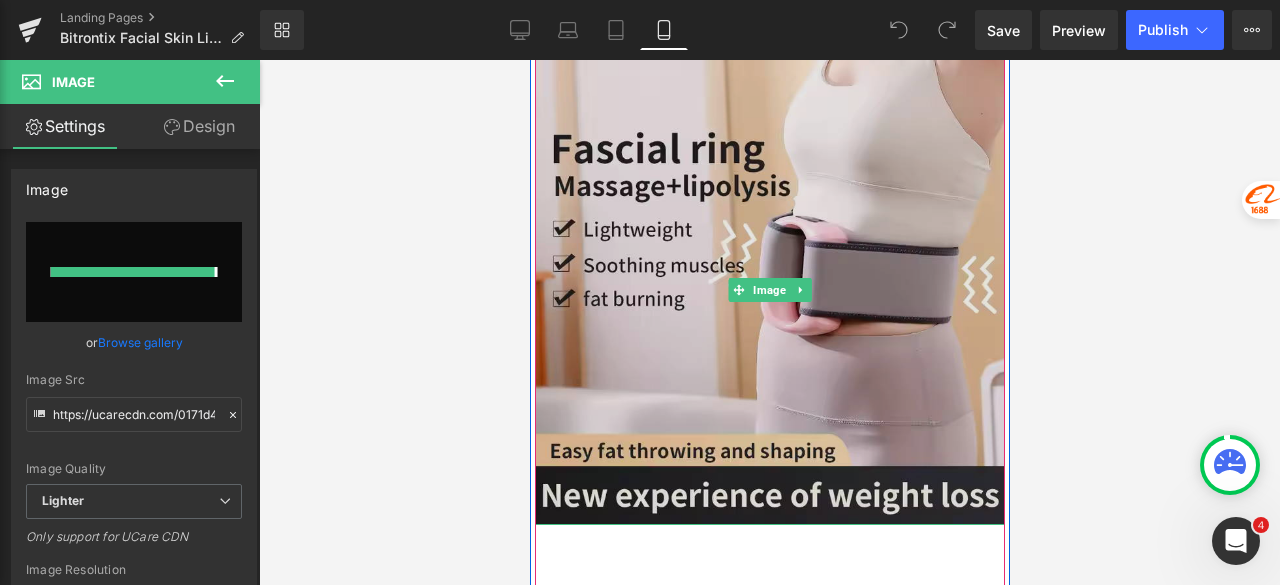 type on "https://ucarecdn.com/49ae3dbf-88e6-454f-a189-8d214ed8fc3a/-/format/auto/-/preview/3000x3000/-/quality/lighter/3%20Sonic%20Vibration%20Modes%203%20Photo%20Therapy%20Modes%20Thermal%20Heat%20Therapy%20Wrinkle%20Reduction%20Mode%20EMS%20Skin%20Tighetning%20Mode.png" 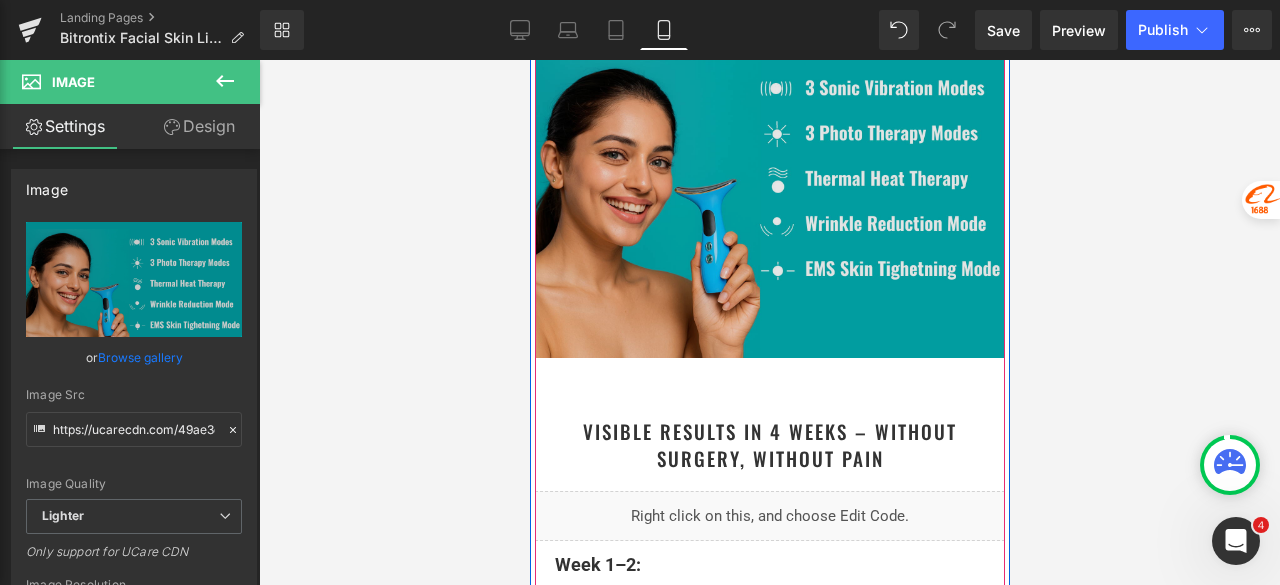 scroll, scrollTop: 3700, scrollLeft: 0, axis: vertical 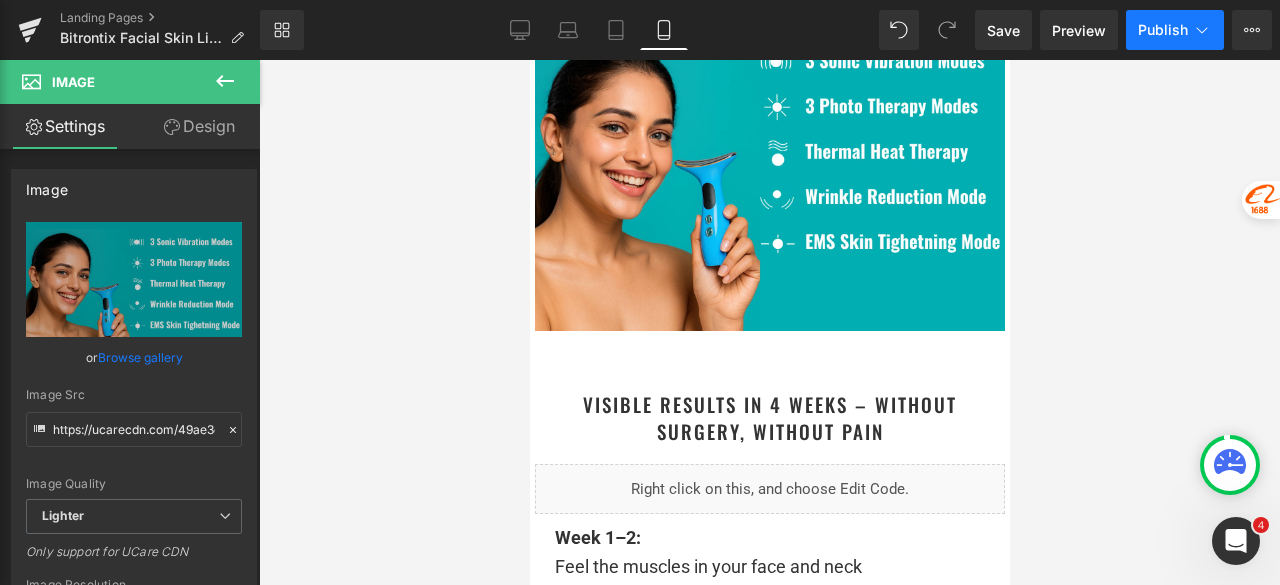 click on "Publish" at bounding box center [1175, 30] 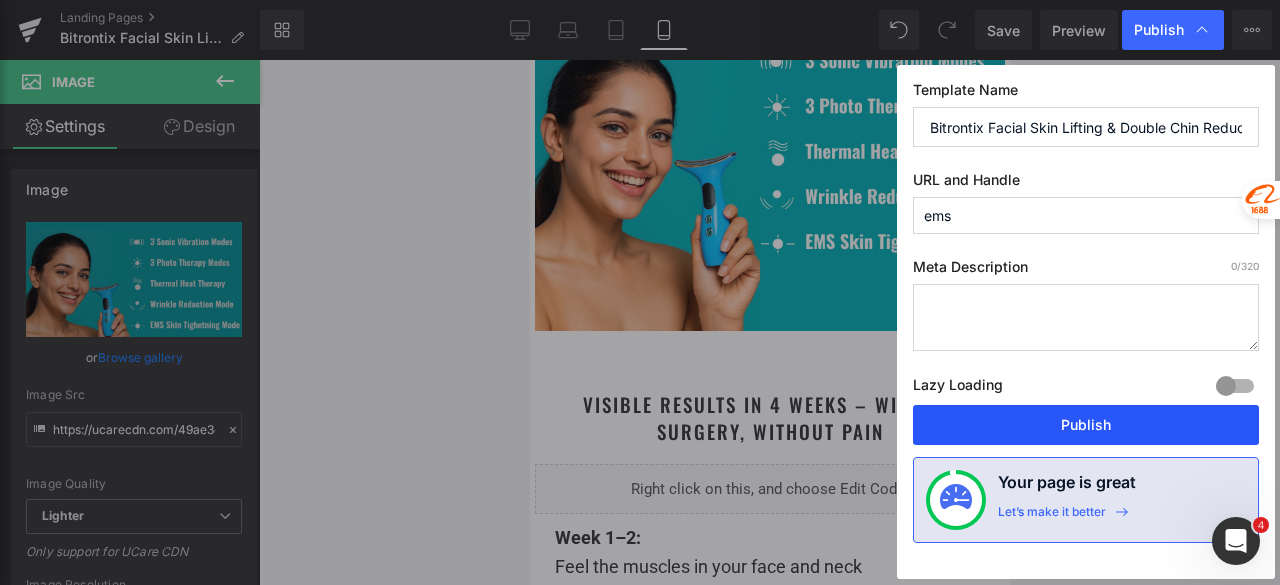 click on "Publish" at bounding box center [1086, 425] 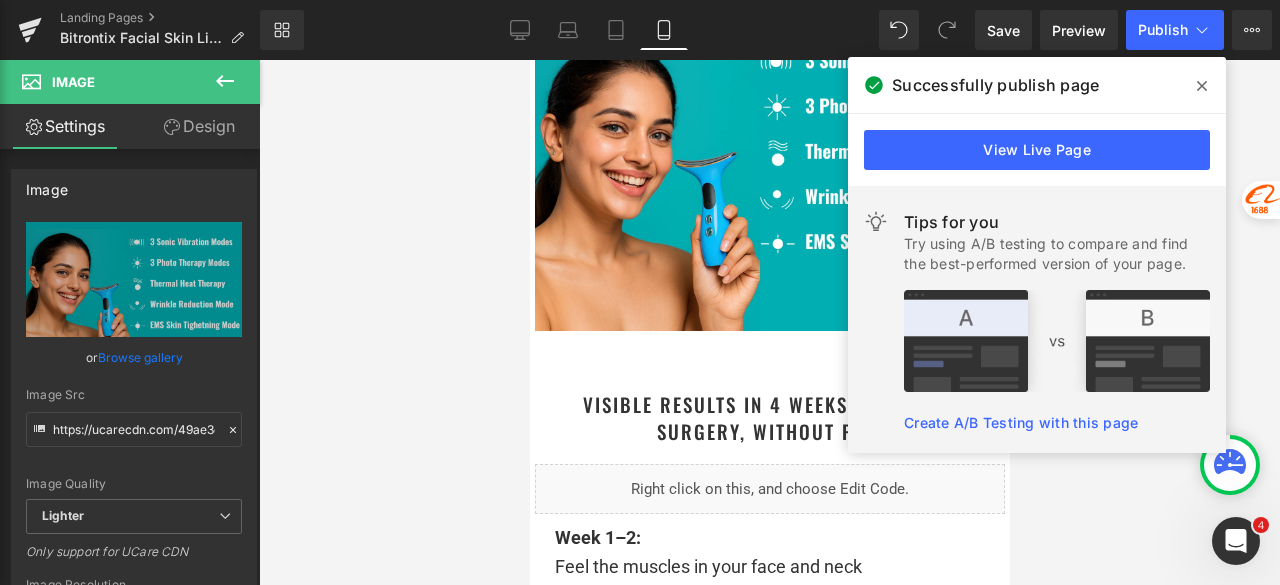 click at bounding box center (1202, 86) 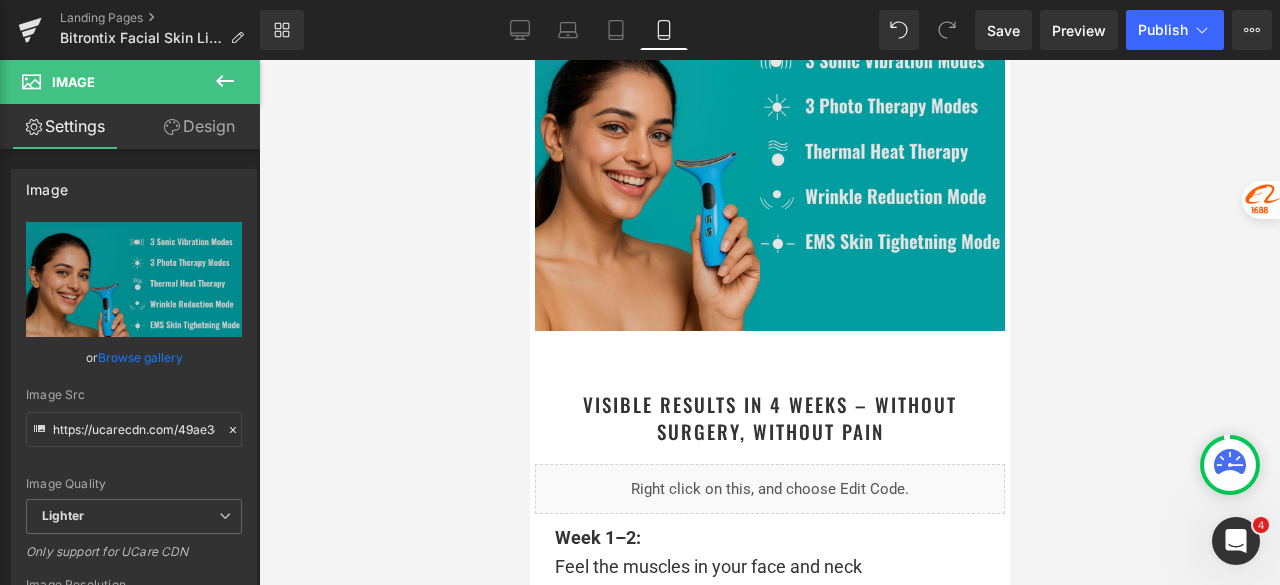 scroll, scrollTop: 3500, scrollLeft: 0, axis: vertical 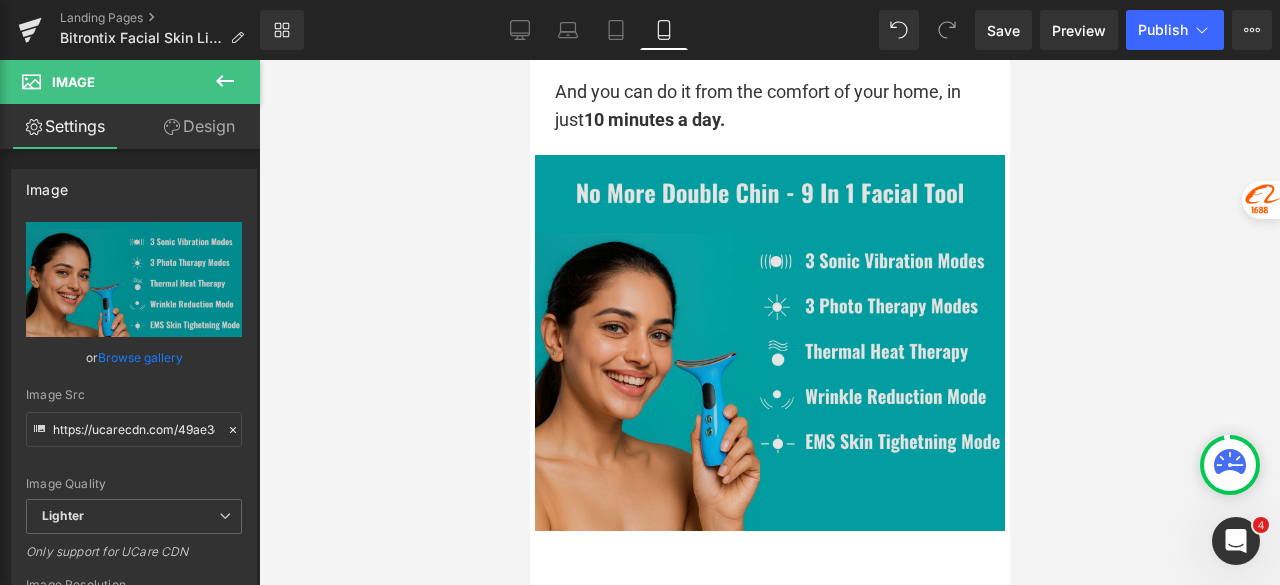 click at bounding box center (769, 343) 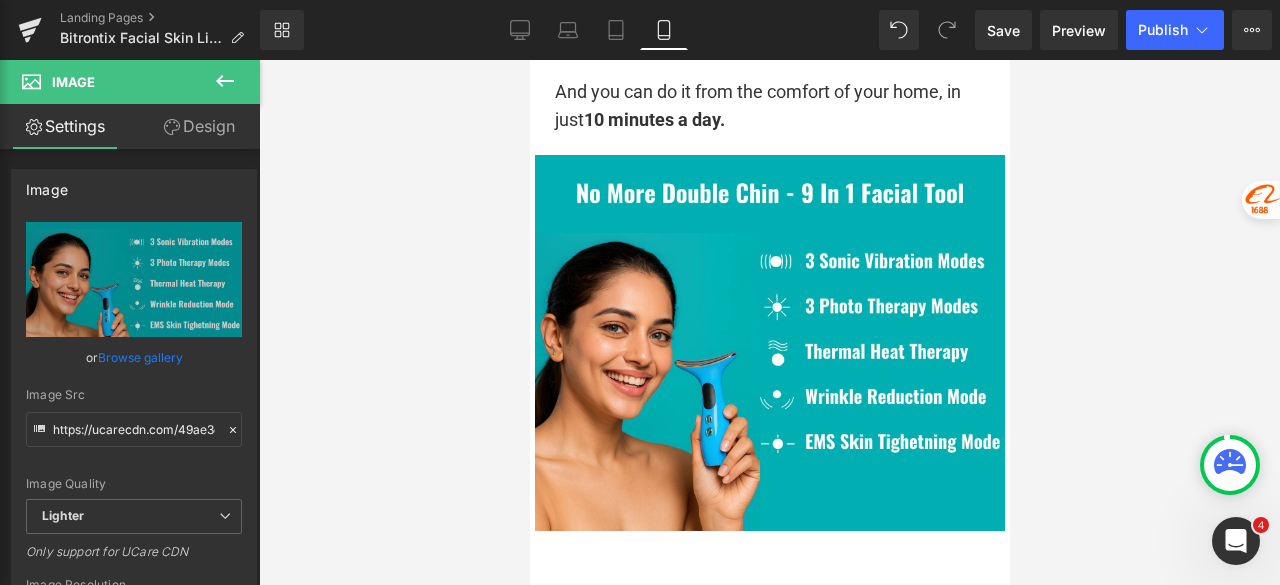 click at bounding box center [769, 322] 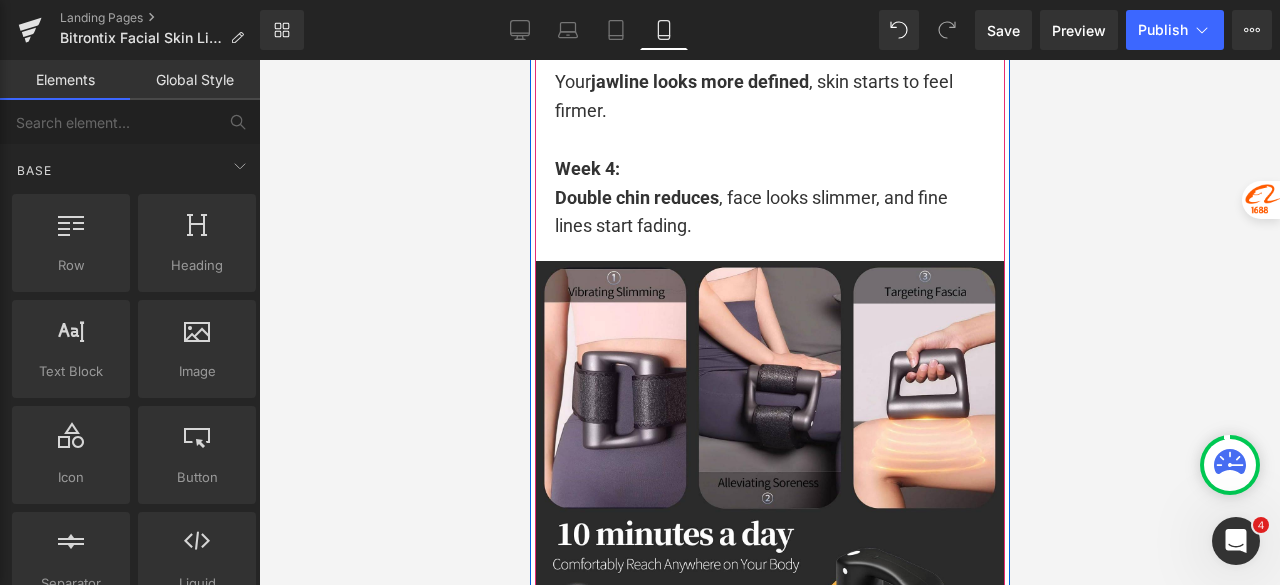 scroll, scrollTop: 4396, scrollLeft: 0, axis: vertical 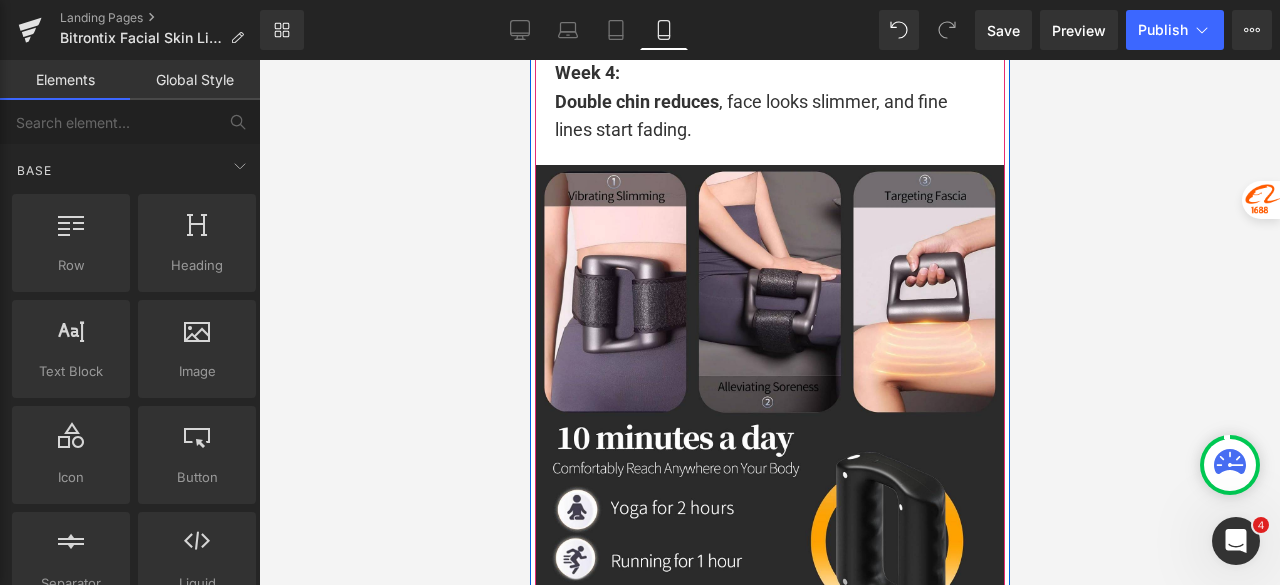 click at bounding box center (769, 400) 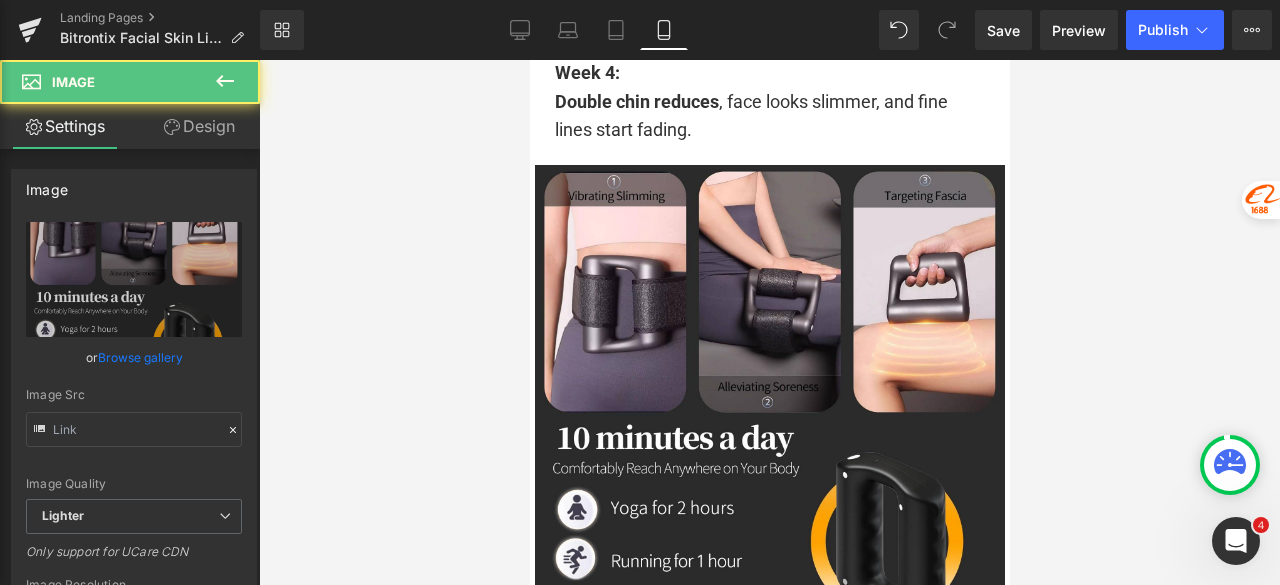 type on "https://ucarecdn.com/a4cf7a58-6749-4940-abc6-9cfe70a65c1a/-/format/auto/-/preview/3000x3000/-/quality/lighter/71iSREQgGeL._AC_SL1500_.jpg" 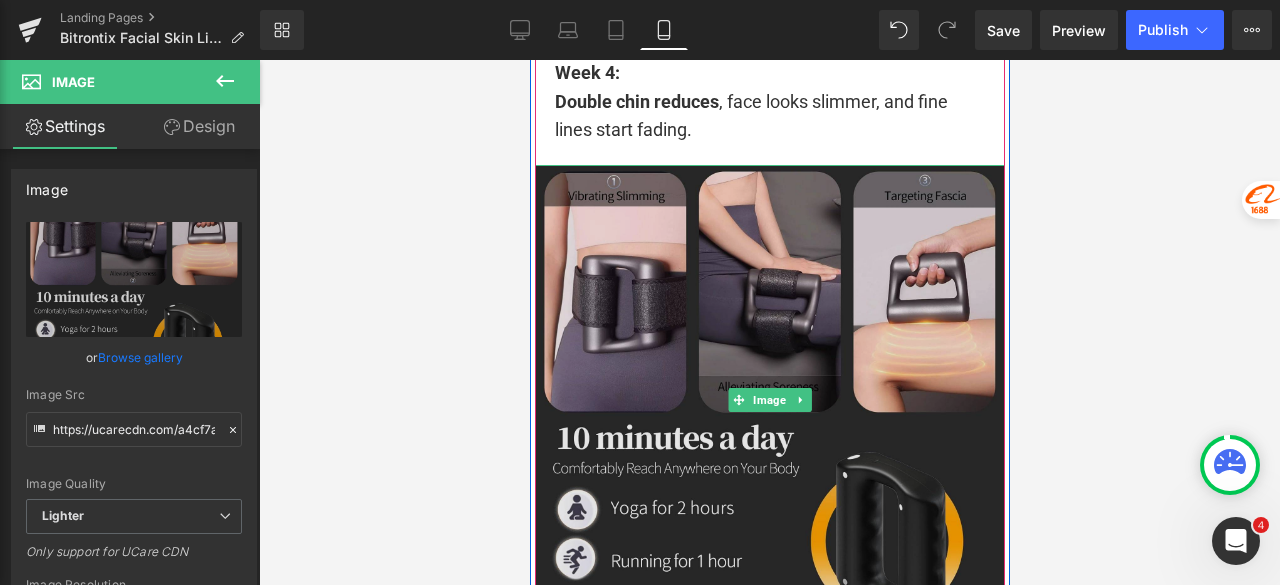 click at bounding box center [769, 400] 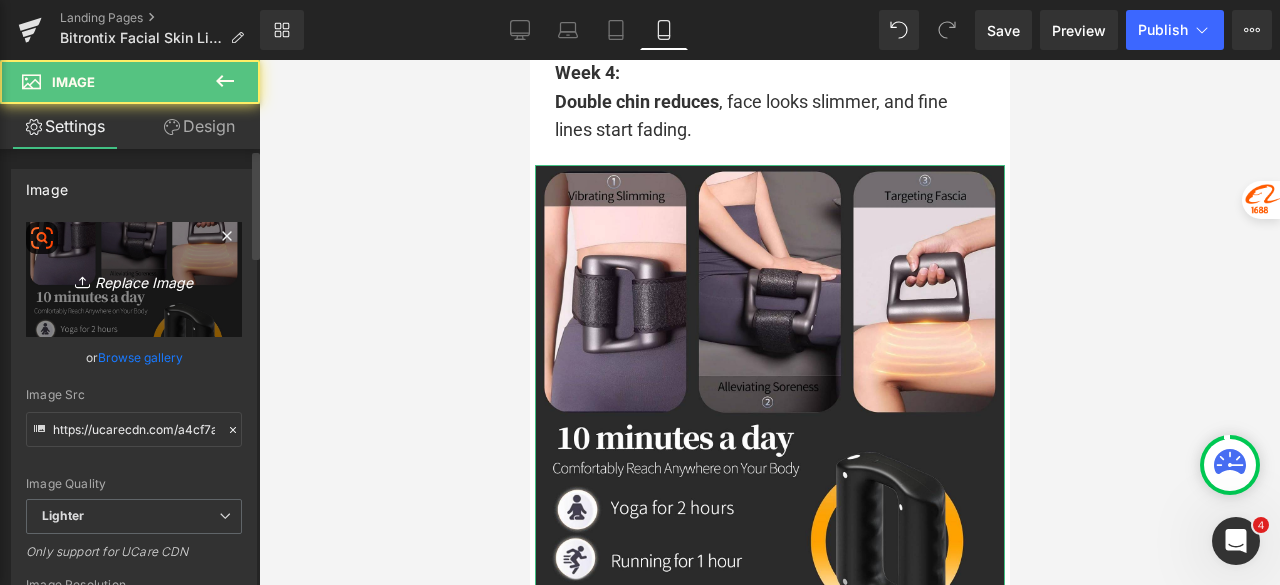 click on "Replace Image" at bounding box center [134, 279] 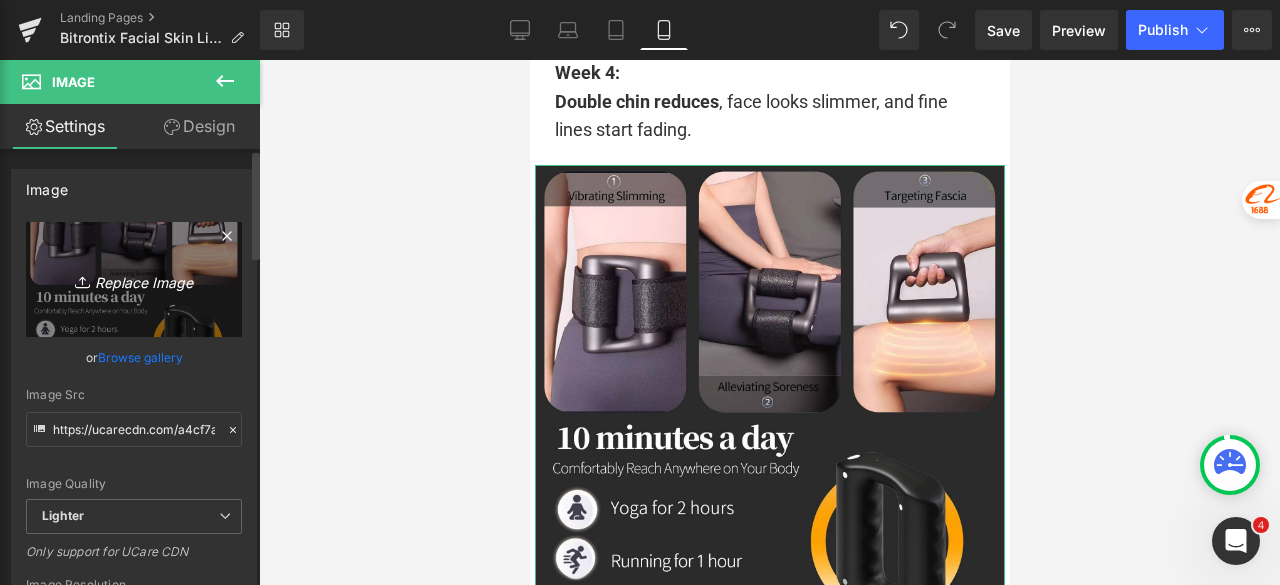 type on "C:\fakepath\3 Sonic Vibration Modes 3 Photo Therapy Modes Thermal Heat Therapy Wrinkle Reduction Mode EMS Skin Tighetning Mode (1).png" 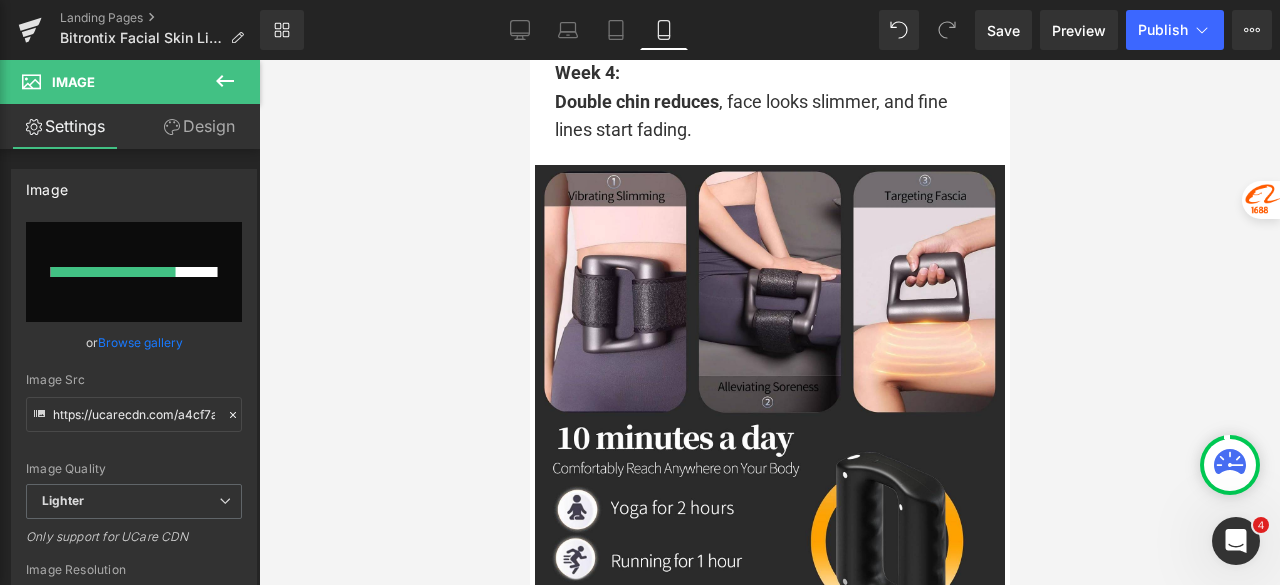 type 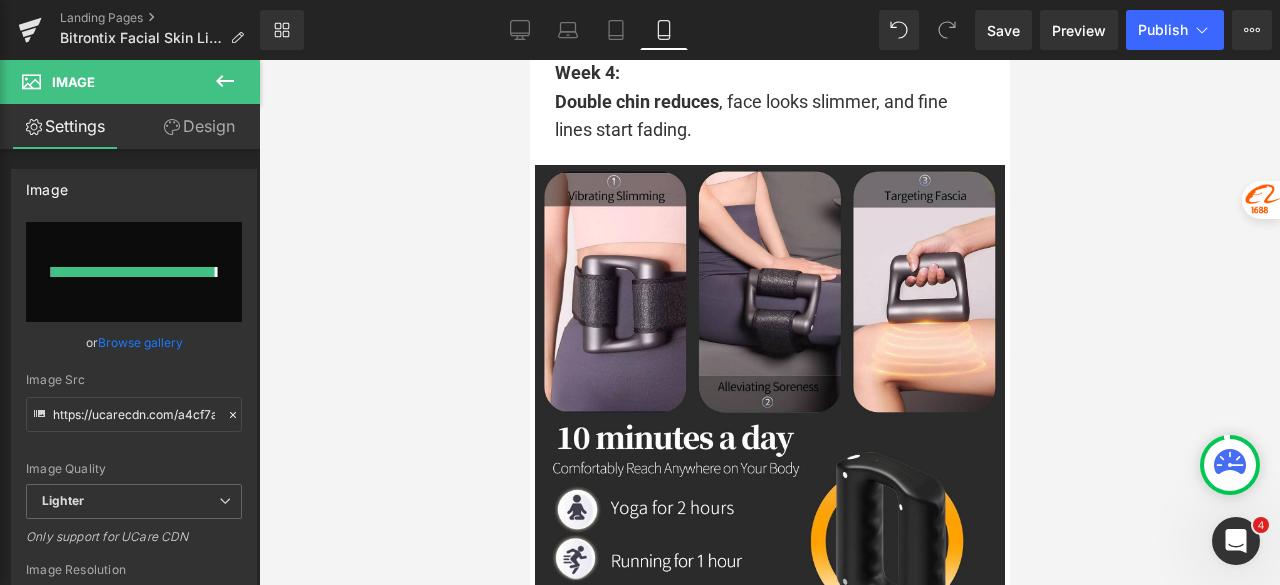 type on "https://ucarecdn.com/82327a6a-725d-4b16-a2e6-ff31b28d66f9/-/format/auto/-/preview/3000x3000/-/quality/lighter/3%20Sonic%20Vibration%20Modes%203%20Photo%20Therapy%20Modes%20Thermal%20Heat%20Therapy%20Wrinkle%20Reduction%20Mode%20EMS%20Skin%20Tighetning%20Mode%20_1_.png" 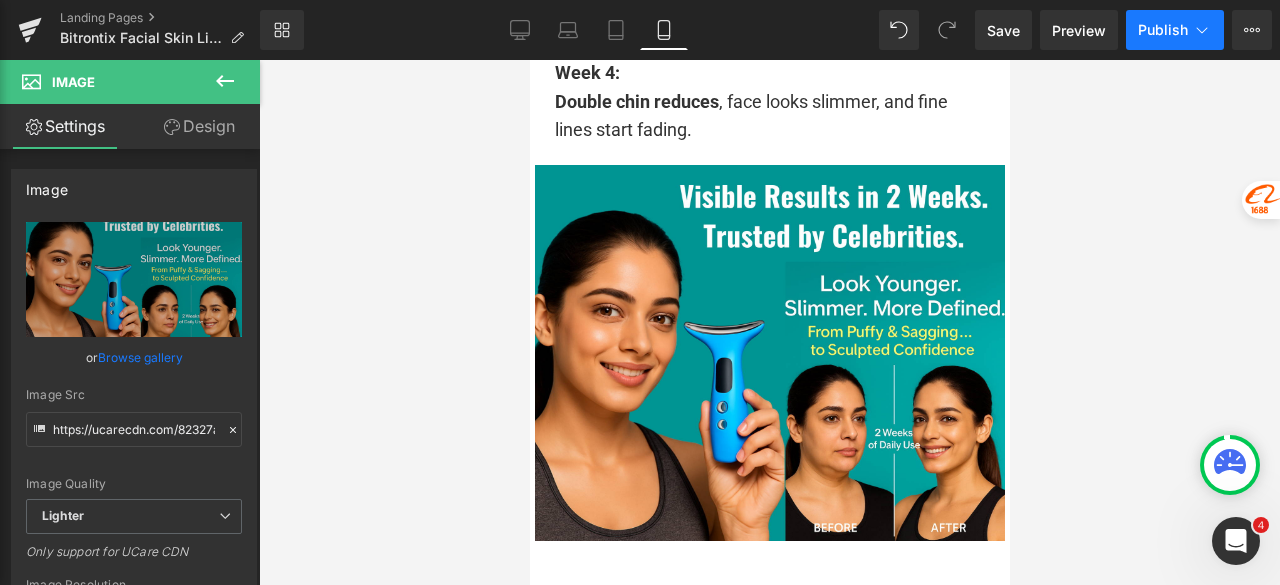 click on "Publish" at bounding box center (1163, 30) 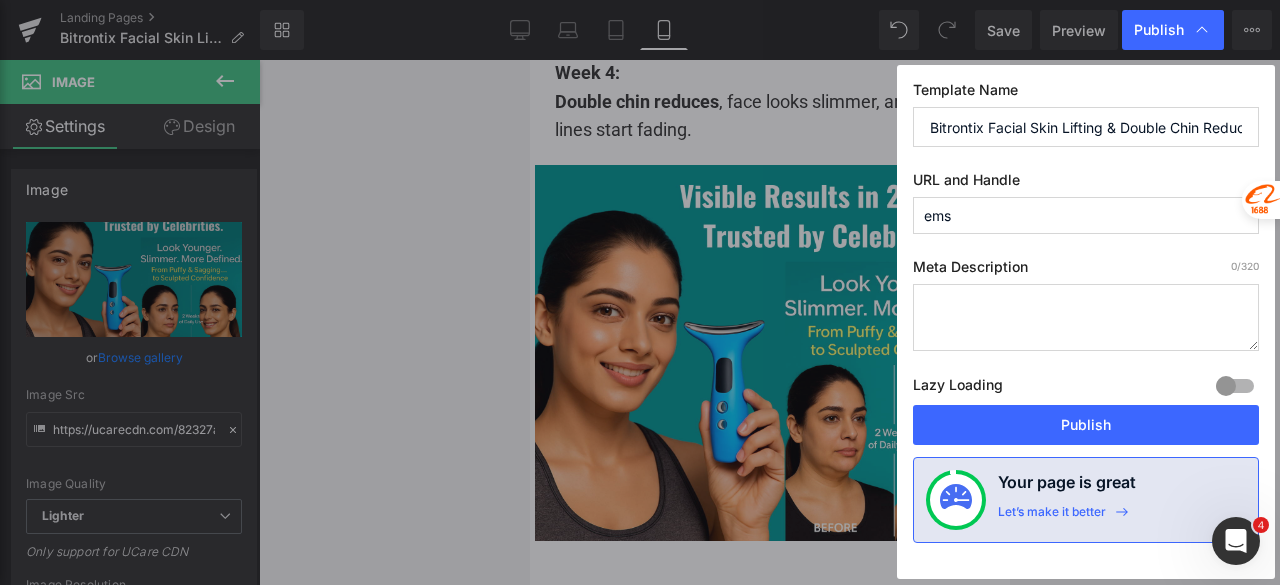click on "Publish" at bounding box center (1086, 425) 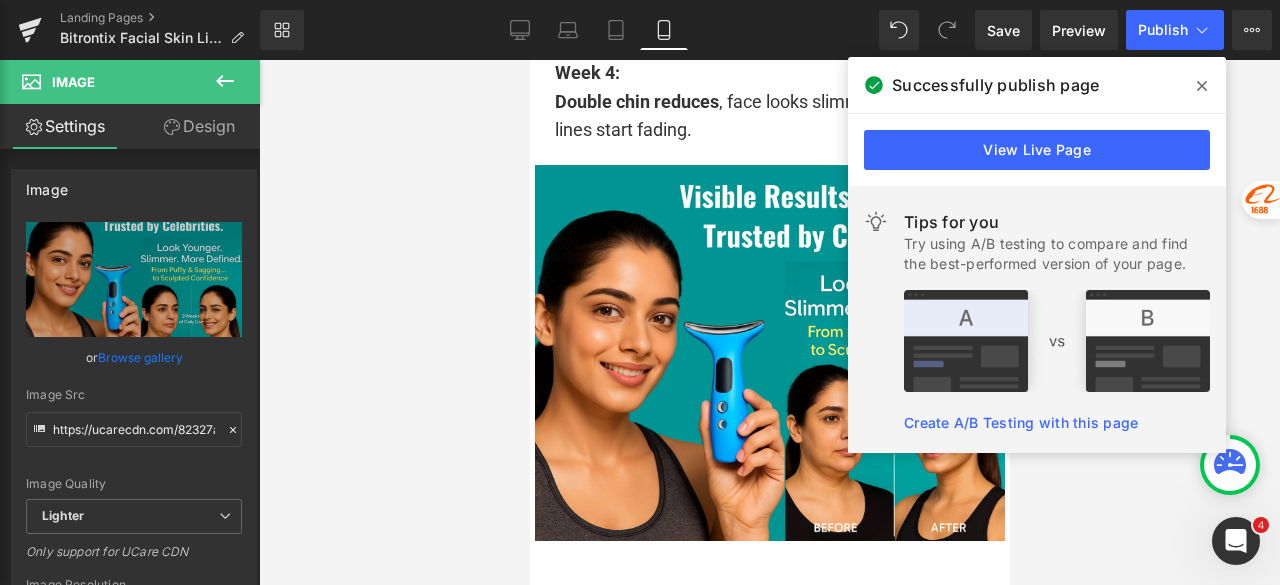 click at bounding box center (1202, 86) 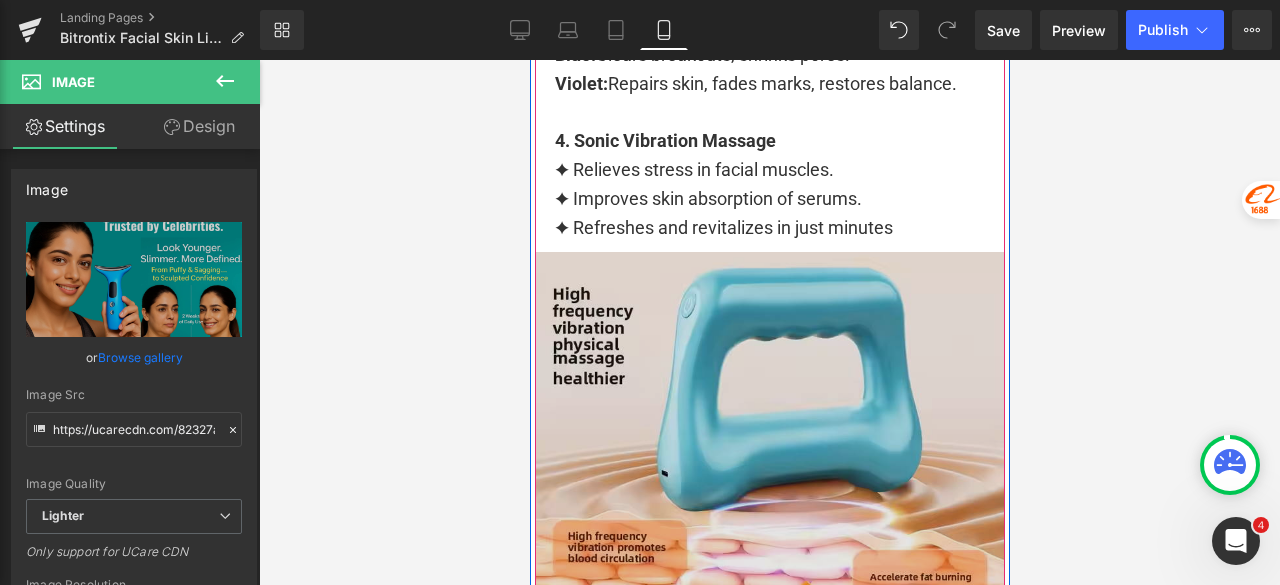 scroll, scrollTop: 5496, scrollLeft: 0, axis: vertical 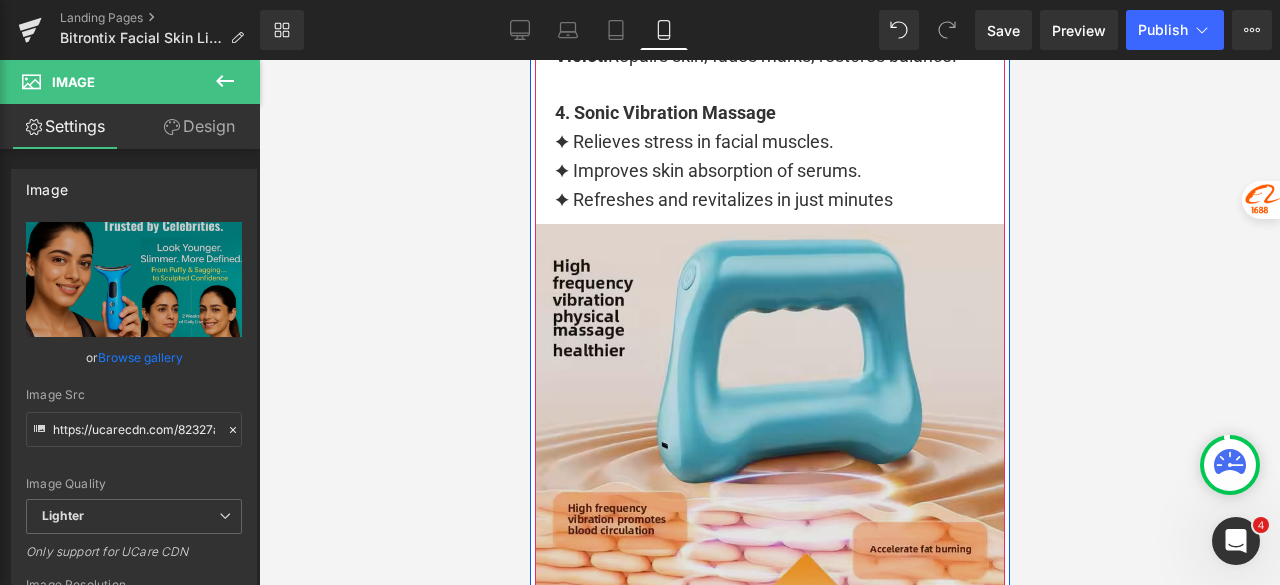 click at bounding box center [769, 459] 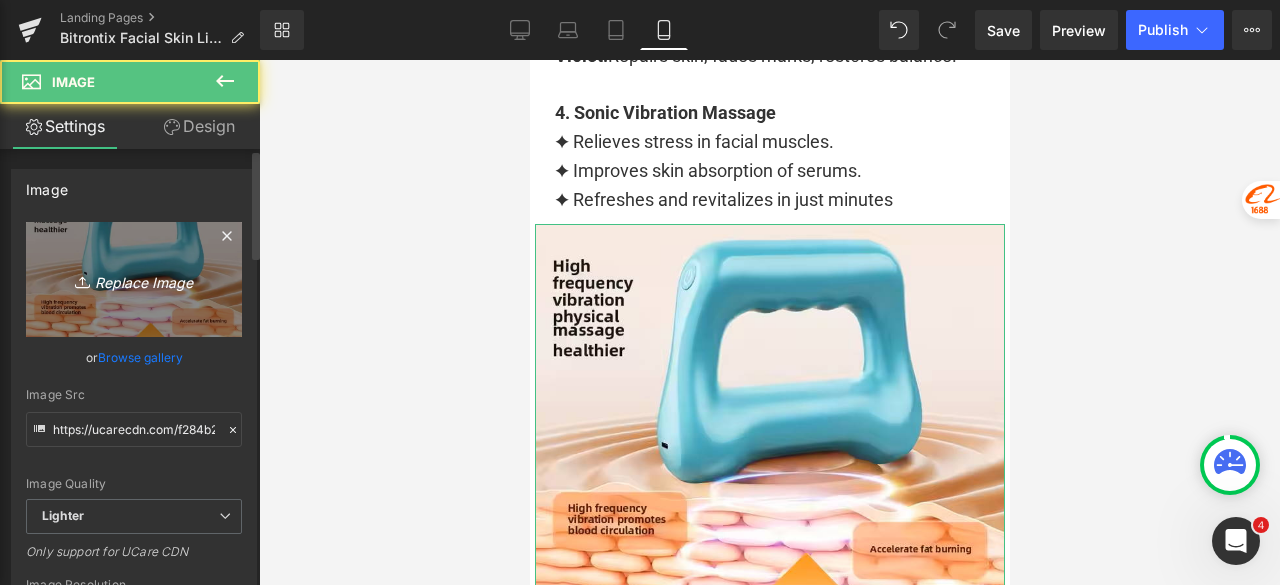 click on "Replace Image" at bounding box center (134, 279) 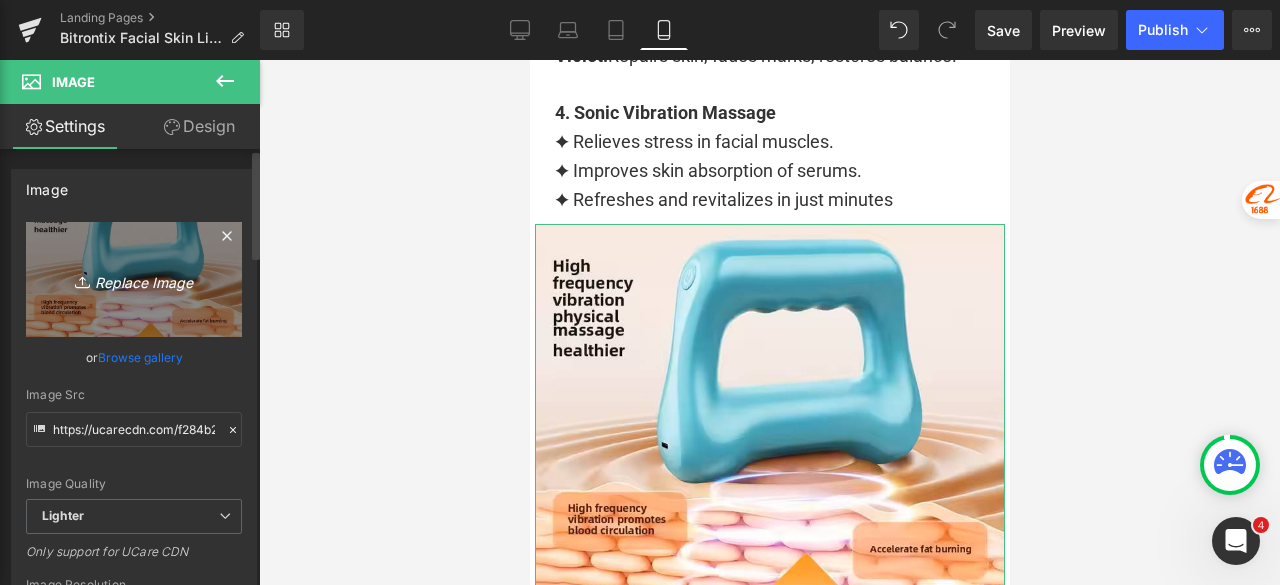 type on "C:\fakepath\Visible Results in 2 Weeks. Trusted by Thousands..png" 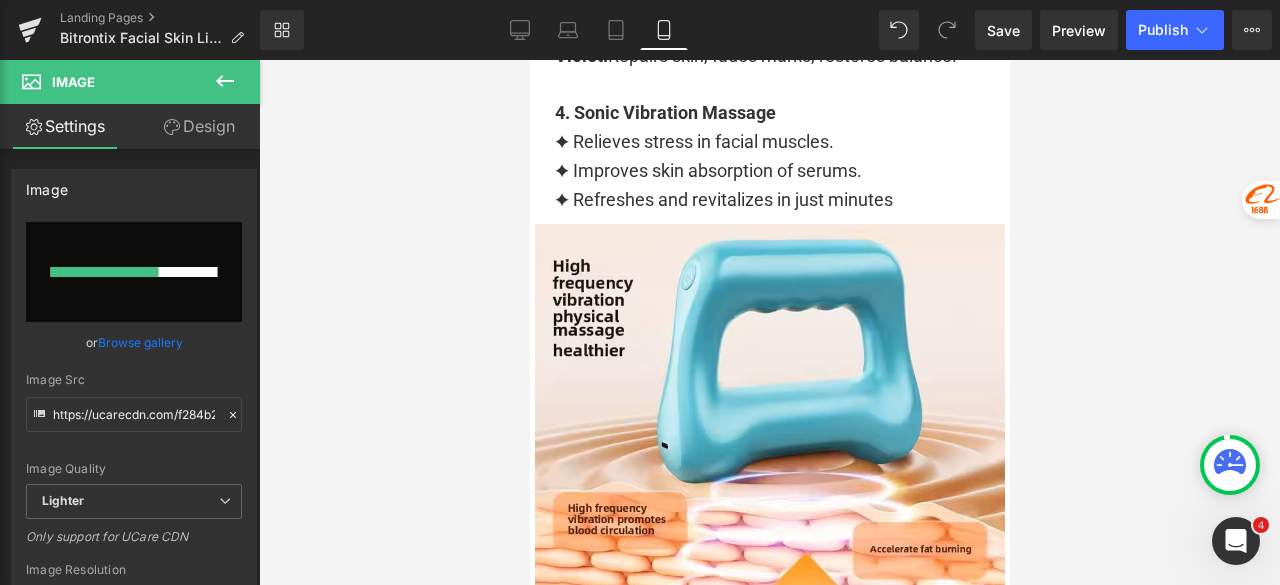type 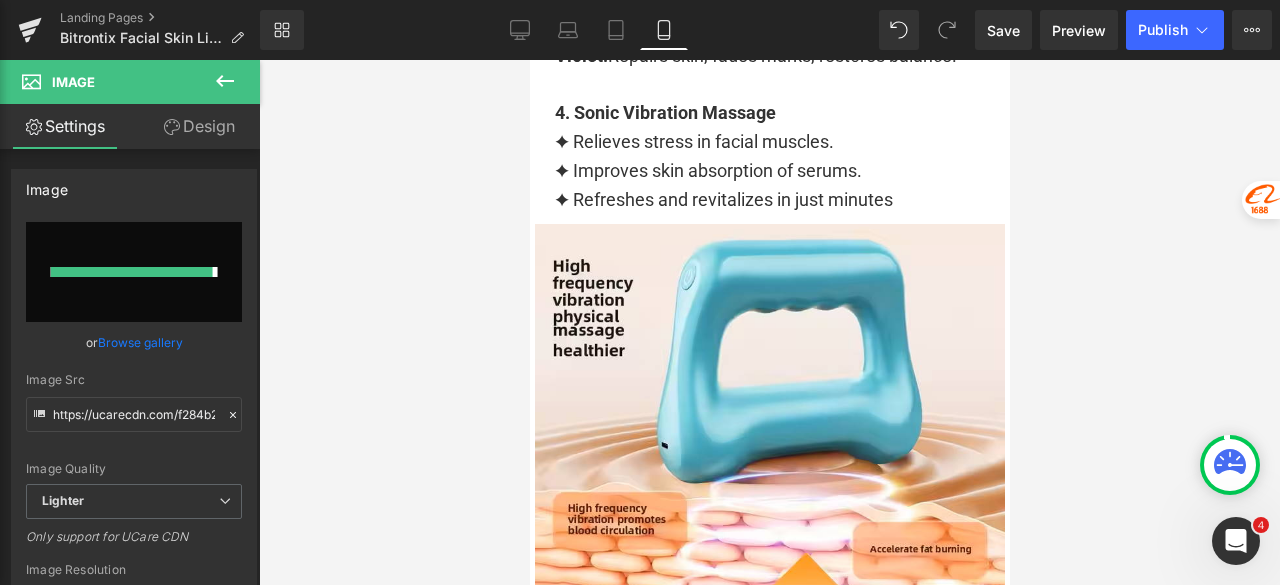 type on "https://ucarecdn.com/b30873f5-642c-4251-a457-4e58abc049eb/-/format/auto/-/preview/3000x3000/-/quality/lighter/Visible%20Results%20in%202%20Weeks.%20Trusted%20by%20Thousands..png" 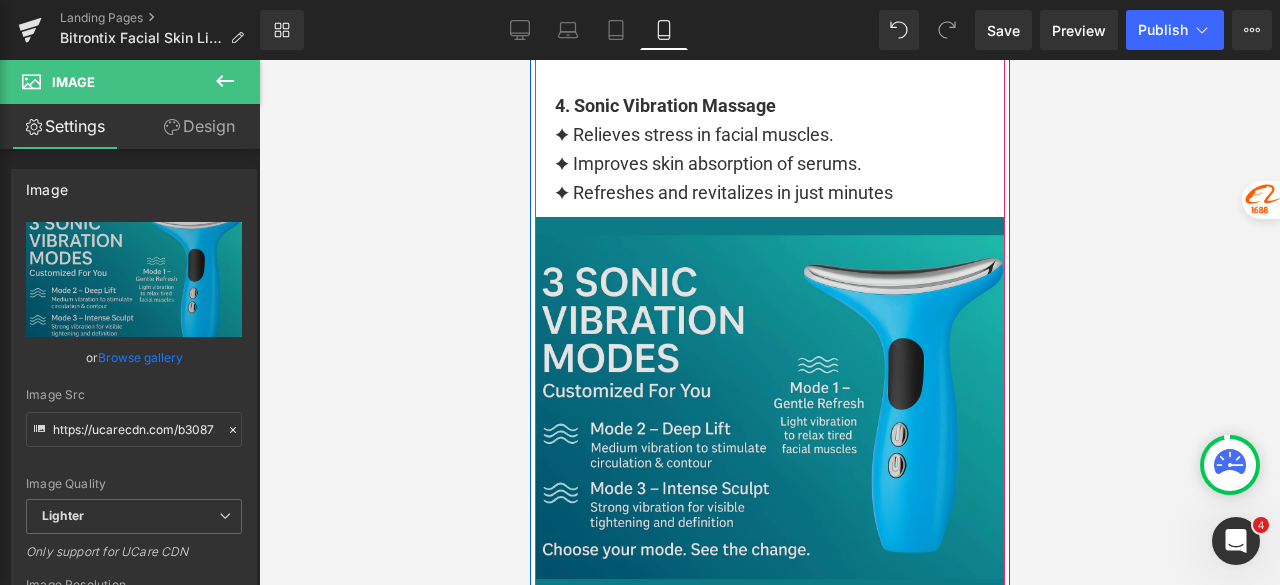 scroll, scrollTop: 5496, scrollLeft: 0, axis: vertical 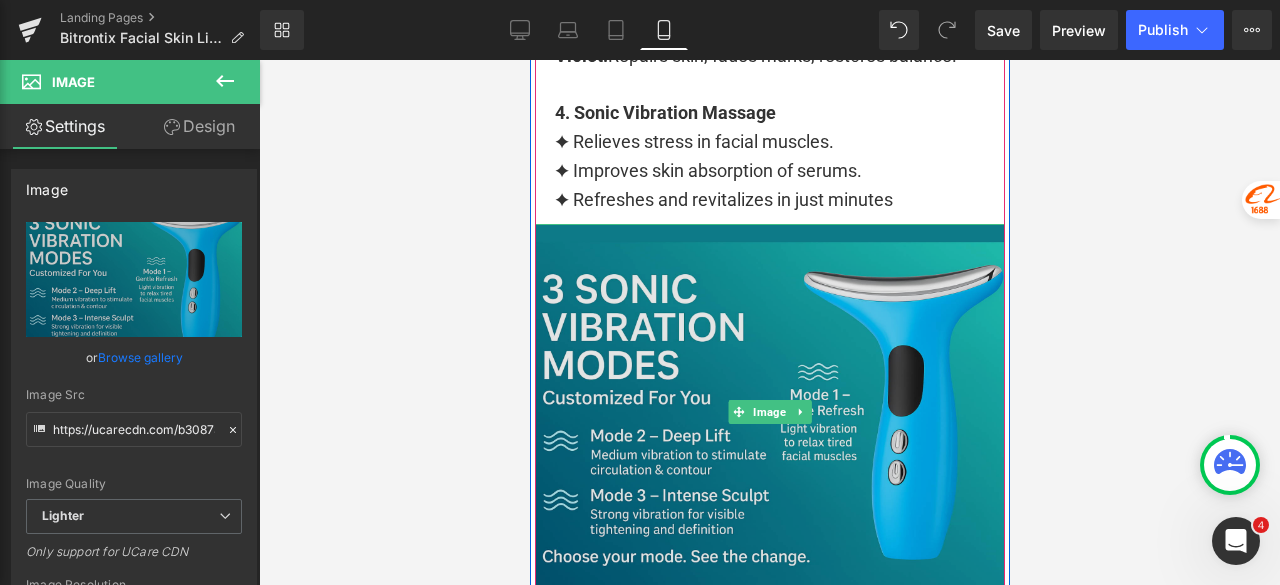 click at bounding box center (769, 412) 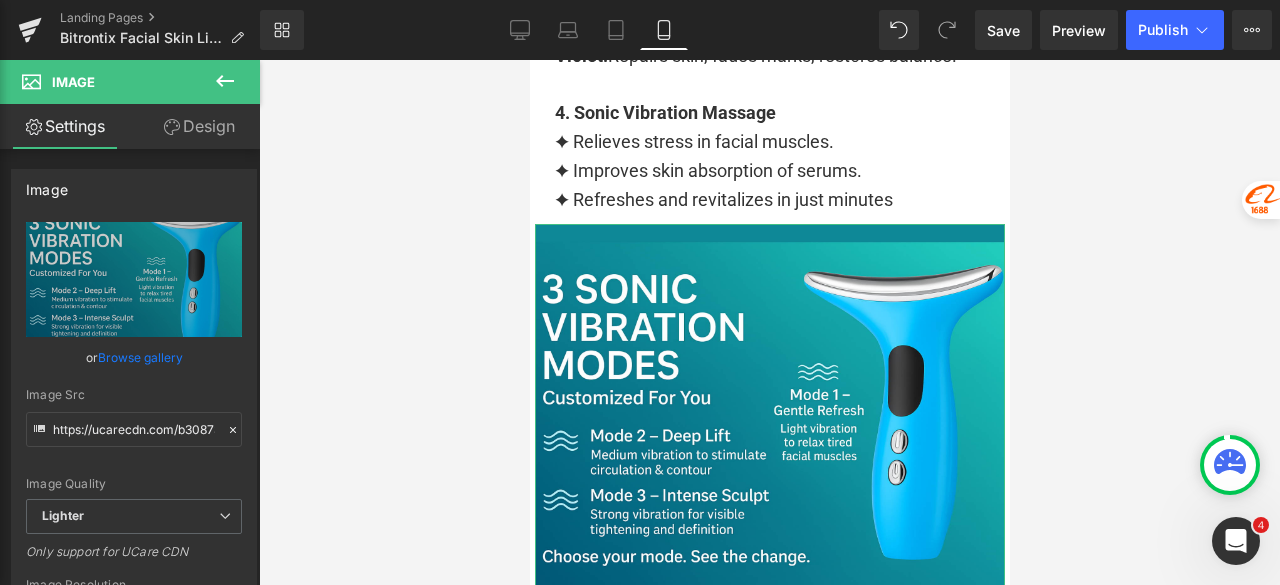 click on "Design" at bounding box center [199, 126] 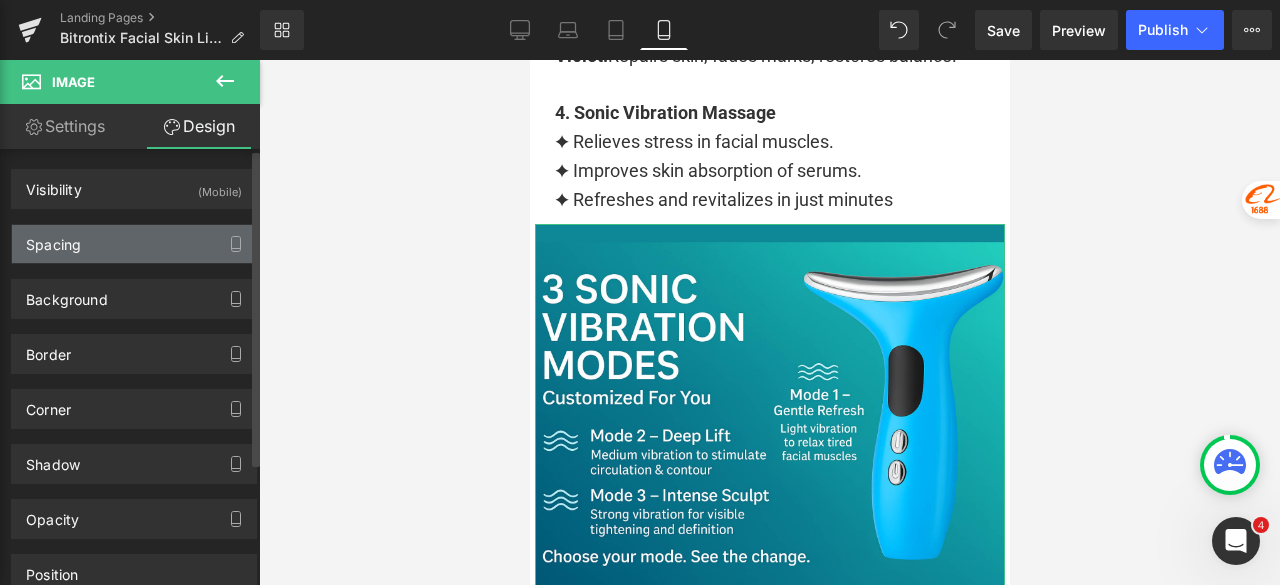 click on "Spacing" at bounding box center [134, 244] 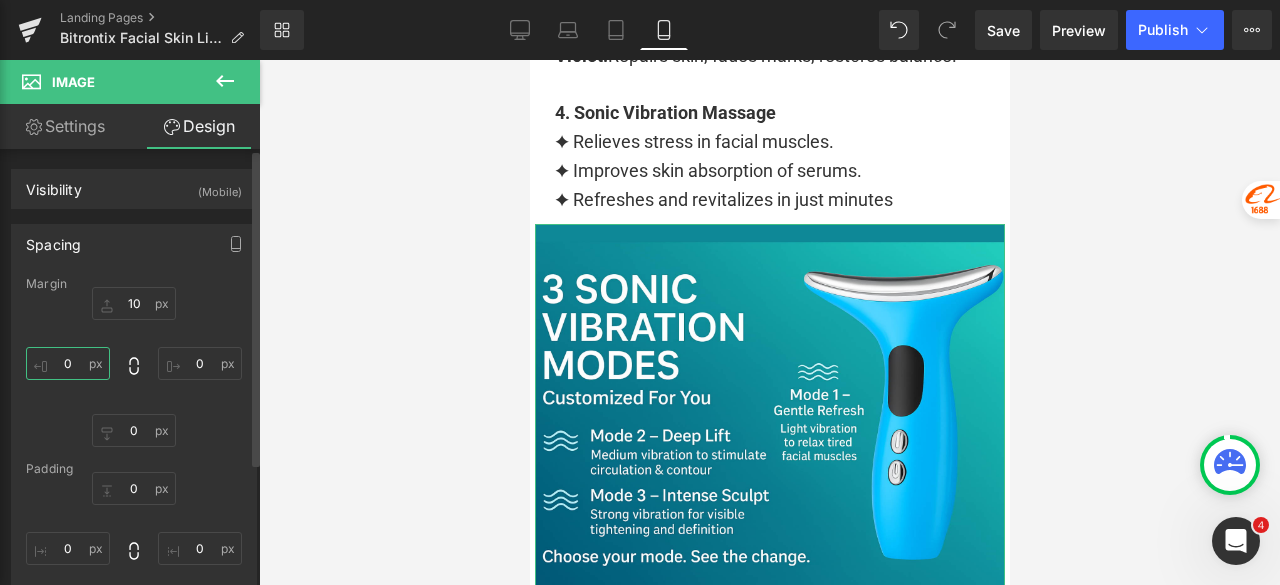 drag, startPoint x: 67, startPoint y: 349, endPoint x: 119, endPoint y: 353, distance: 52.153618 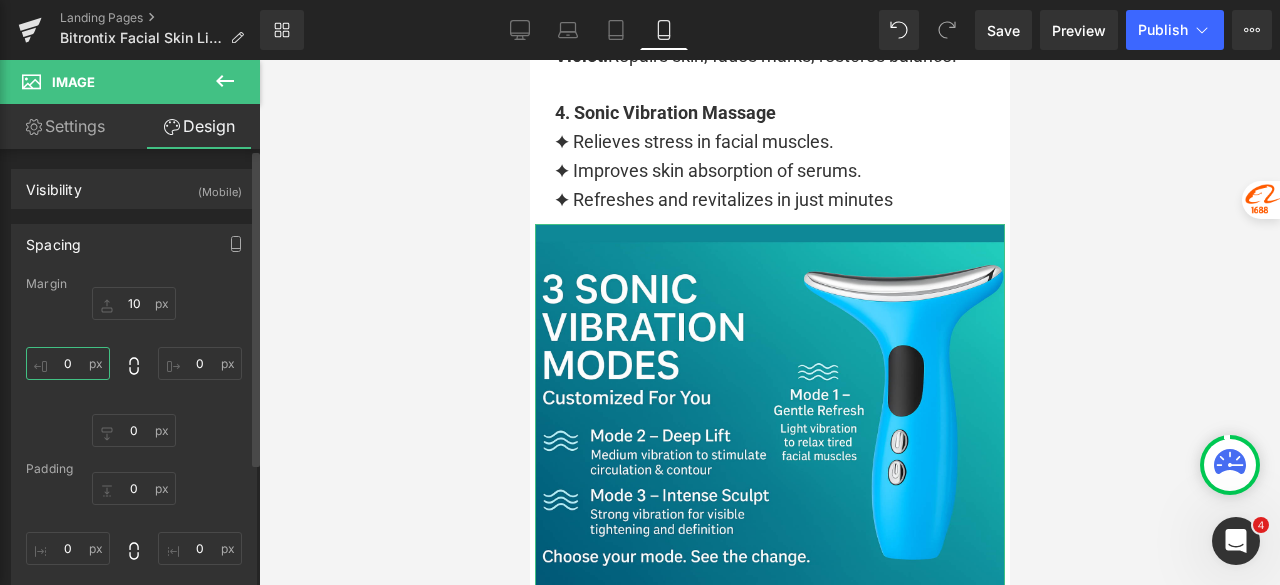 click on "0" at bounding box center [68, 363] 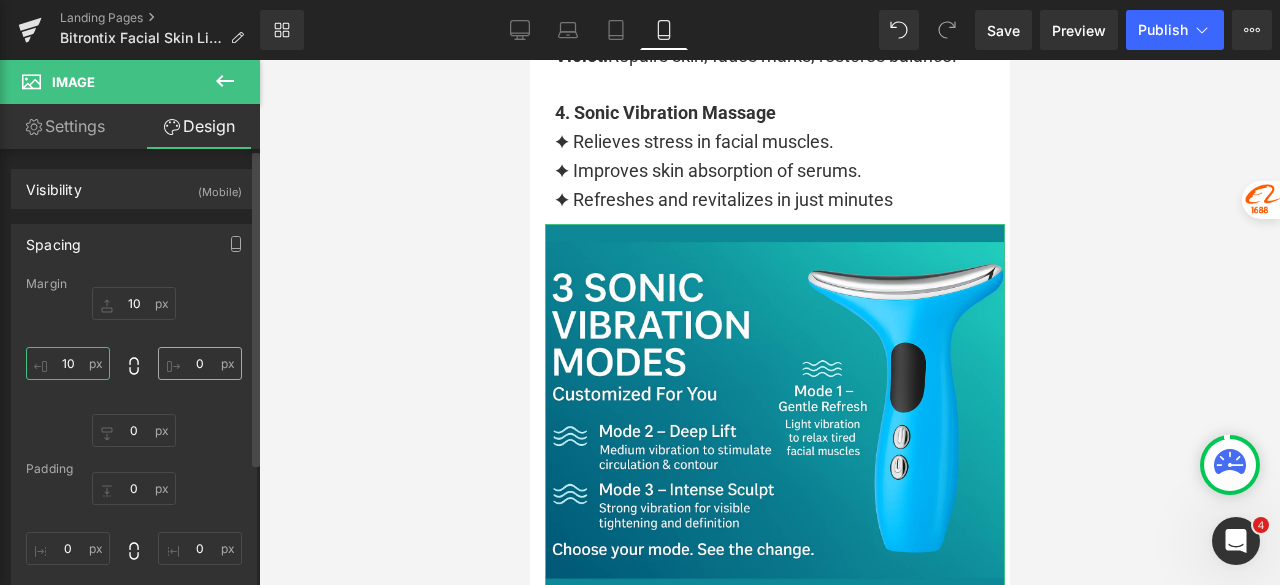 type on "10" 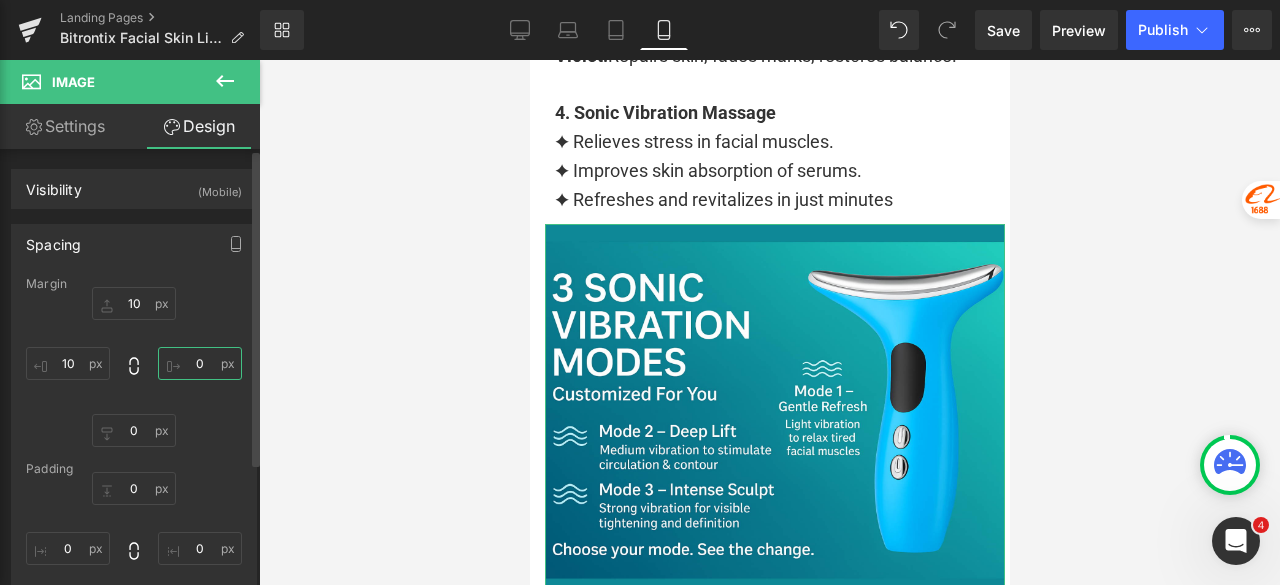 click on "0" at bounding box center (200, 363) 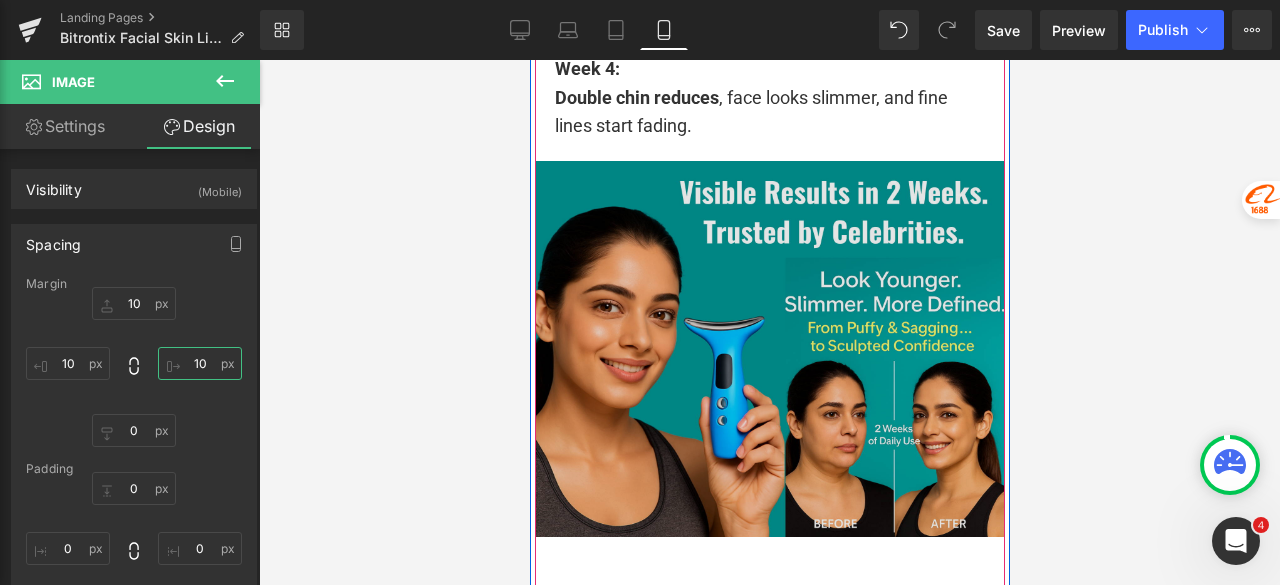 scroll, scrollTop: 4396, scrollLeft: 0, axis: vertical 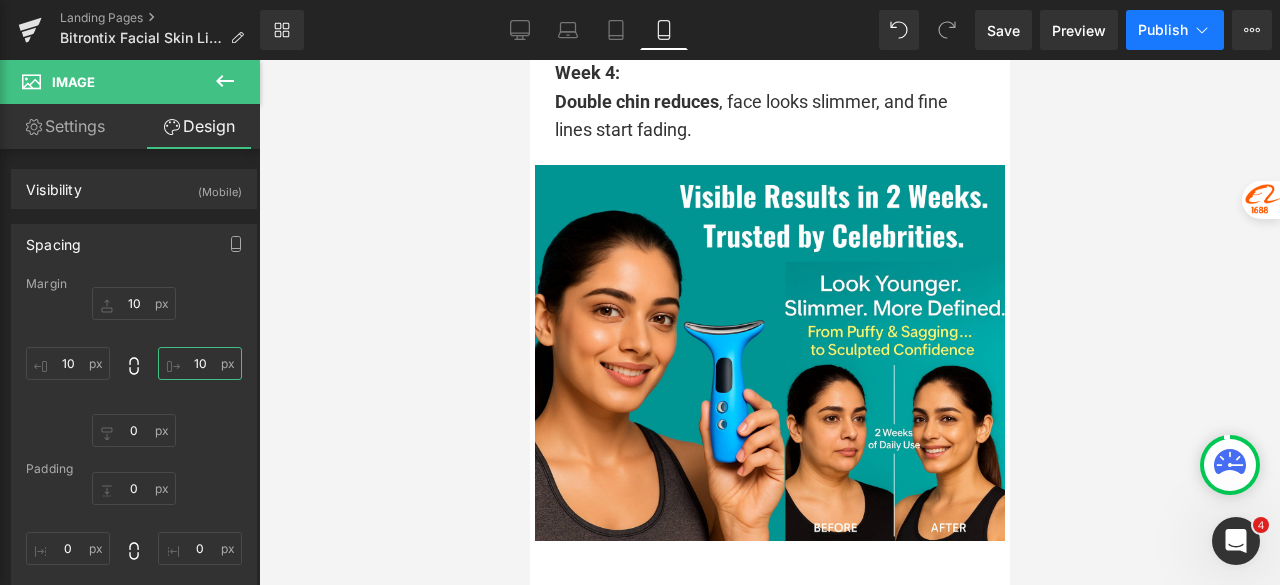 type on "10" 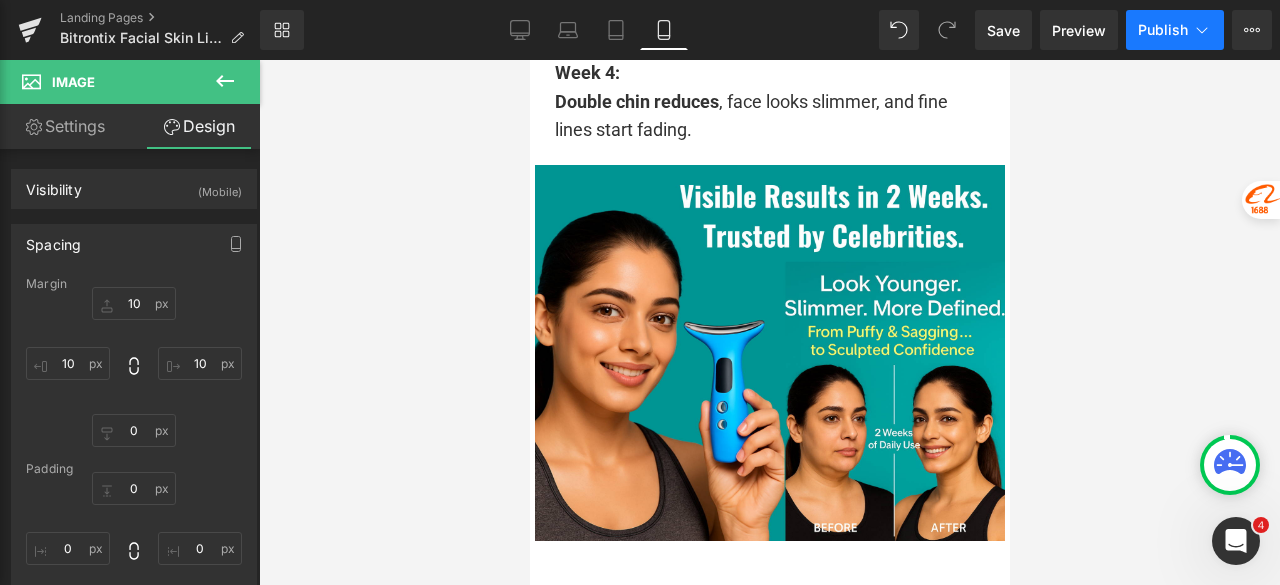 click on "Publish" at bounding box center [1175, 30] 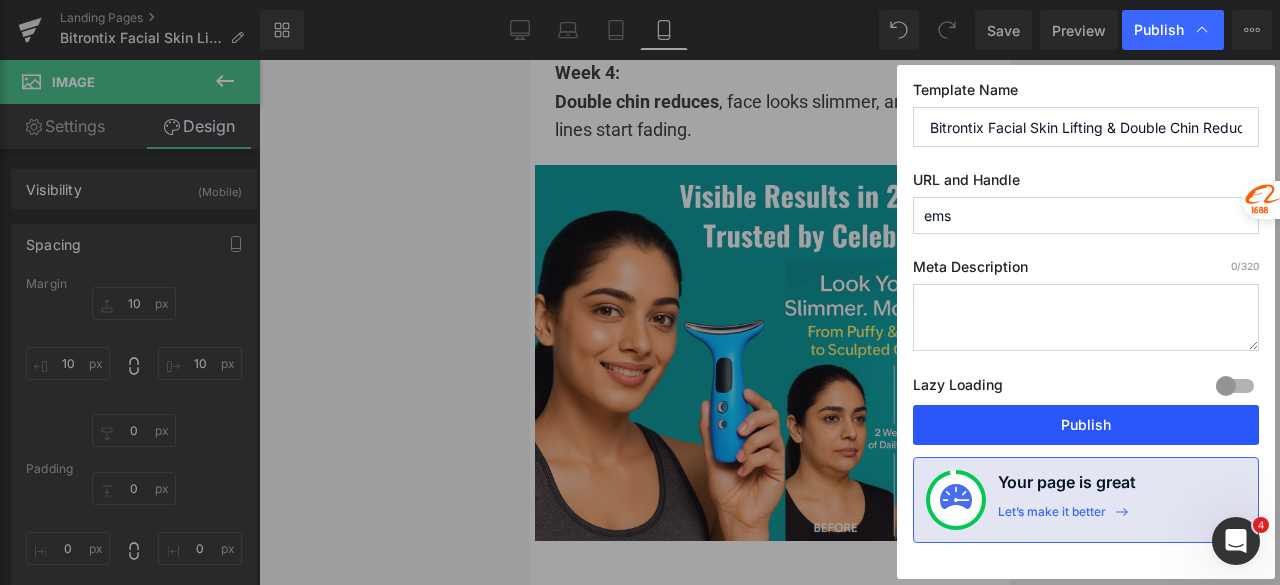 click on "Publish" at bounding box center [1086, 425] 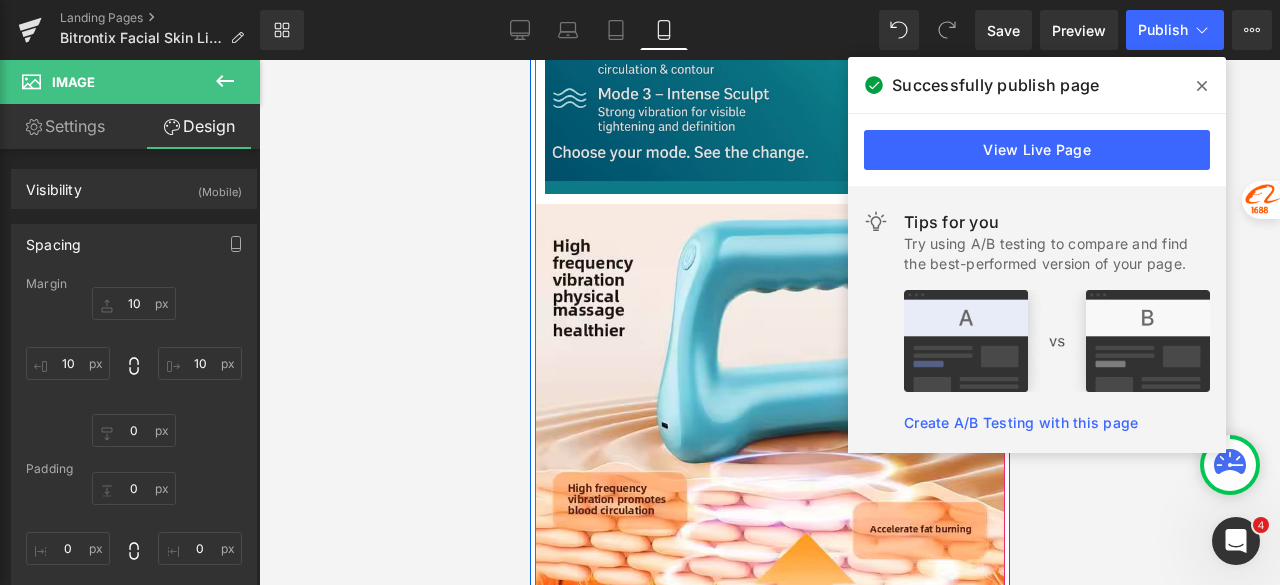 scroll, scrollTop: 5996, scrollLeft: 0, axis: vertical 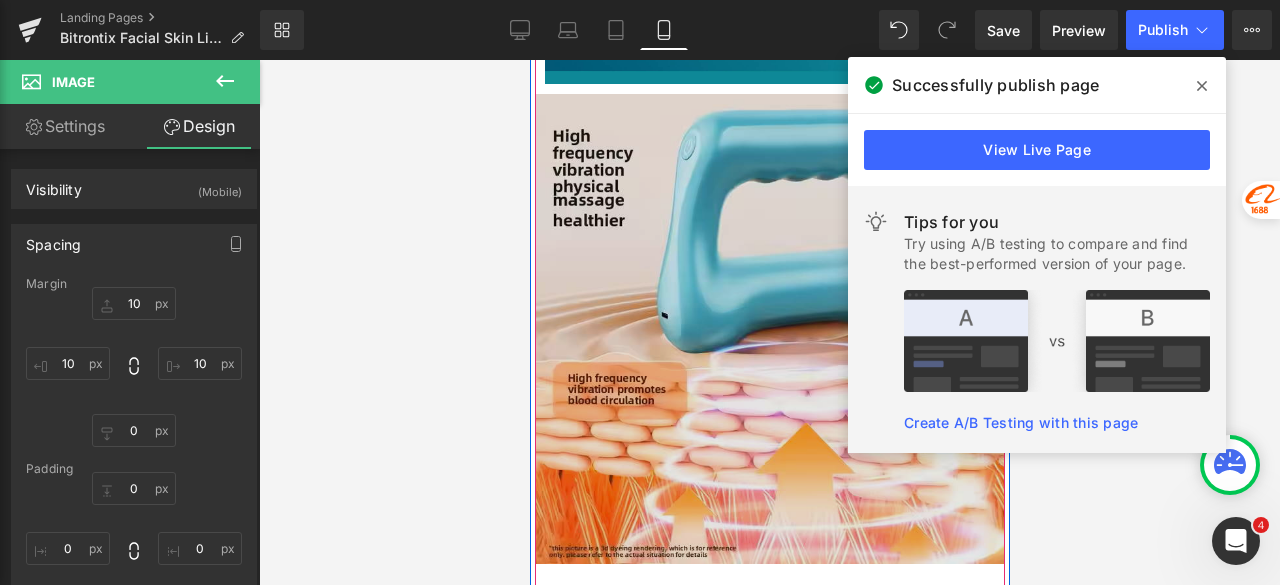 click at bounding box center [769, 329] 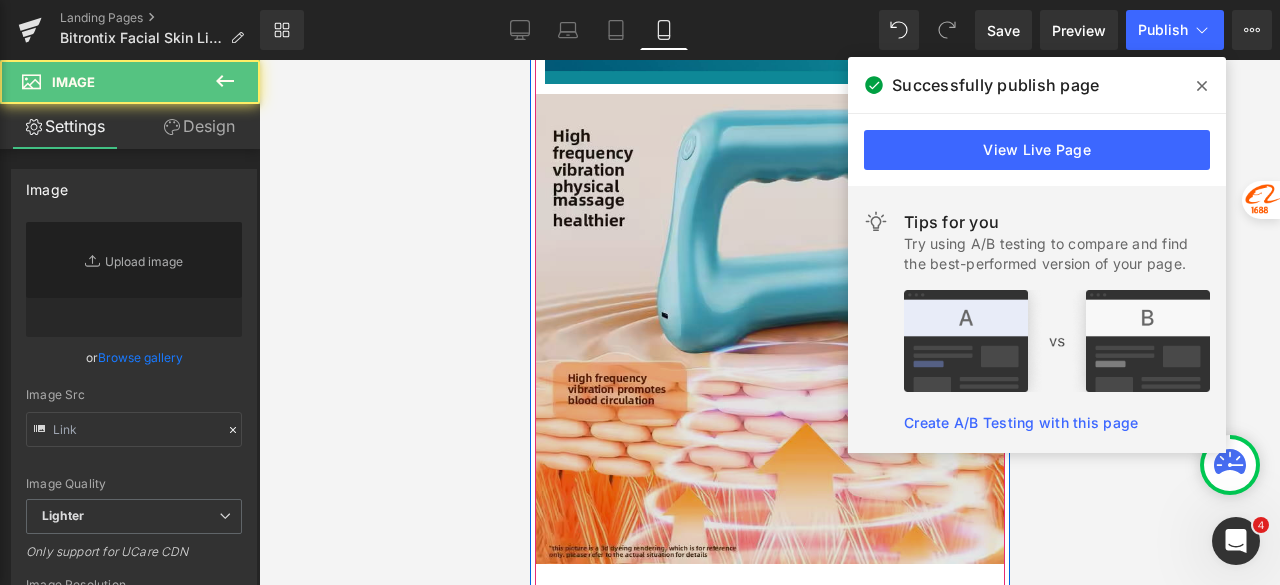 type on "https://ucarecdn.com/f284b281-6ffe-4a9b-9dc8-bcc7742d1277/-/format/auto/-/preview/3000x3000/-/quality/lighter/H56e57bc99a8043178a0d2d5b01cafc064.png_720x720q50-Photoroom.png" 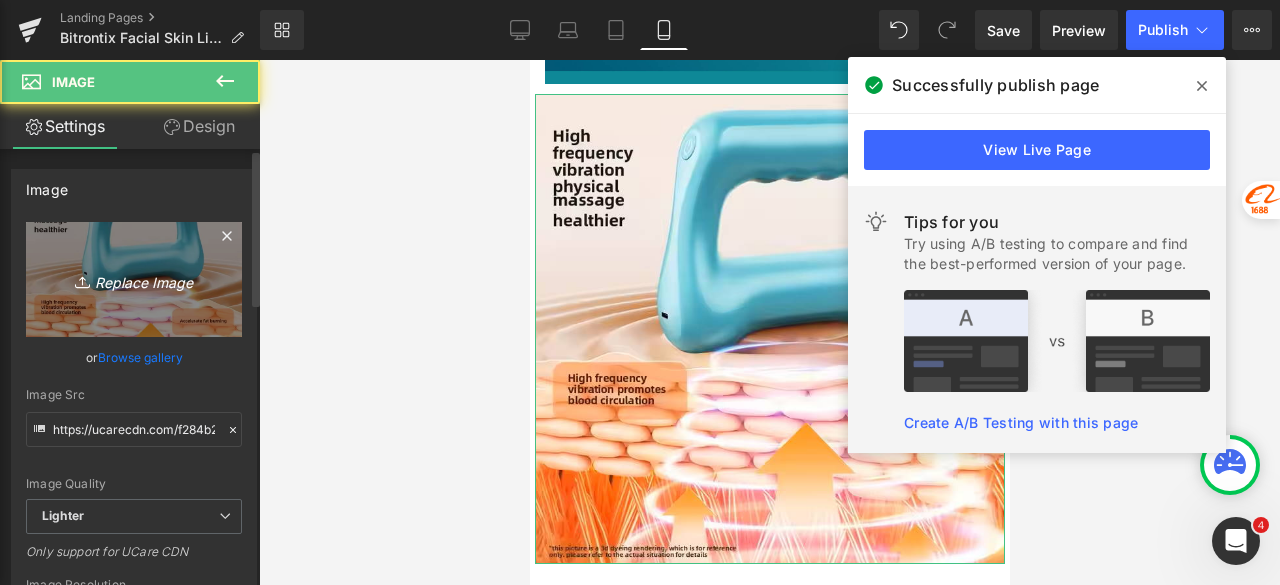click on "Replace Image" at bounding box center (134, 279) 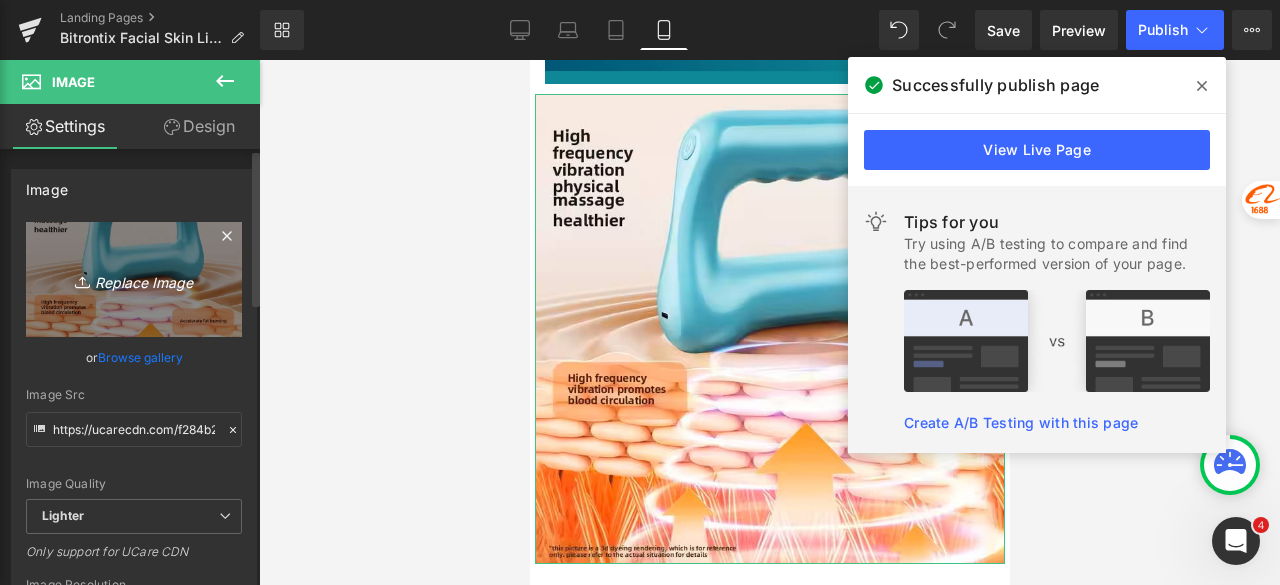 type on "C:\fakepath\3 LED Light Photo Therapies.png" 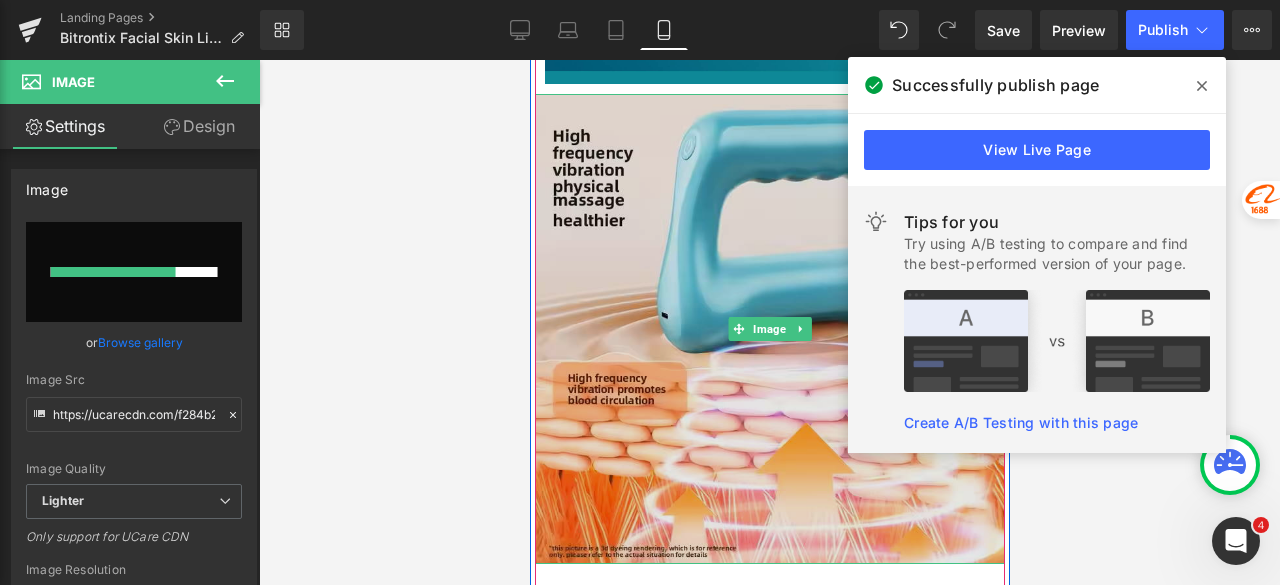 type 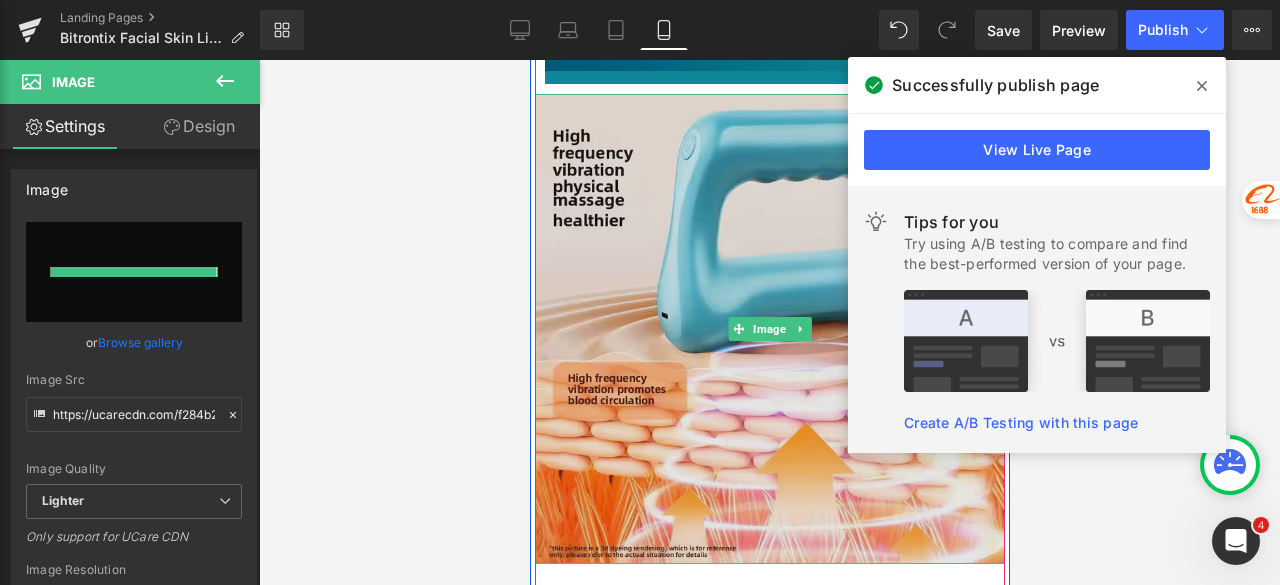type on "https://ucarecdn.com/769a41de-ca50-4f1e-9721-395b0bf1c952/-/format/auto/-/preview/3000x3000/-/quality/lighter/3%20LED%20Light%20Photo%20Therapies.png" 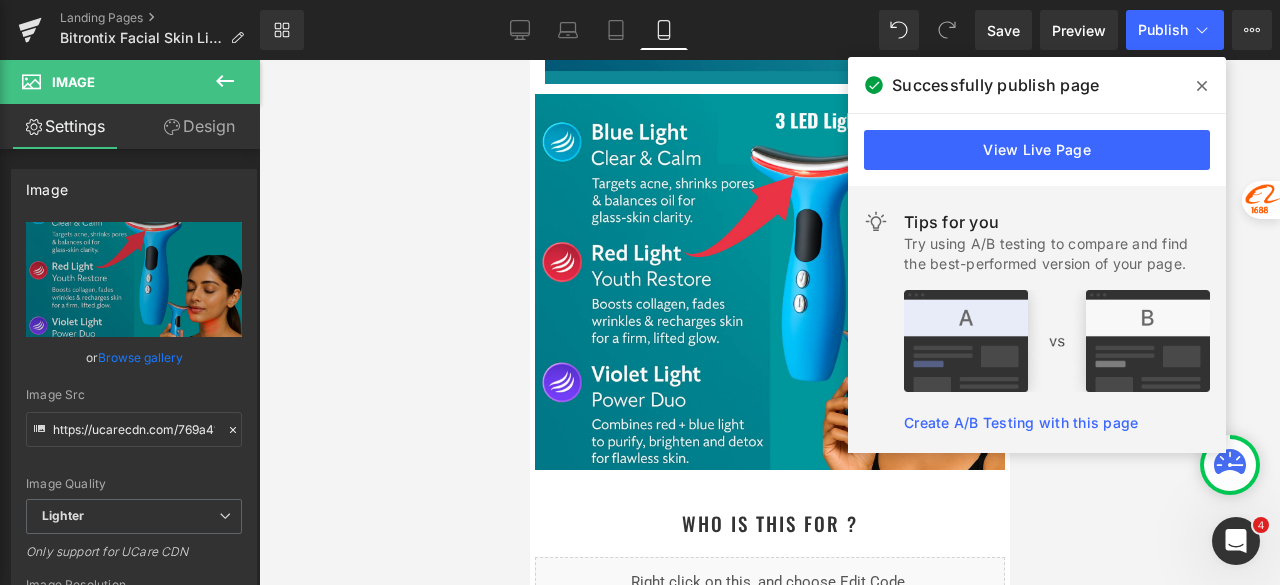 click at bounding box center (769, 322) 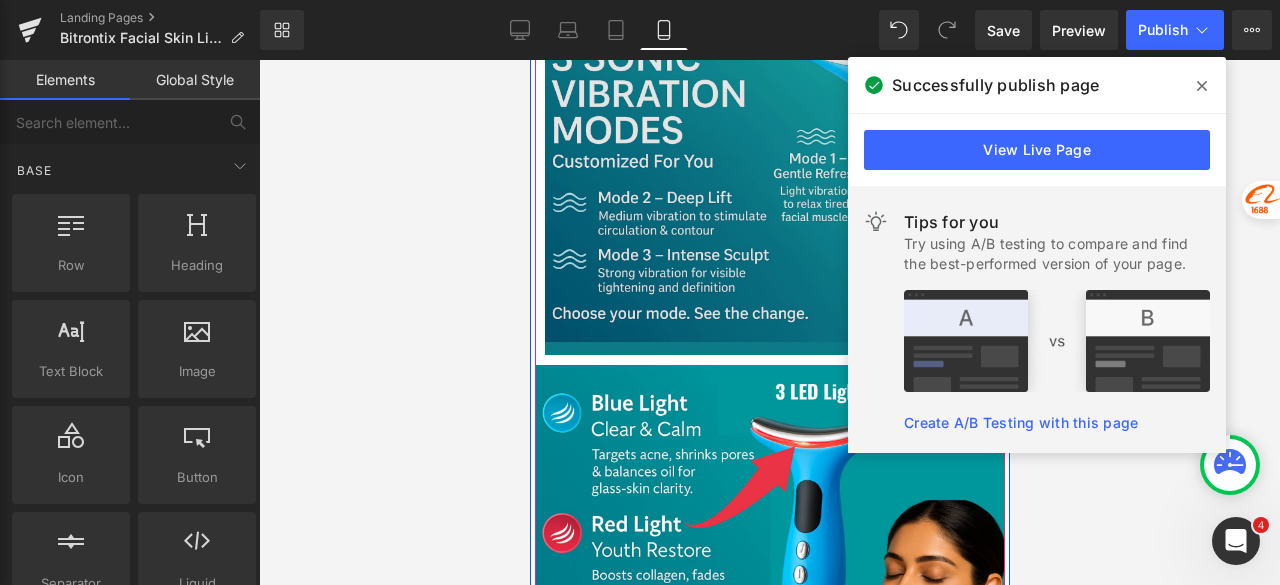 scroll, scrollTop: 5796, scrollLeft: 0, axis: vertical 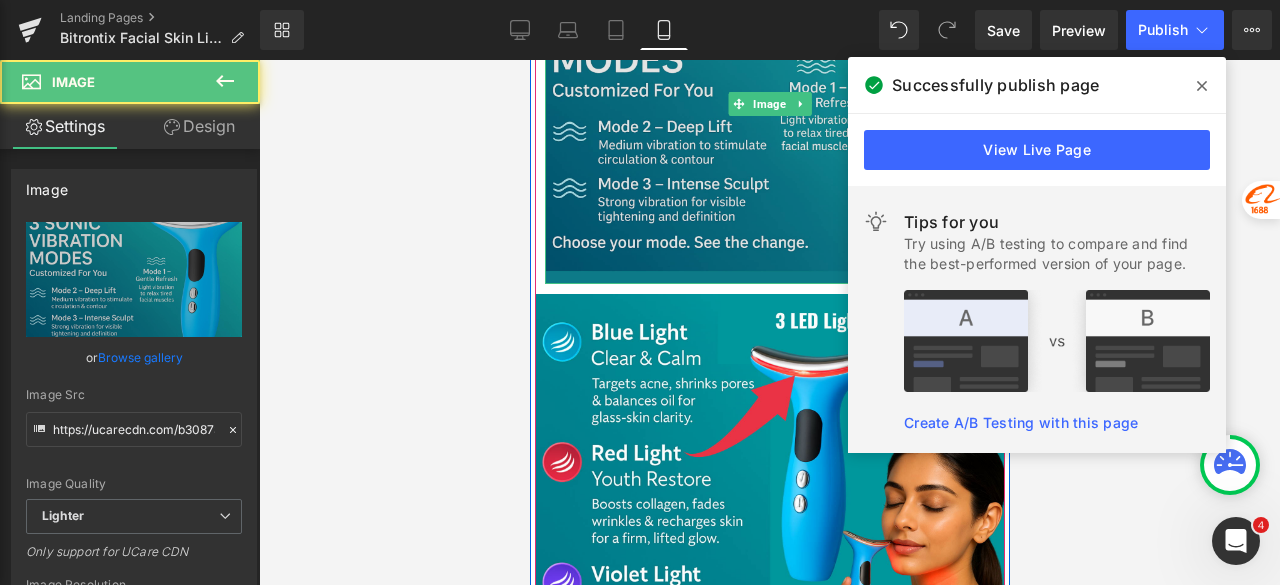 click at bounding box center [769, 104] 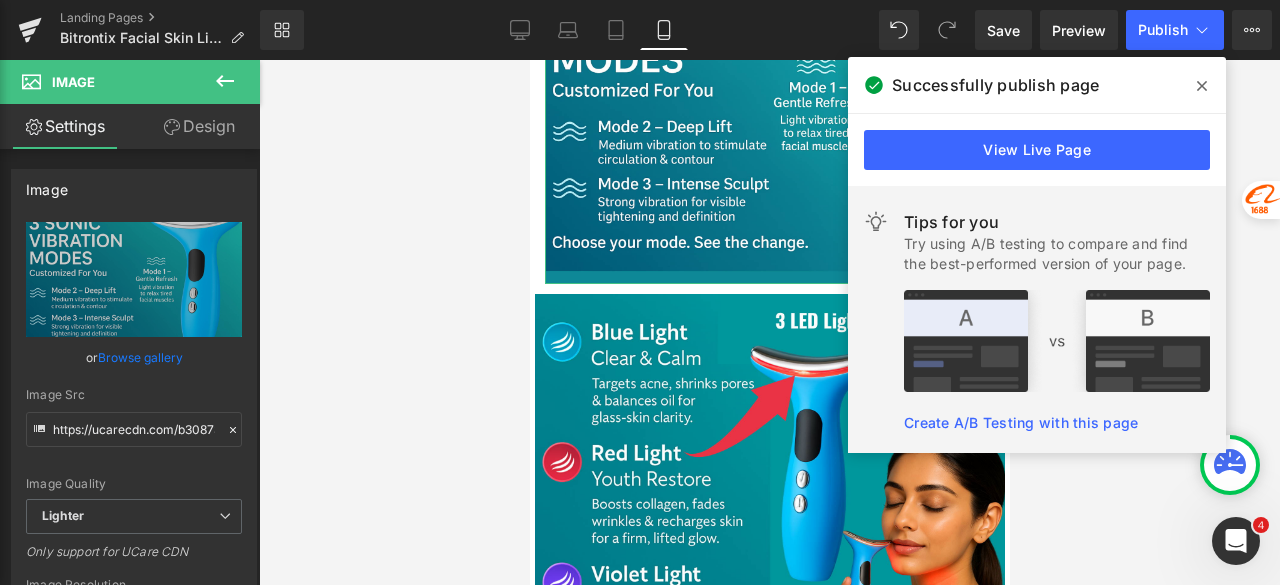 click on "Design" at bounding box center (199, 126) 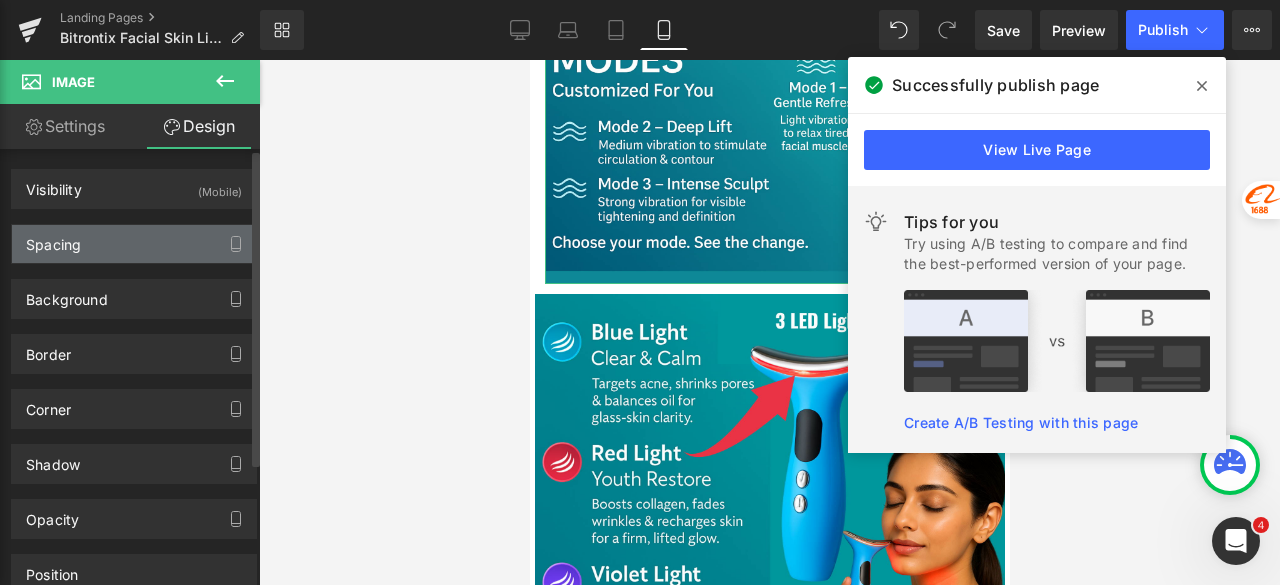 click on "Spacing" at bounding box center [134, 244] 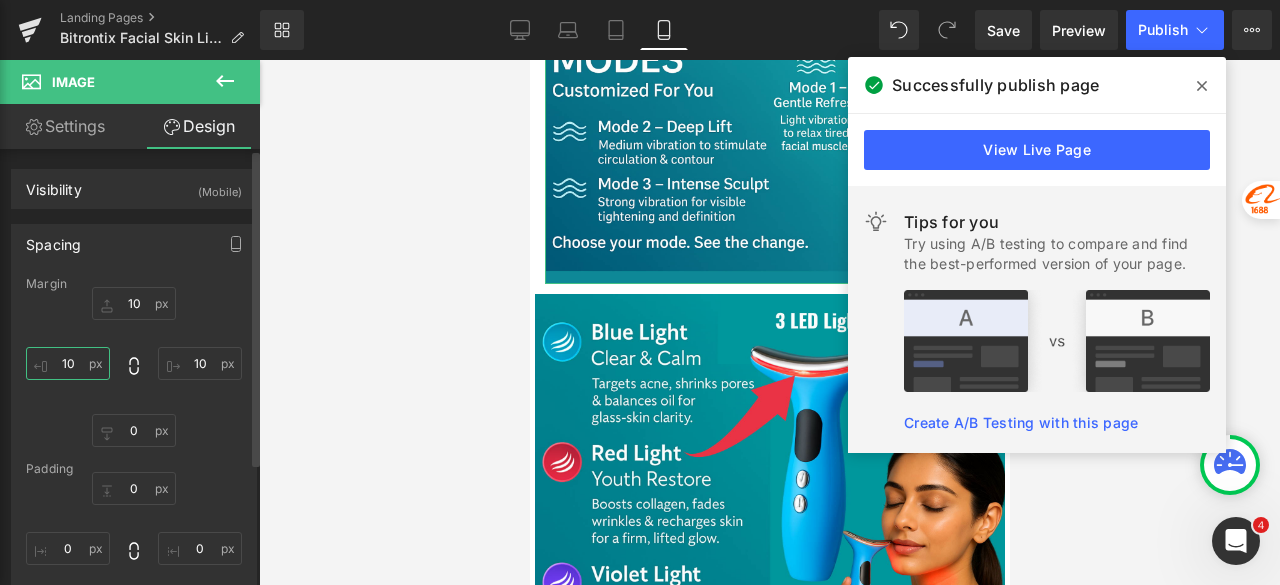 click on "10" at bounding box center [68, 363] 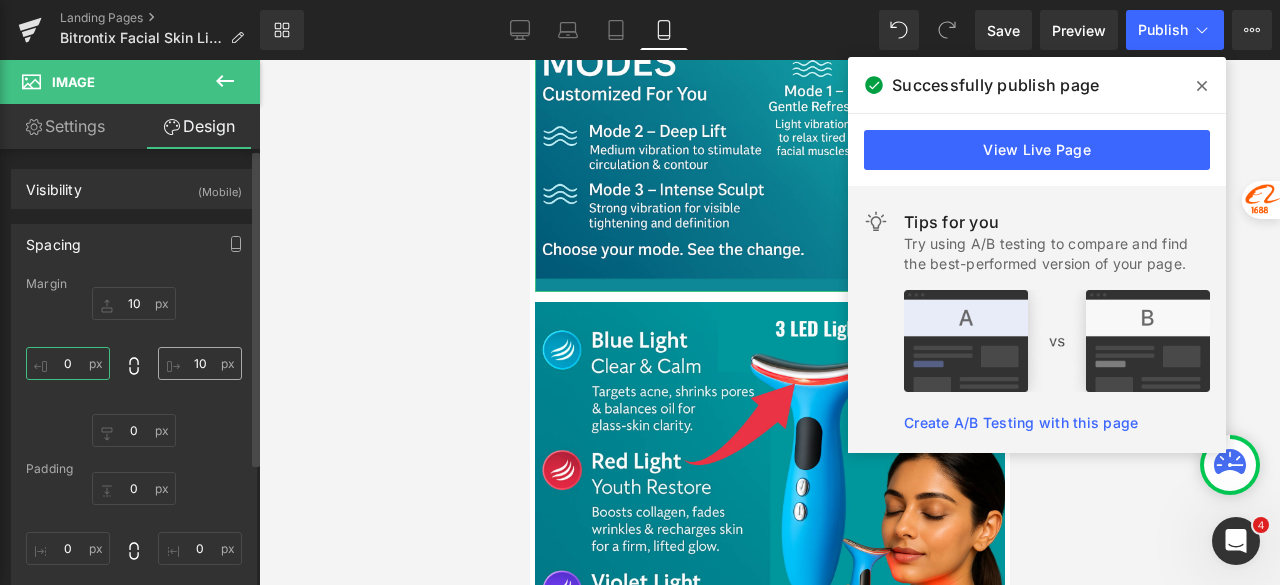 type 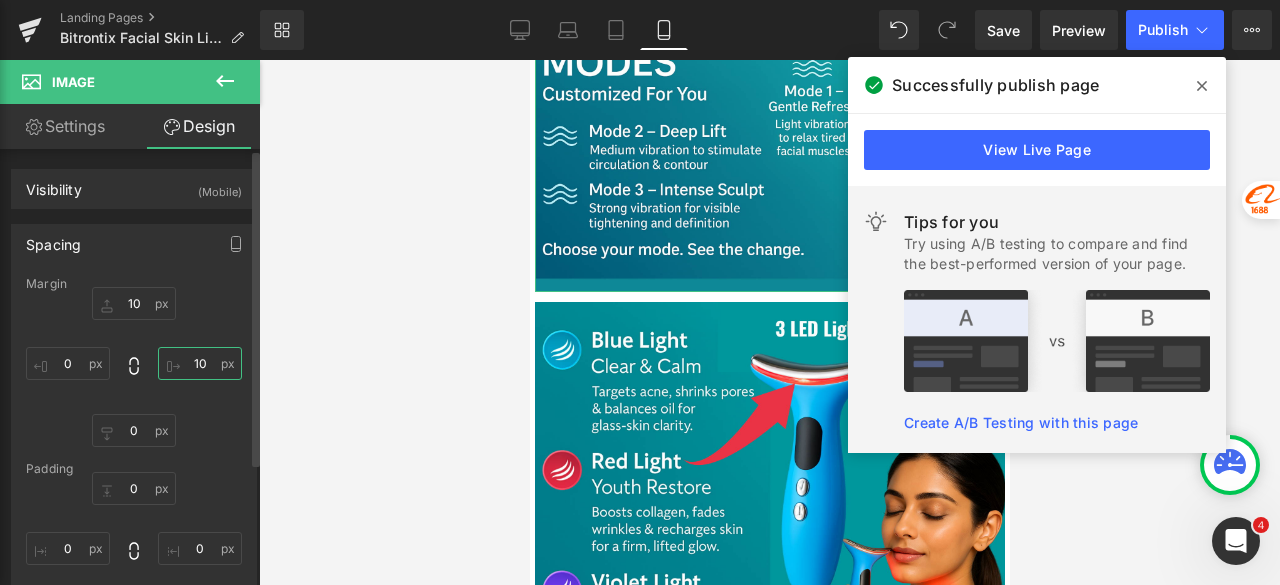 click on "10" at bounding box center [200, 363] 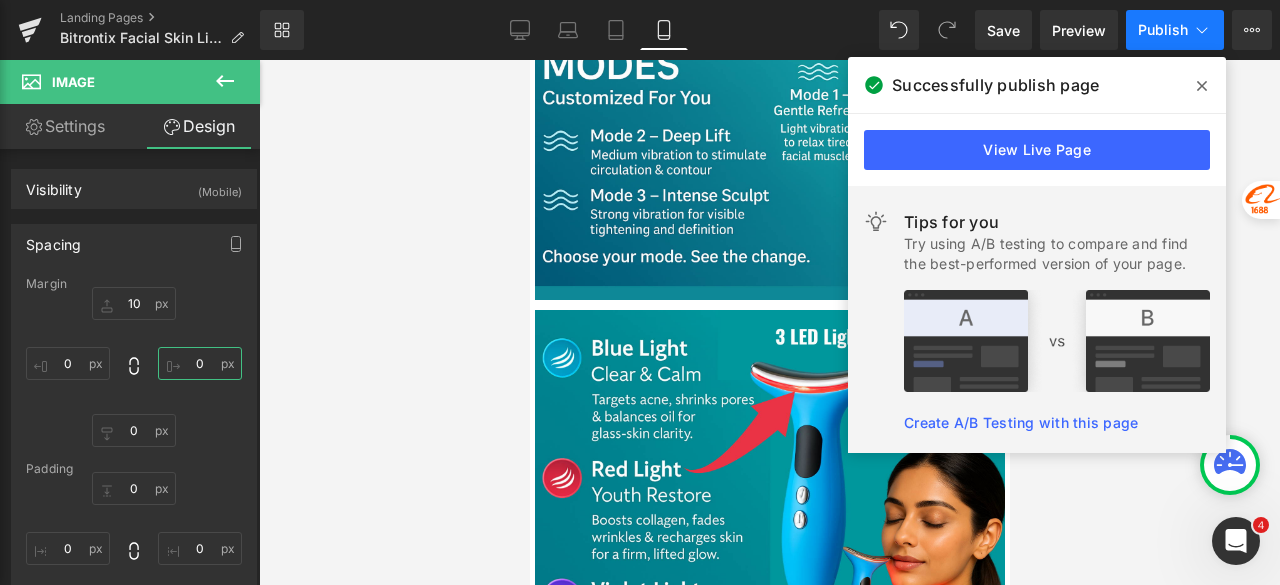 type 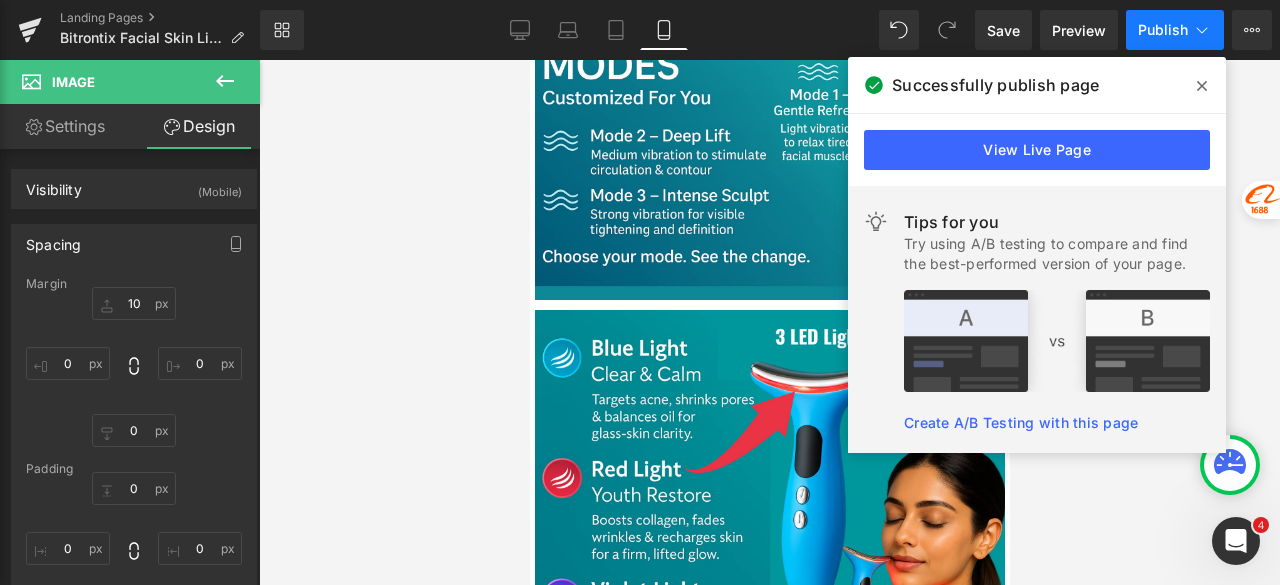 click on "Publish" at bounding box center (1175, 30) 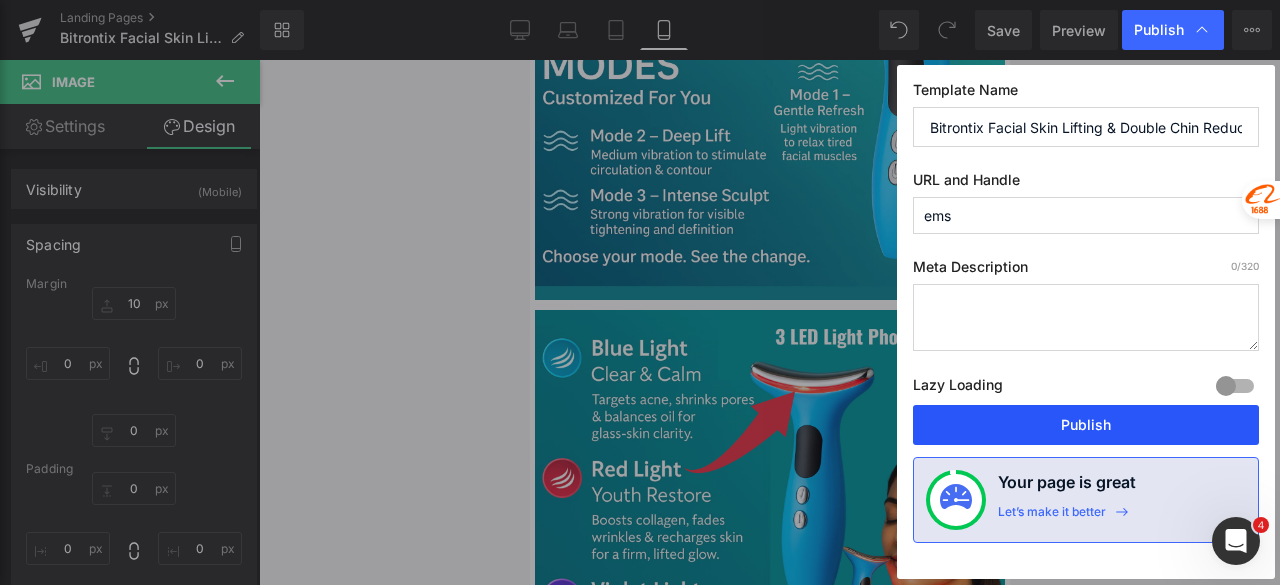 click on "Publish" at bounding box center (1086, 425) 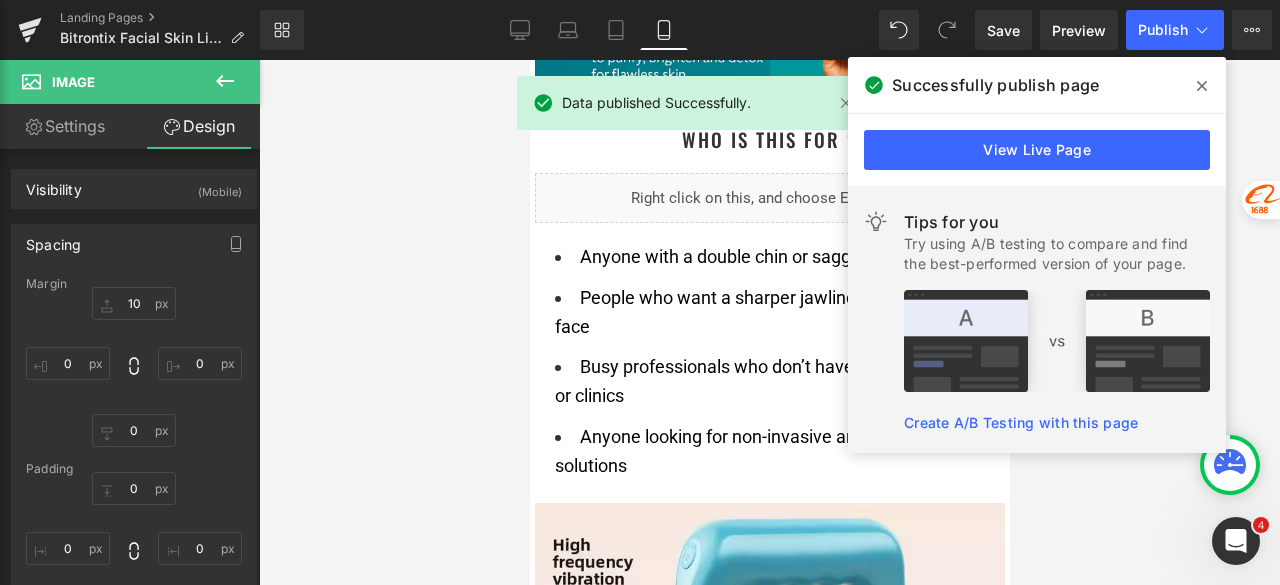 scroll, scrollTop: 6251, scrollLeft: 0, axis: vertical 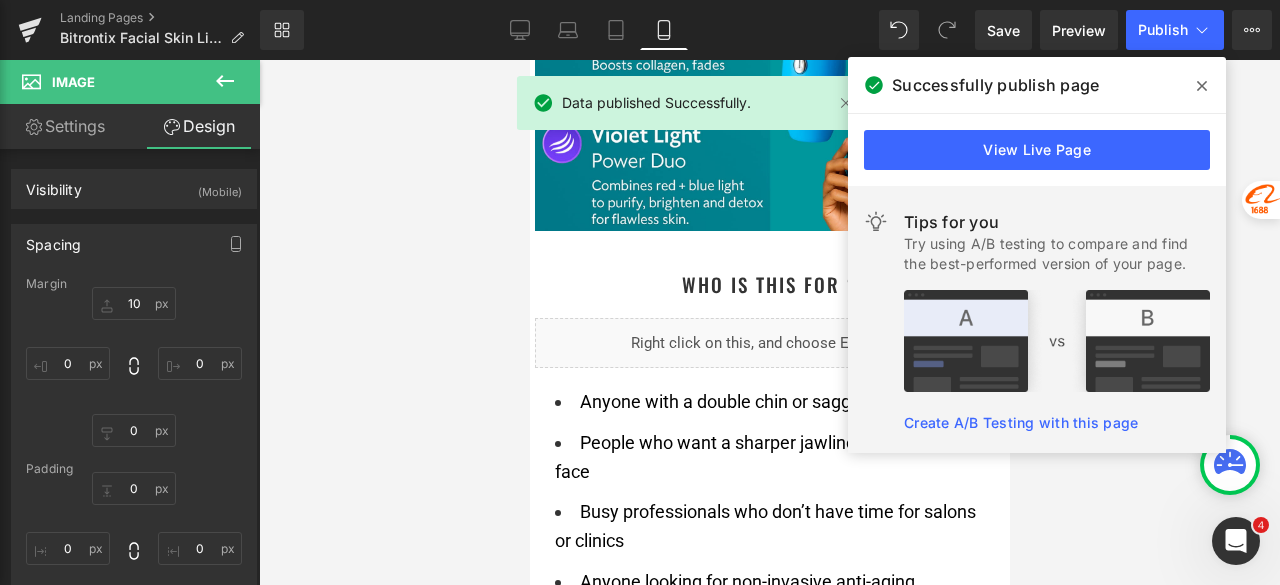 click at bounding box center [1202, 86] 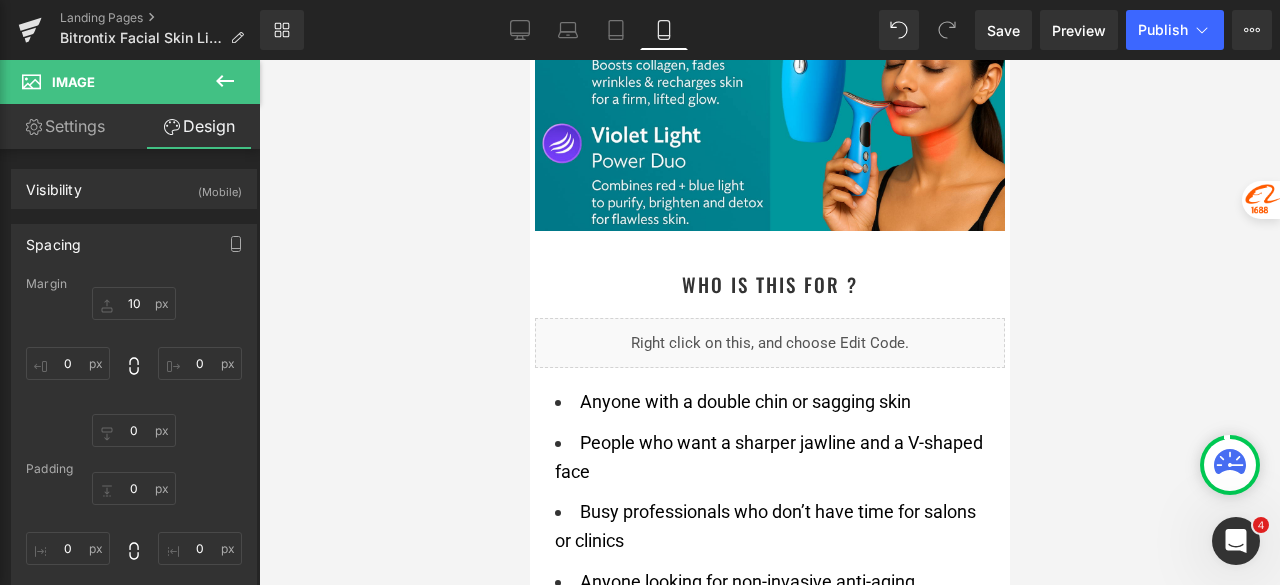 scroll, scrollTop: 5796, scrollLeft: 0, axis: vertical 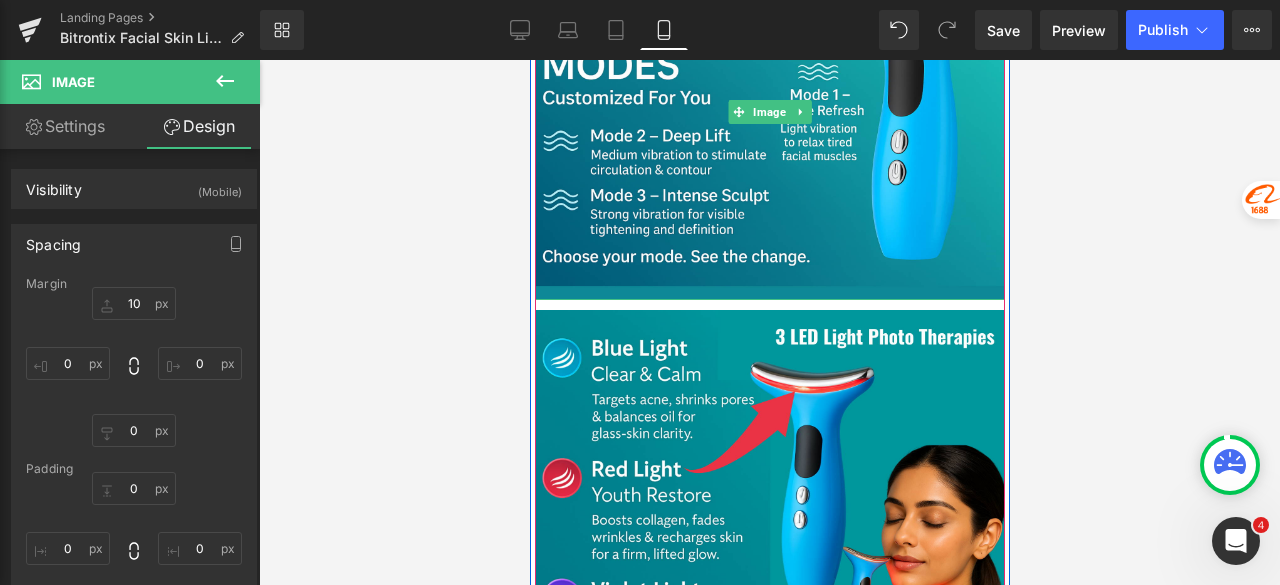 click at bounding box center [769, 322] 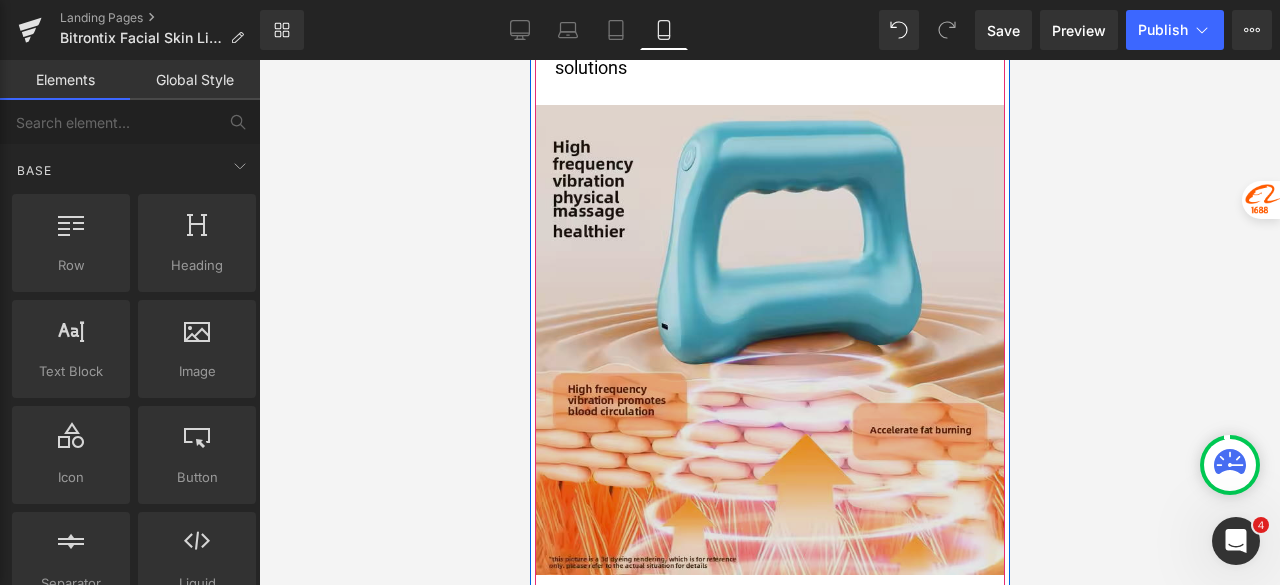 scroll, scrollTop: 6876, scrollLeft: 0, axis: vertical 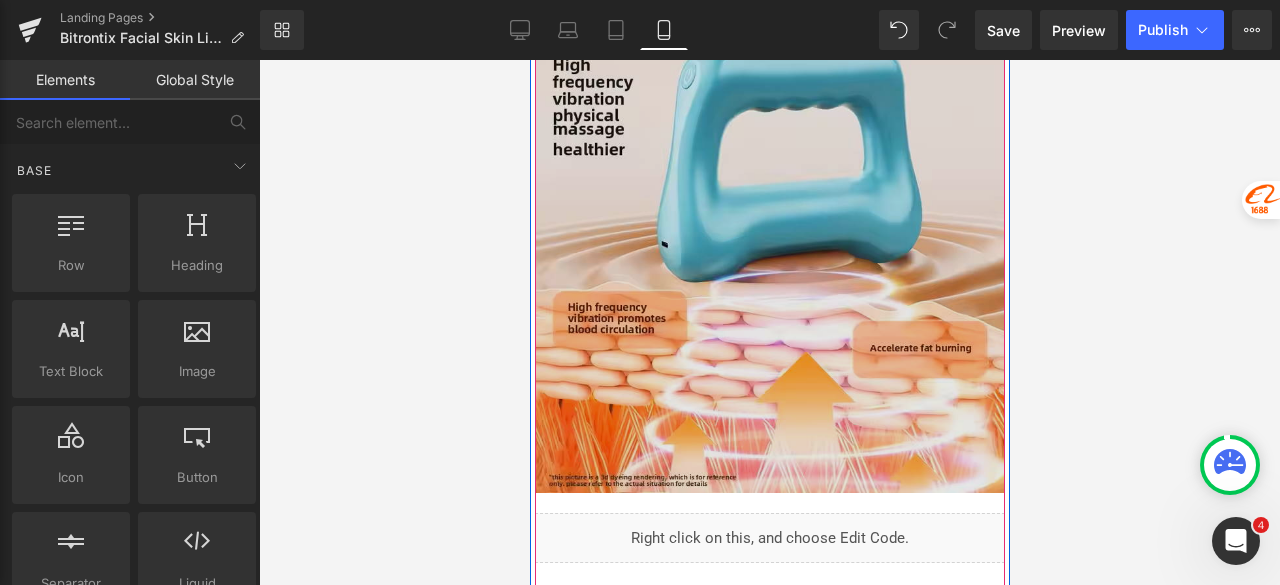 click at bounding box center [769, 258] 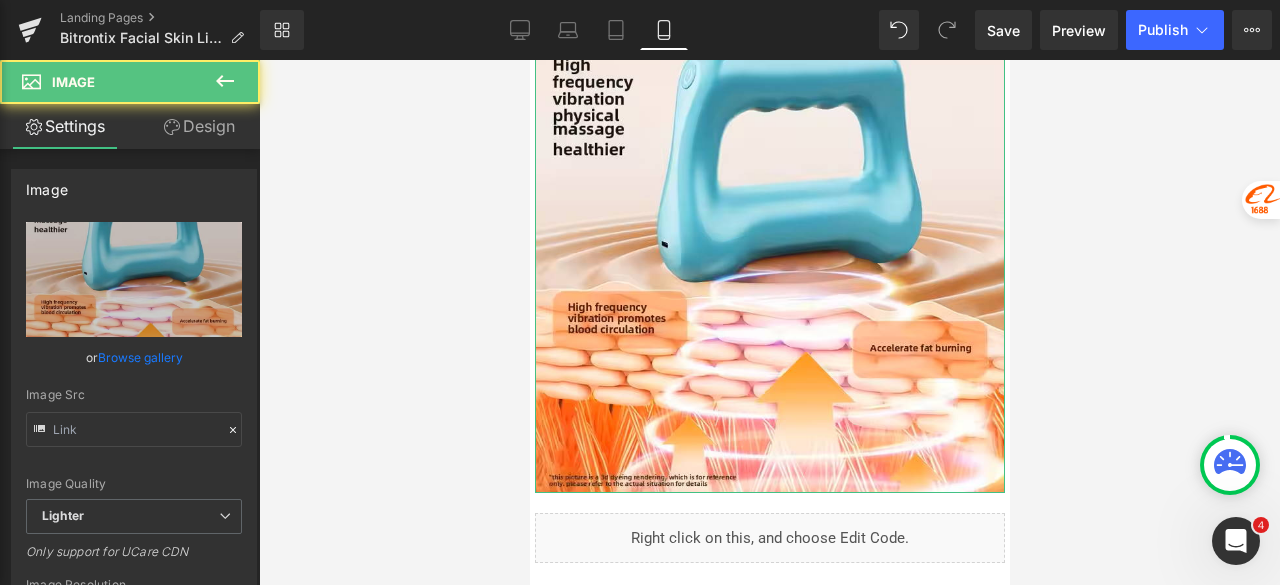 type on "https://ucarecdn.com/f284b281-6ffe-4a9b-9dc8-bcc7742d1277/-/format/auto/-/preview/3000x3000/-/quality/lighter/H56e57bc99a8043178a0d2d5b01cafc064.png_720x720q50-Photoroom.png" 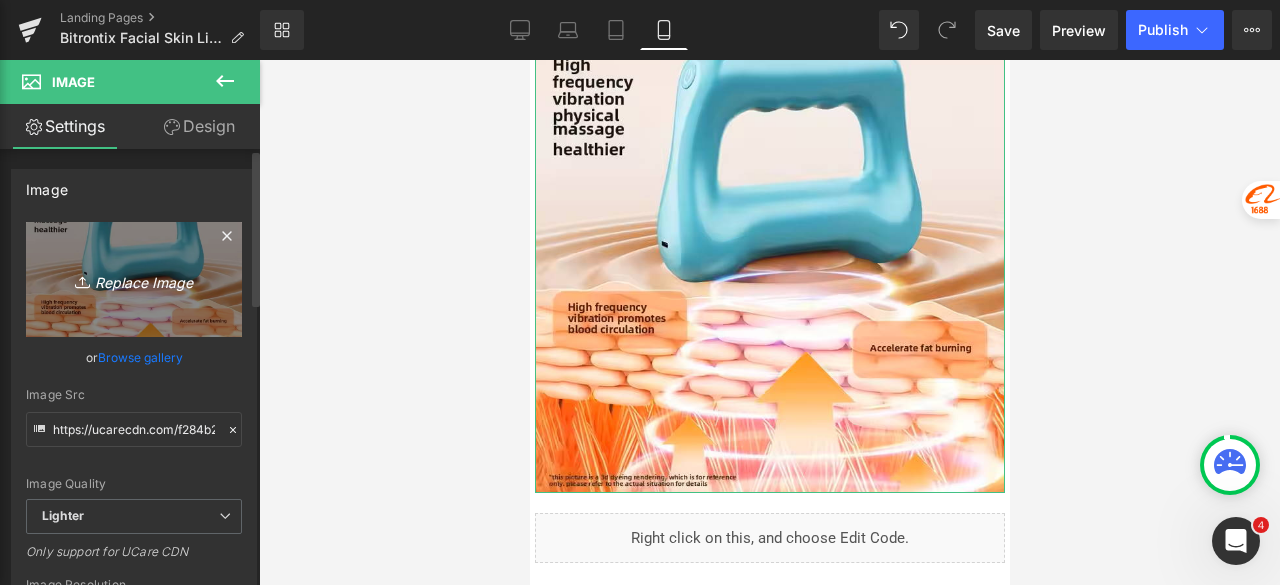 click on "Replace Image" at bounding box center (134, 279) 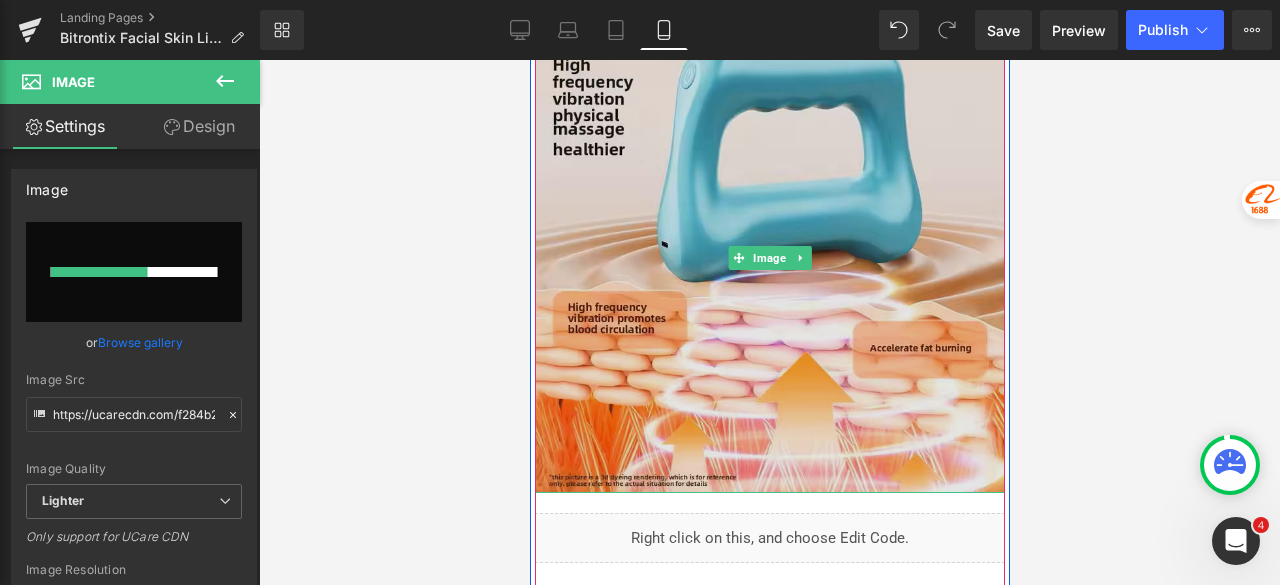 type 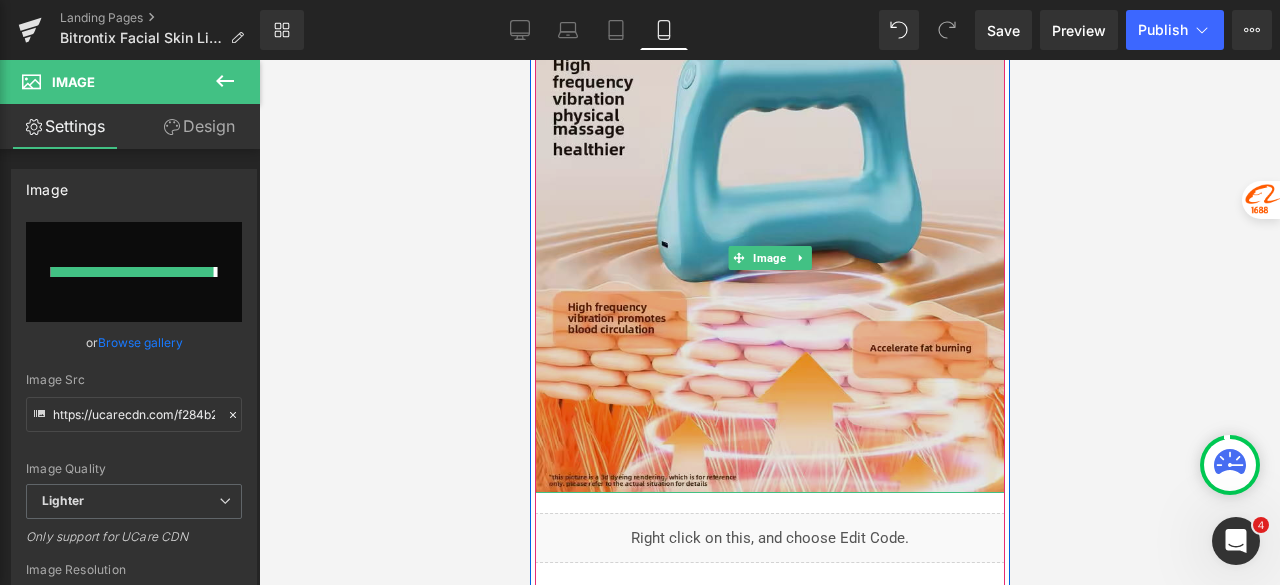 type on "https://ucarecdn.com/9bb99b7d-8808-465d-a0a6-3560bfa94daa/-/format/auto/-/preview/3000x3000/-/quality/lighter/Untitled%20design%20-%202025-08-04T123531.832.png" 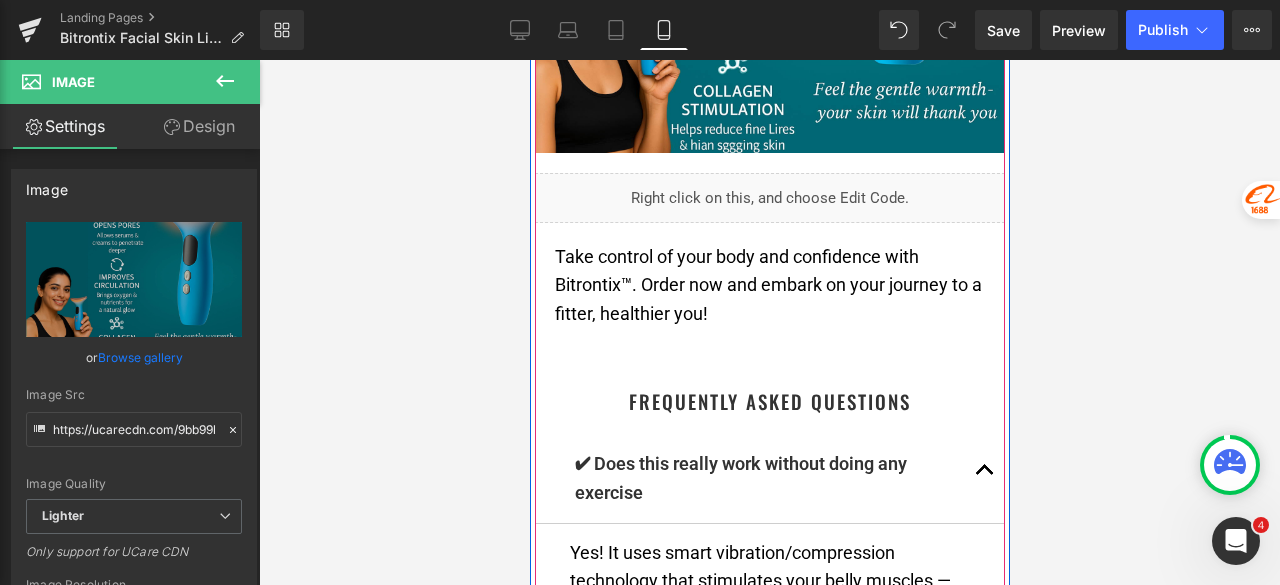scroll, scrollTop: 7176, scrollLeft: 0, axis: vertical 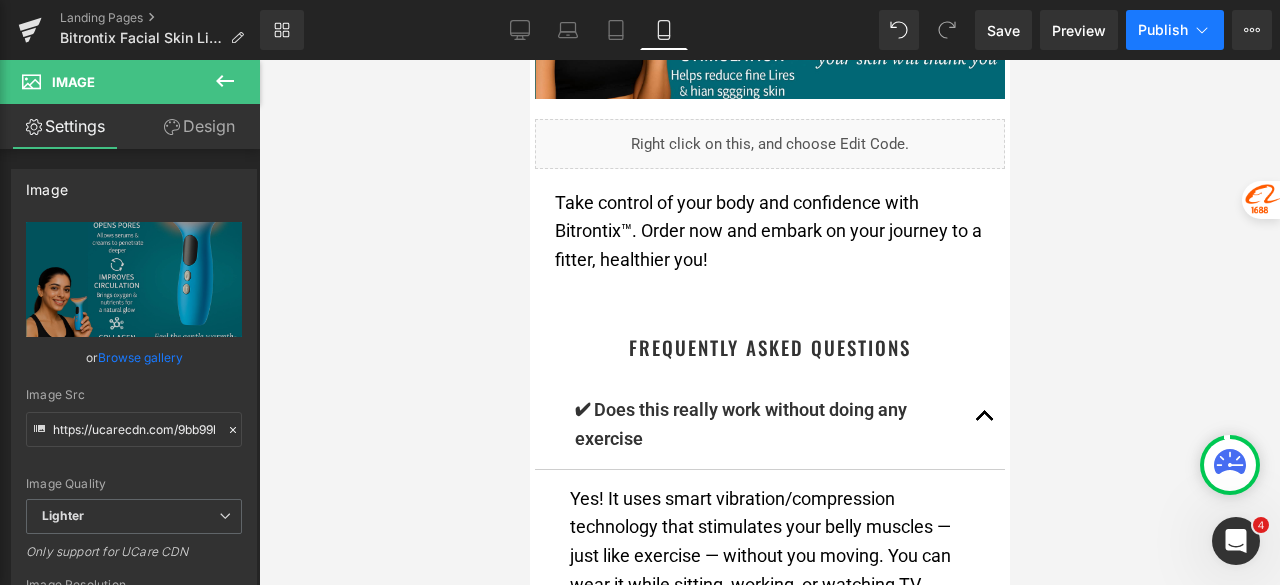 click on "Publish" at bounding box center [1163, 30] 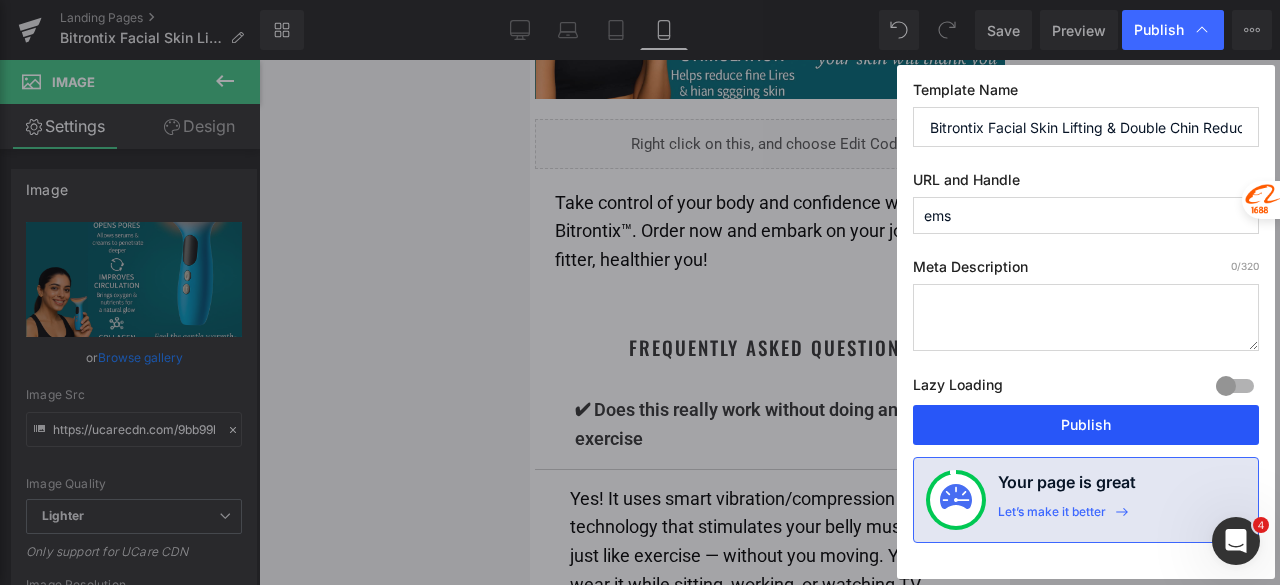 click on "Publish" at bounding box center [1086, 425] 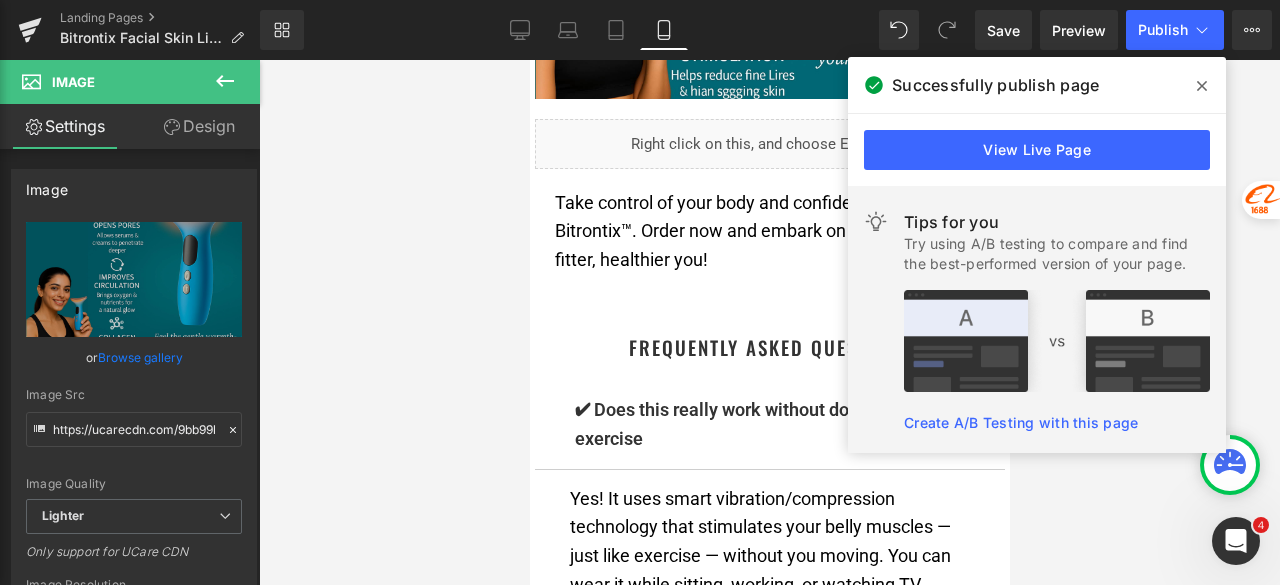 click 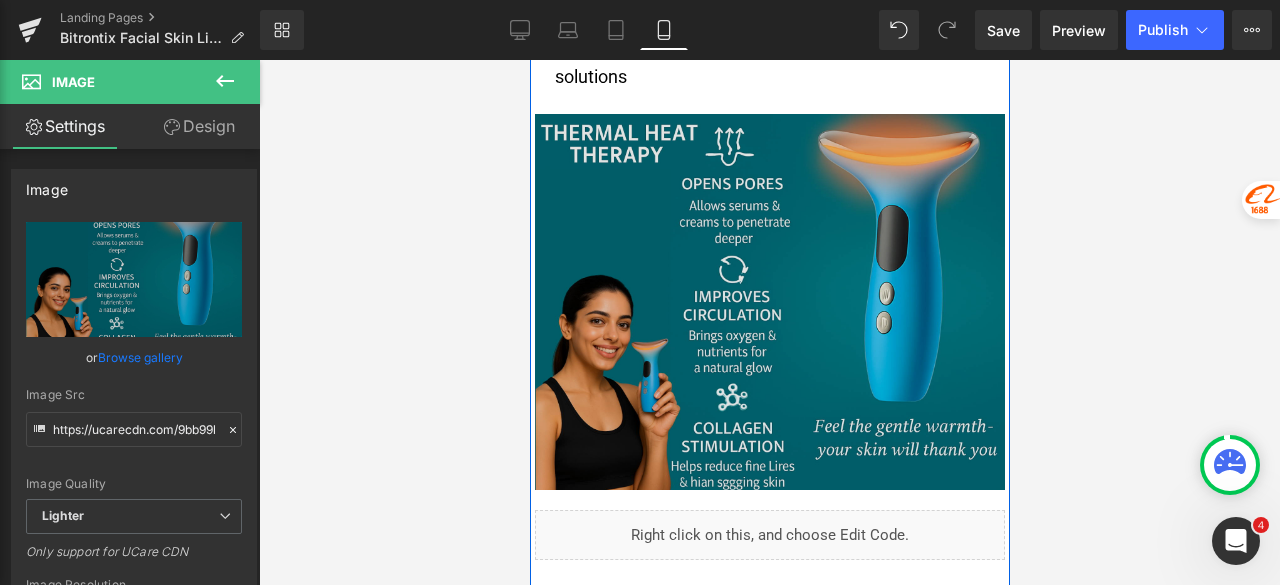scroll, scrollTop: 6776, scrollLeft: 0, axis: vertical 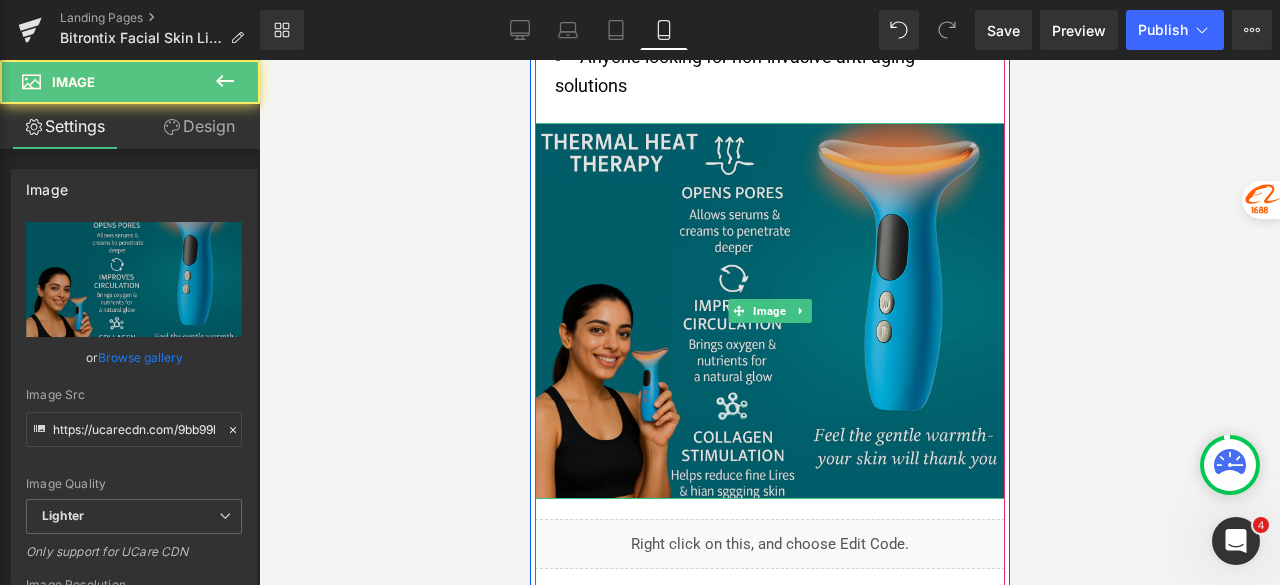 click at bounding box center [769, 311] 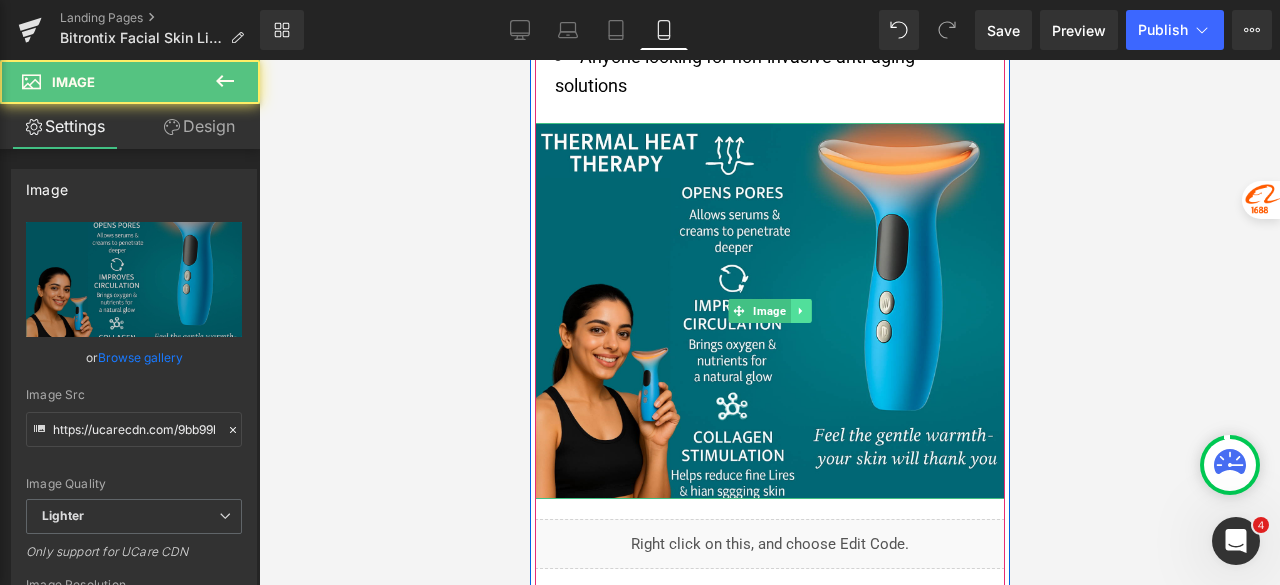 click 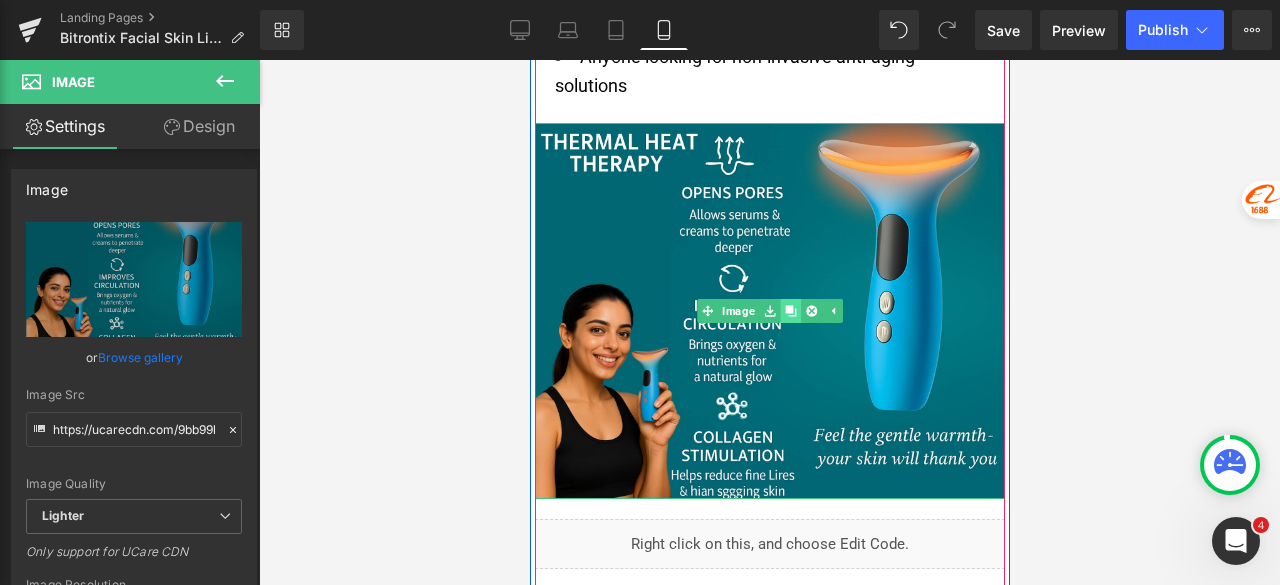 click 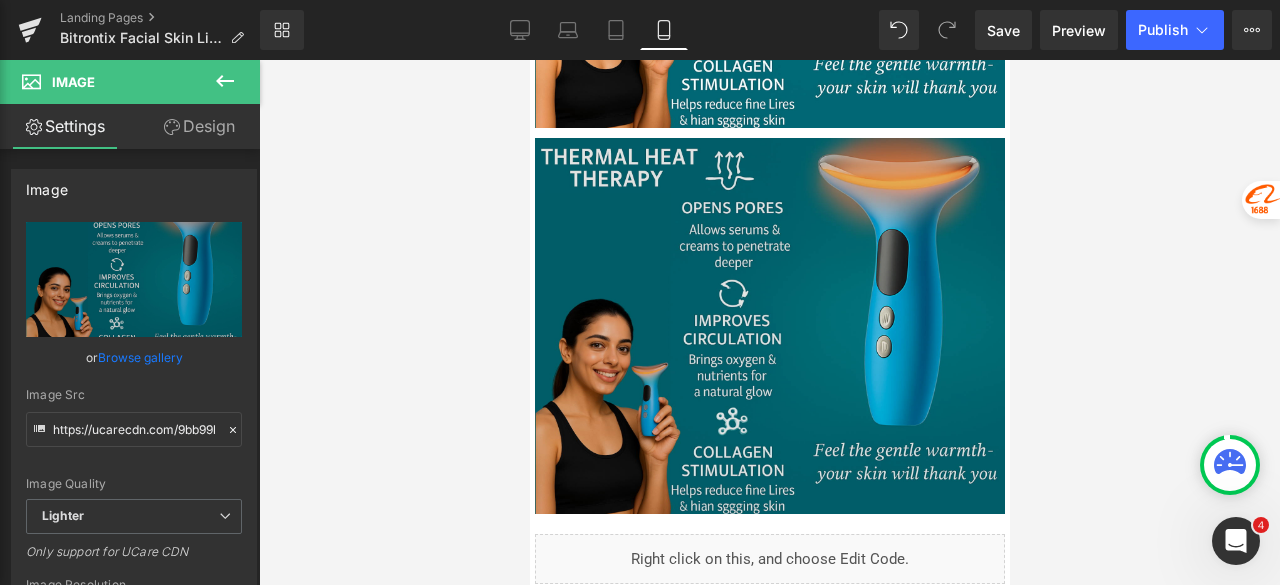 scroll, scrollTop: 7171, scrollLeft: 0, axis: vertical 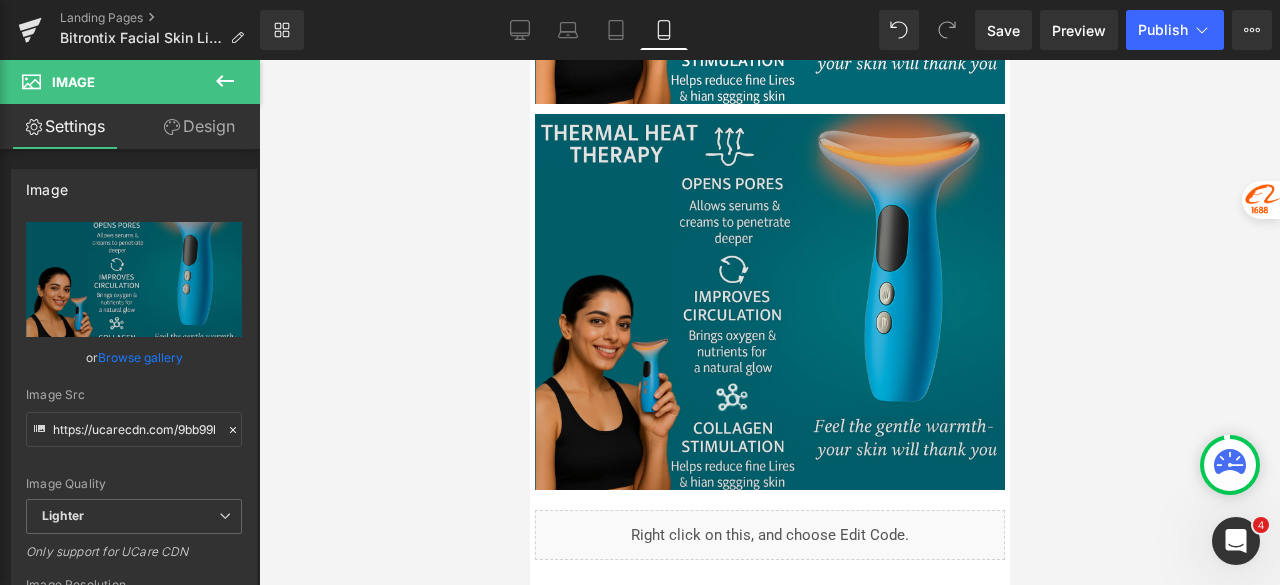 click at bounding box center (769, 302) 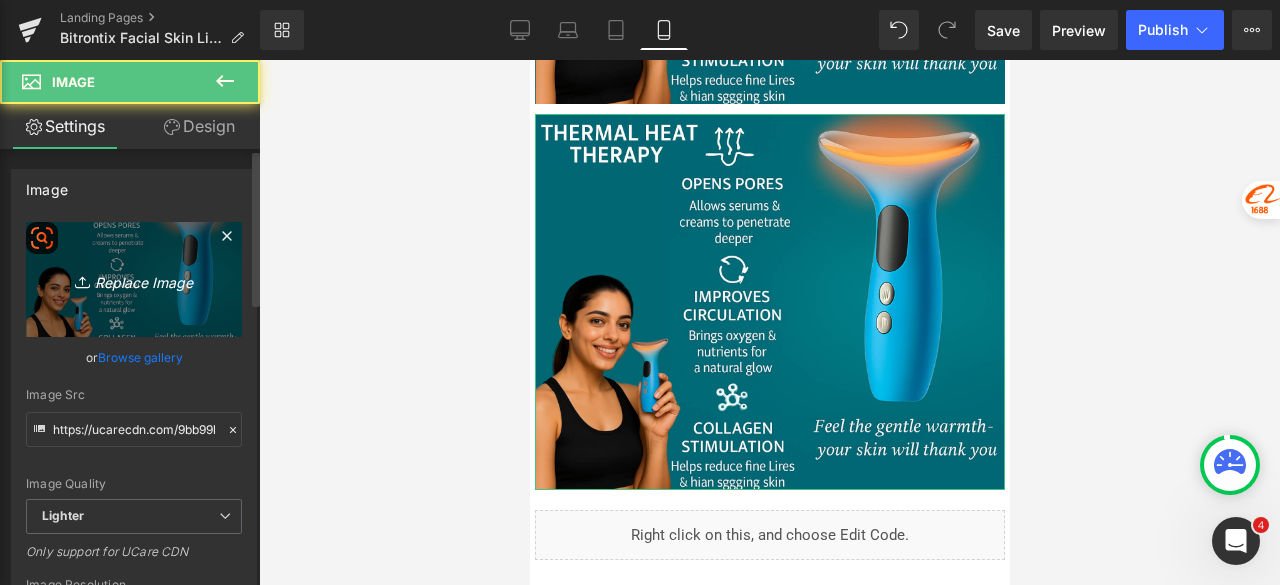 click on "Replace Image" at bounding box center (134, 279) 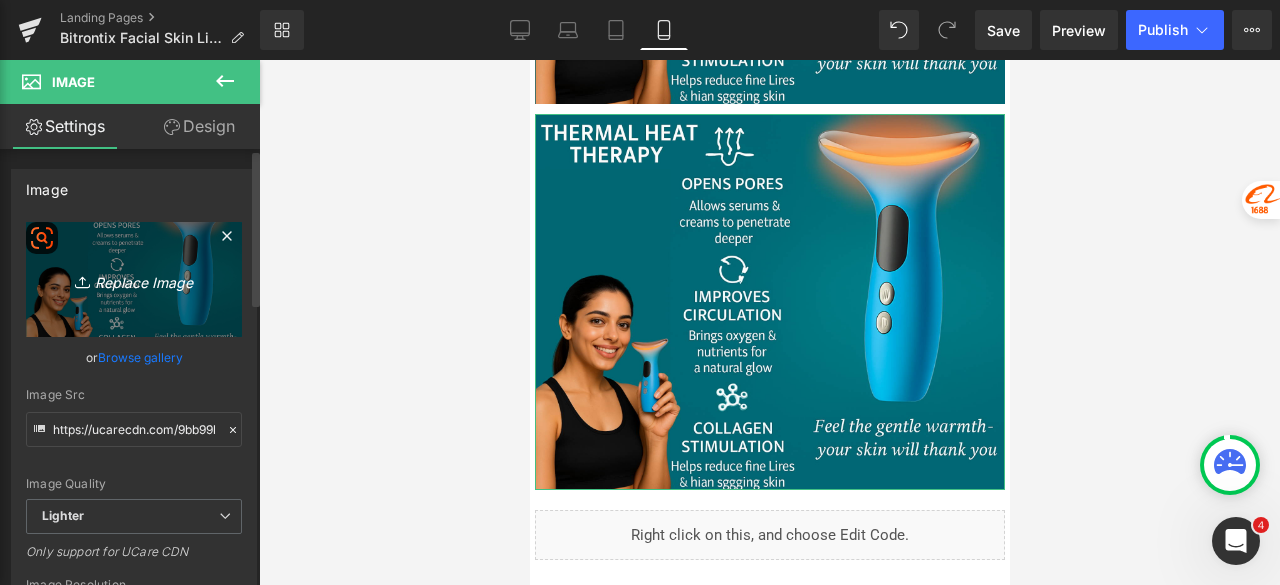 type on "C:\fakepath\Untitled design - 2025-08-04T123841.775.png" 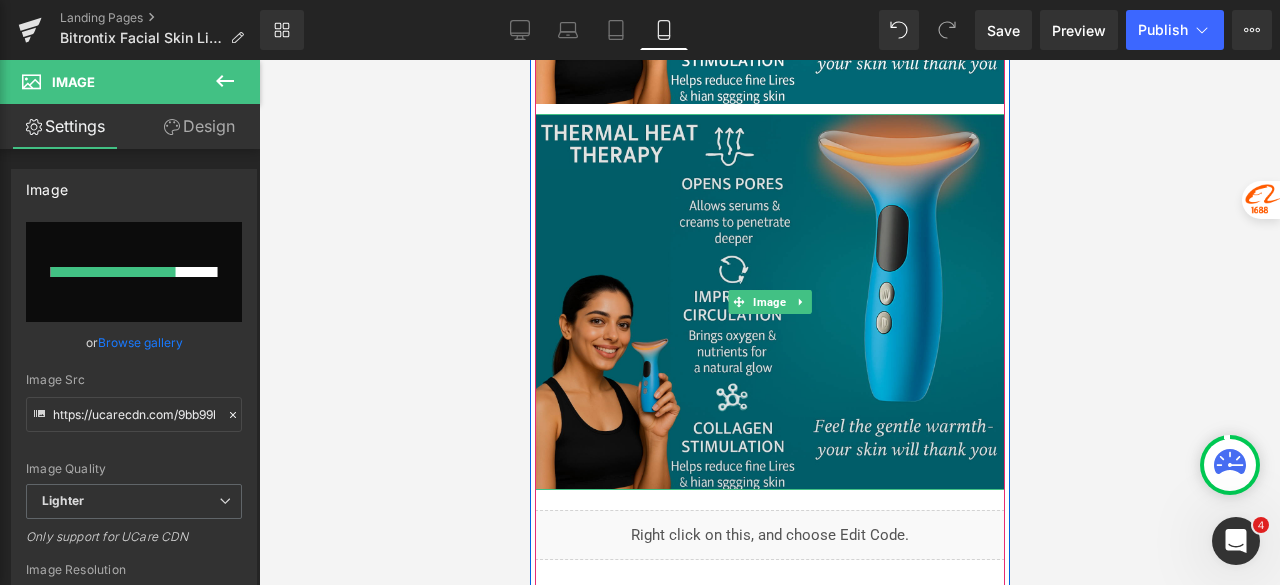 type 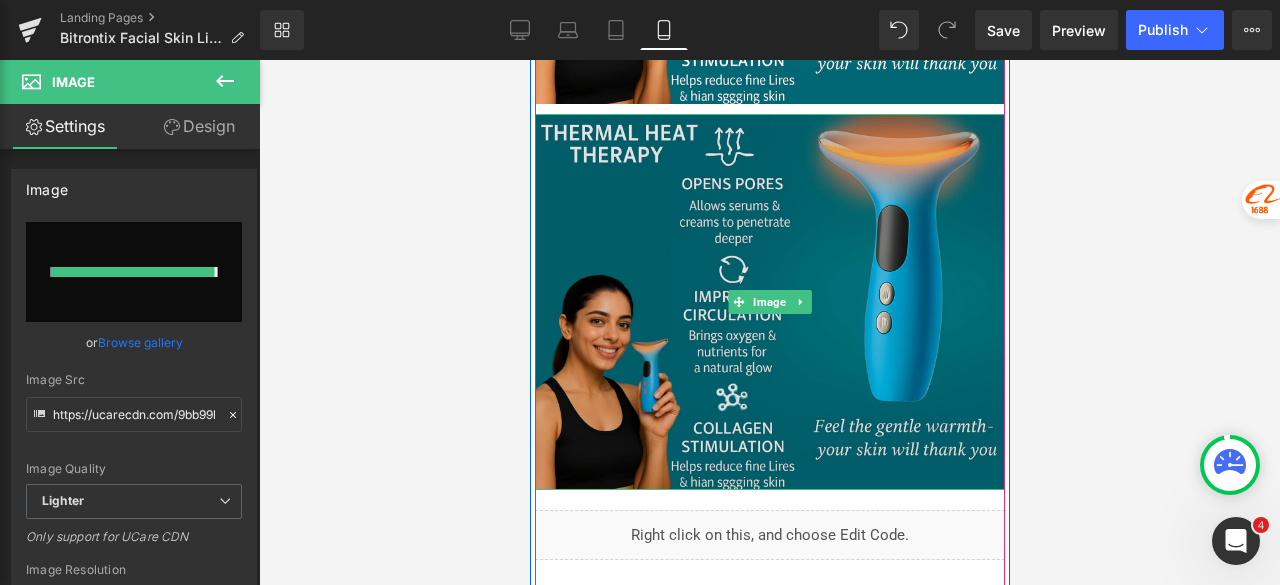 type on "https://ucarecdn.com/ace4442b-4ad6-4d2c-badb-a750fb007e3e/-/format/auto/-/preview/3000x3000/-/quality/lighter/Untitled%20design%20-%202025-08-04T123841.775.png" 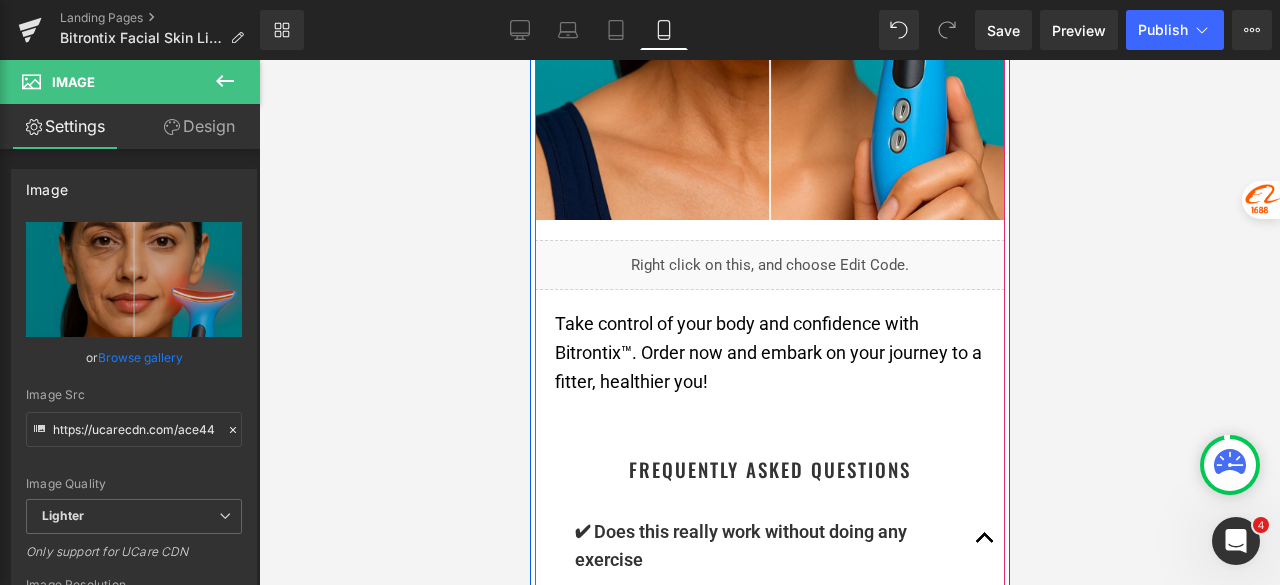 scroll, scrollTop: 7671, scrollLeft: 0, axis: vertical 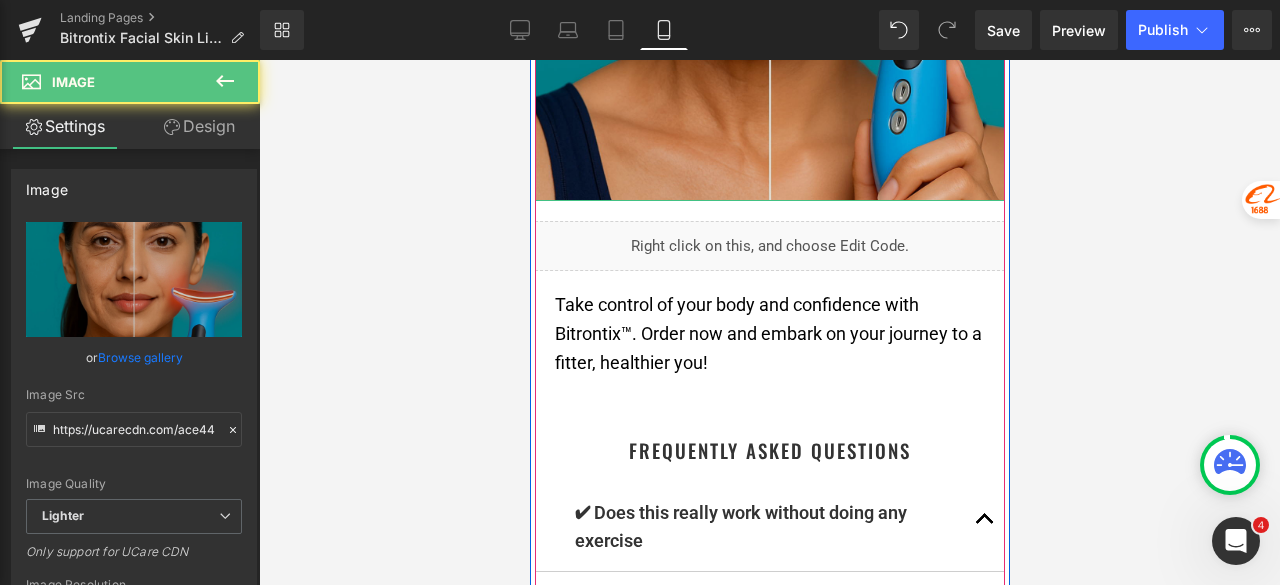 click at bounding box center (769, -92) 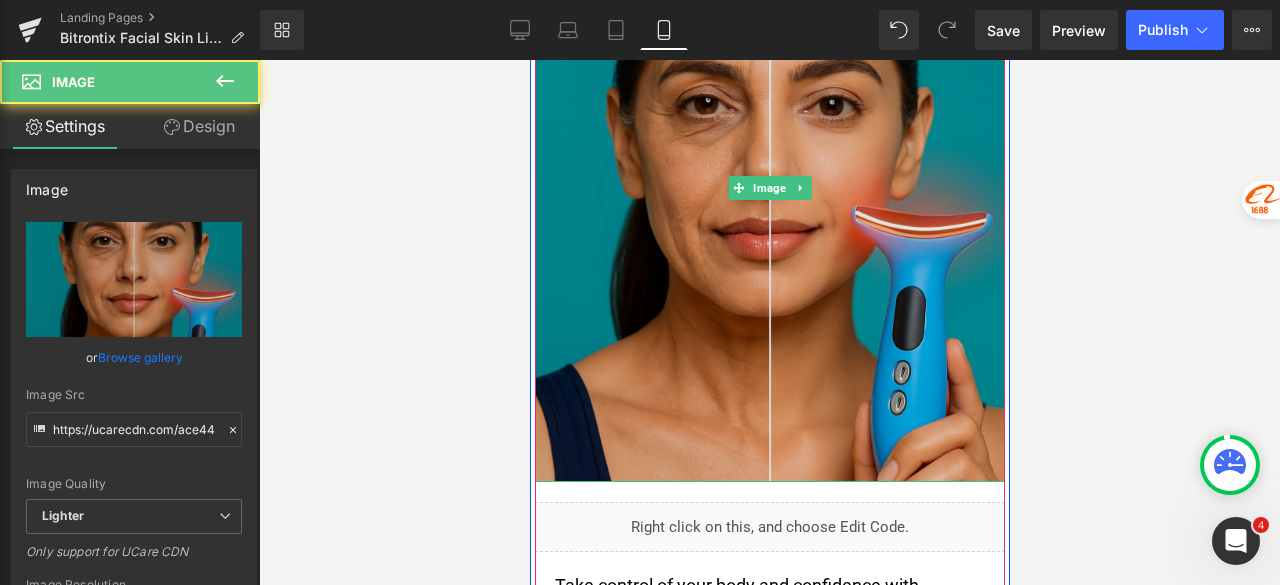 scroll, scrollTop: 7371, scrollLeft: 0, axis: vertical 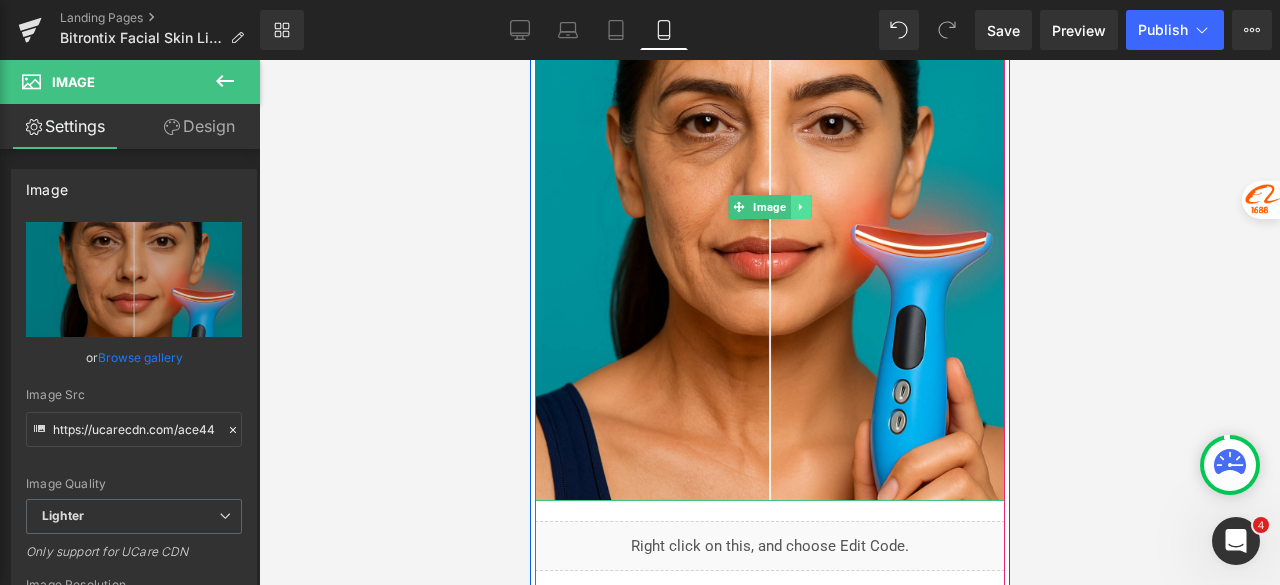 click 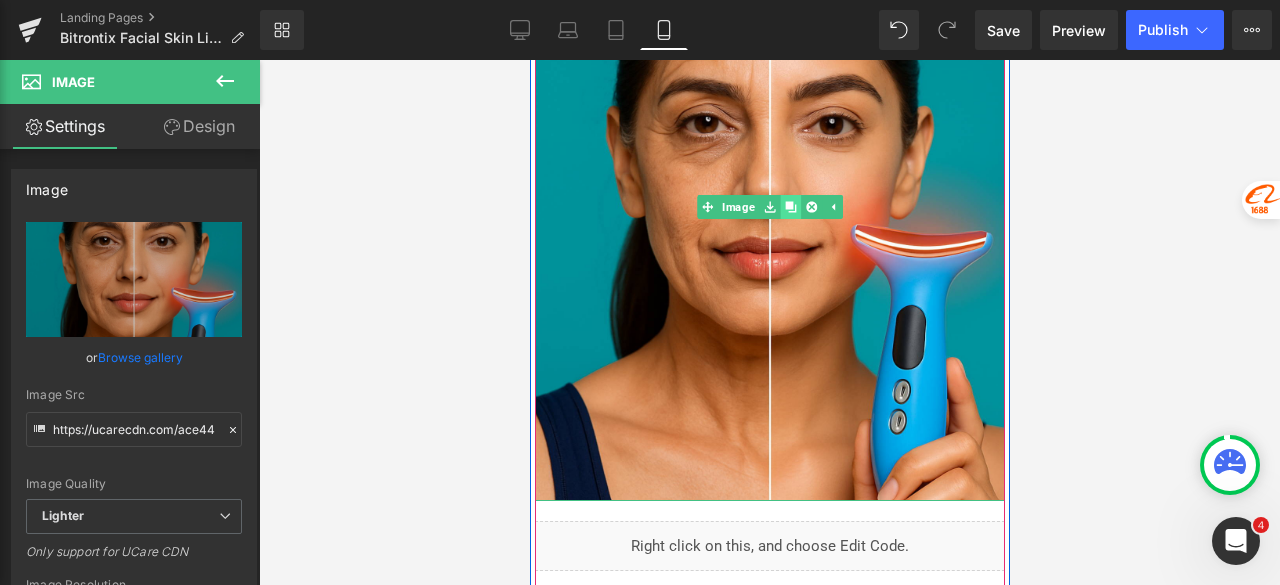 click 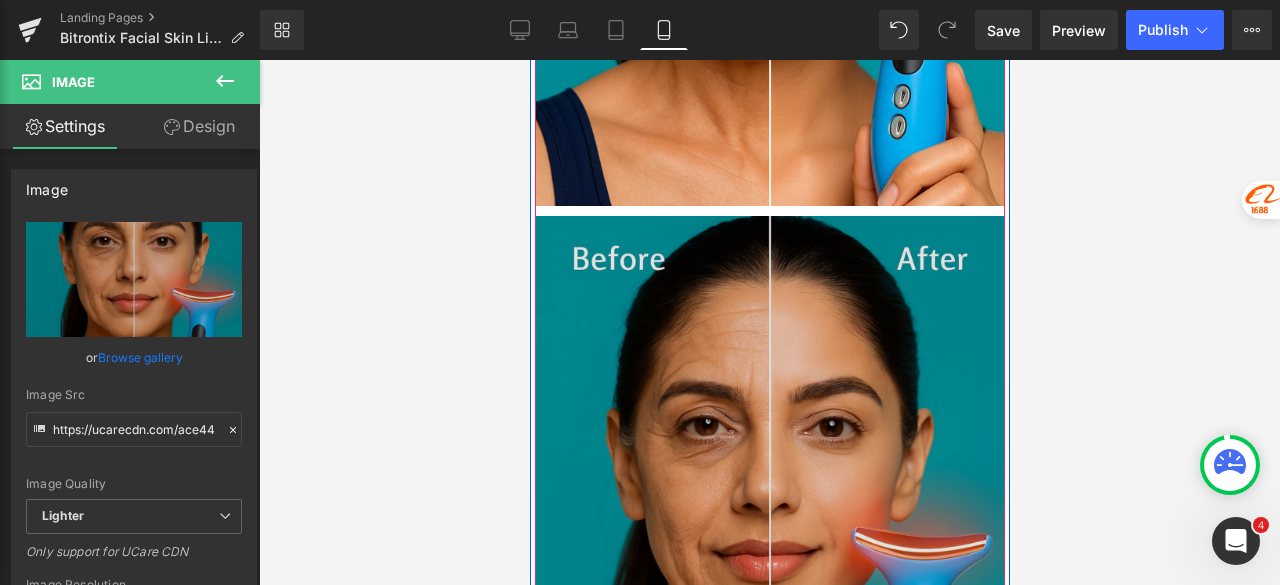 scroll, scrollTop: 7668, scrollLeft: 0, axis: vertical 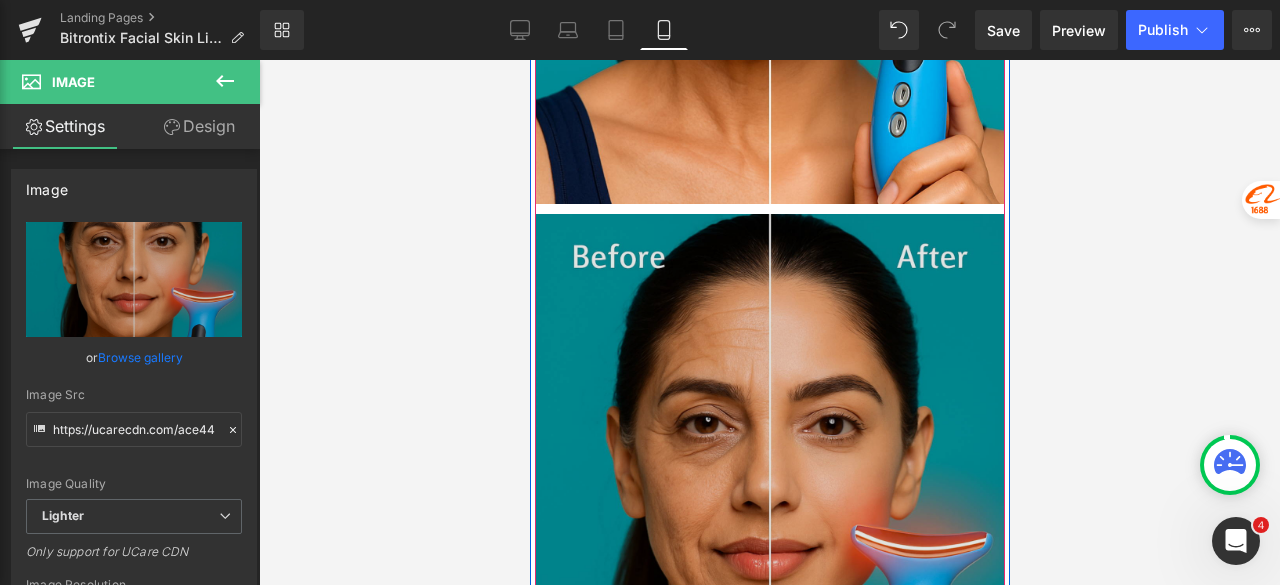 click at bounding box center [769, 508] 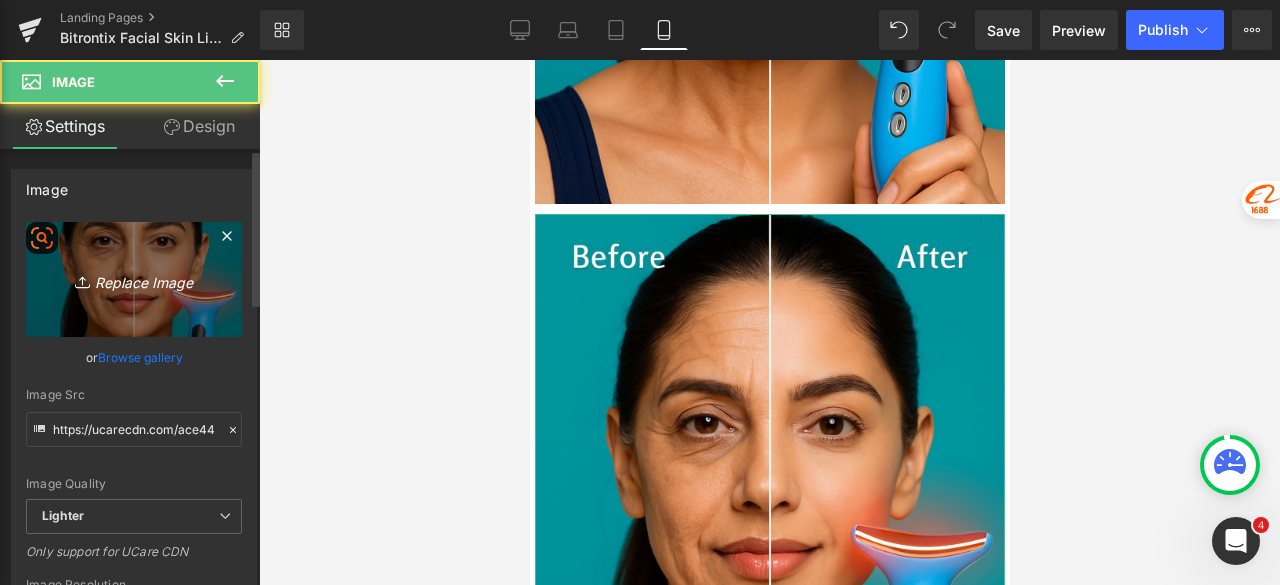 click on "Replace Image" at bounding box center (134, 279) 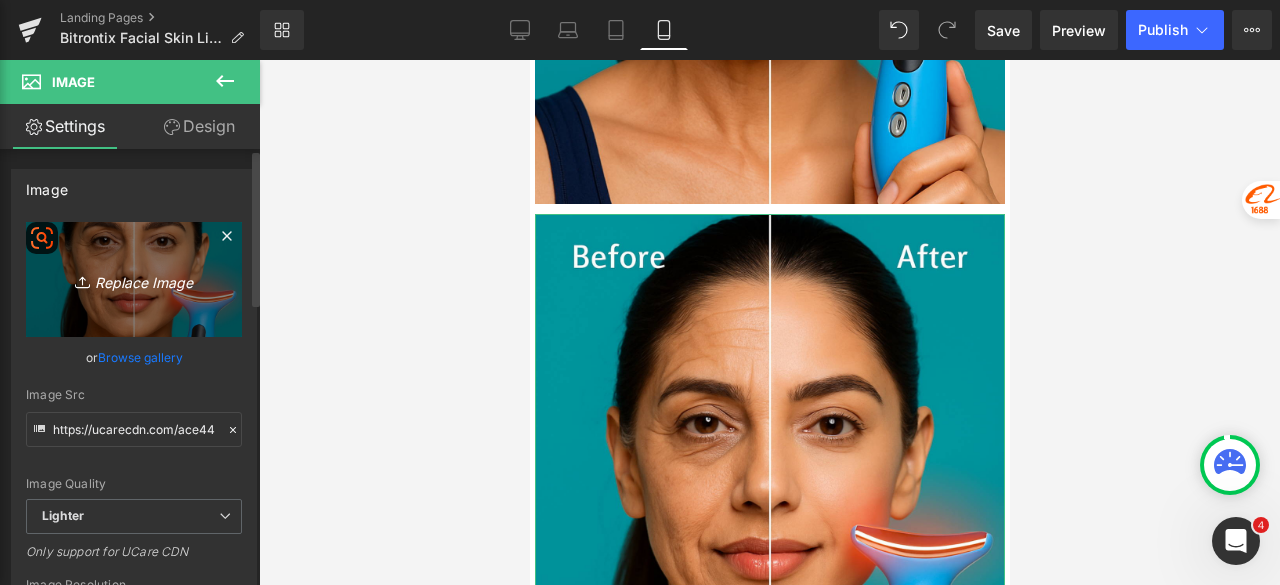 type on "C:\fakepath\Untitled design - 2025-08-04T124112.870.png" 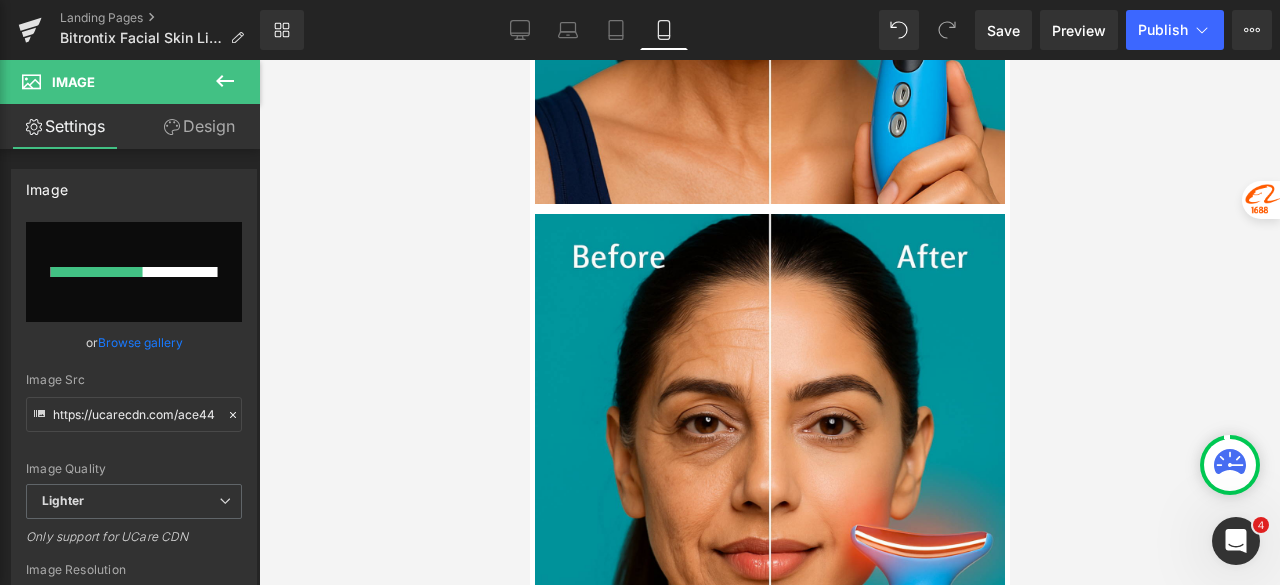 type 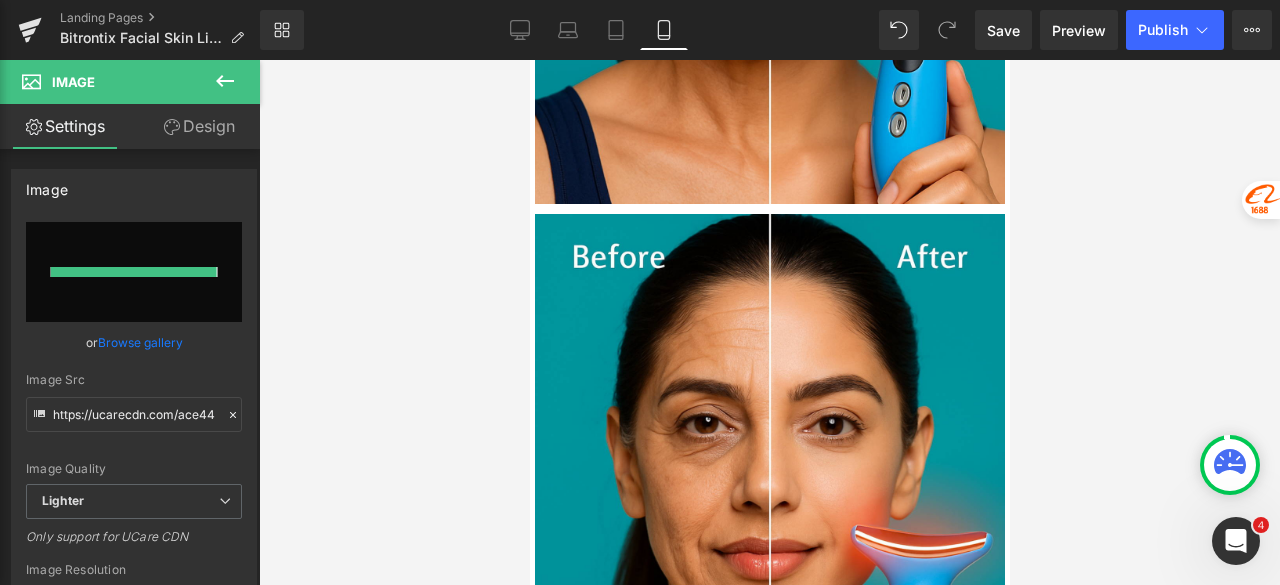 type on "https://ucarecdn.com/144c9aee-1fc0-421f-a74a-2ac0424a1744/-/format/auto/-/preview/3000x3000/-/quality/lighter/Untitled%20design%20-%202025-08-04T124112.870.png" 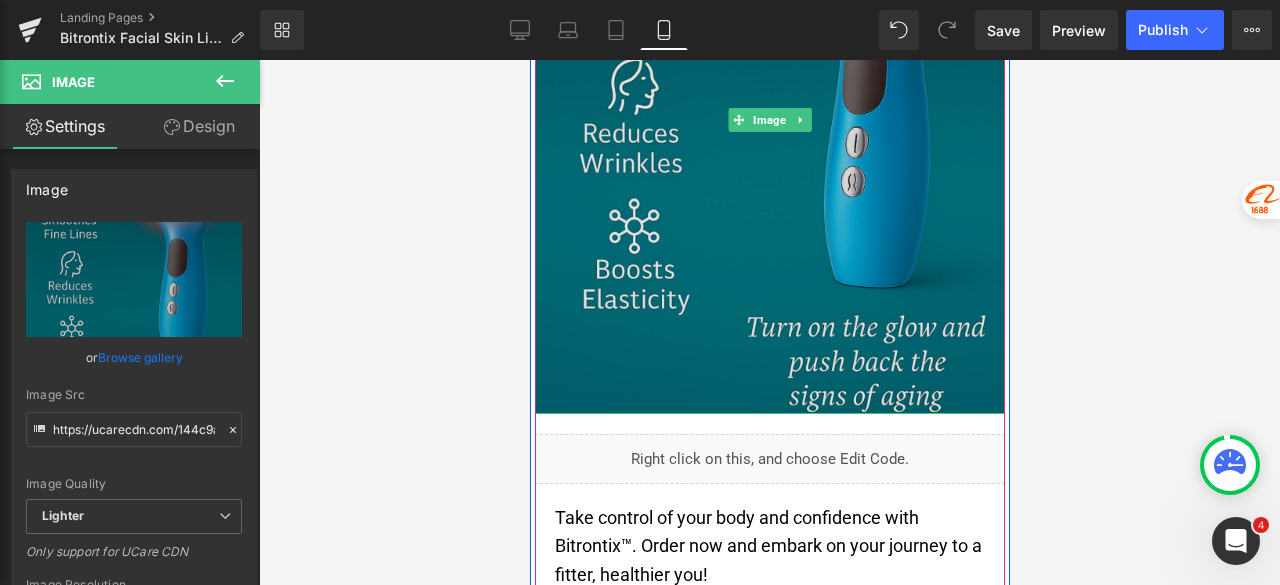 scroll, scrollTop: 7968, scrollLeft: 0, axis: vertical 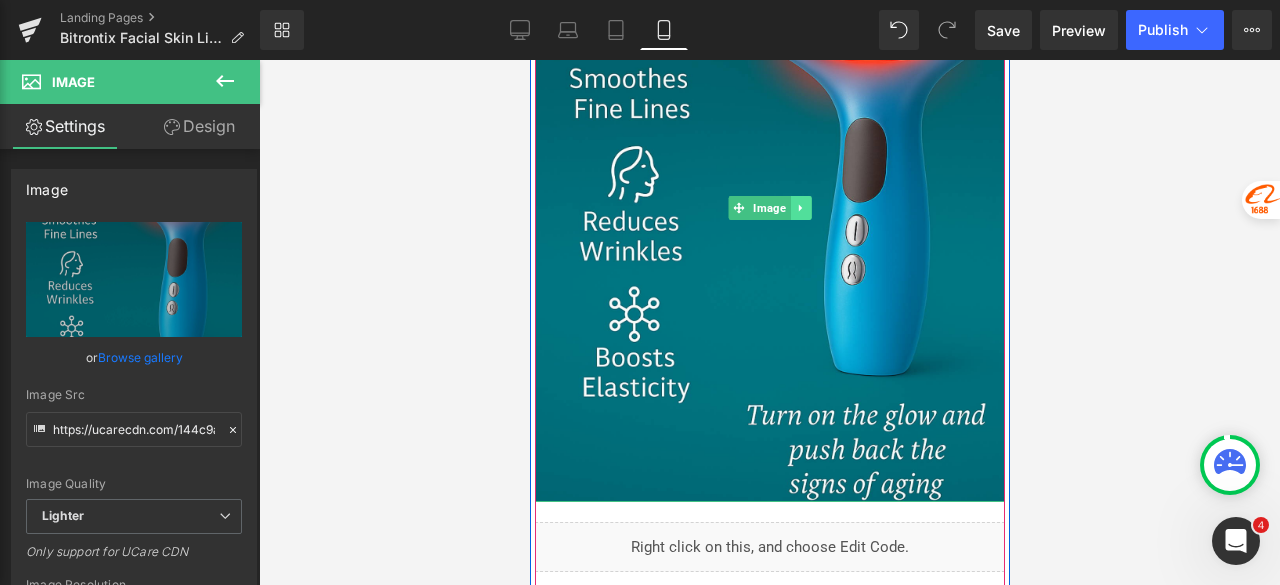 click 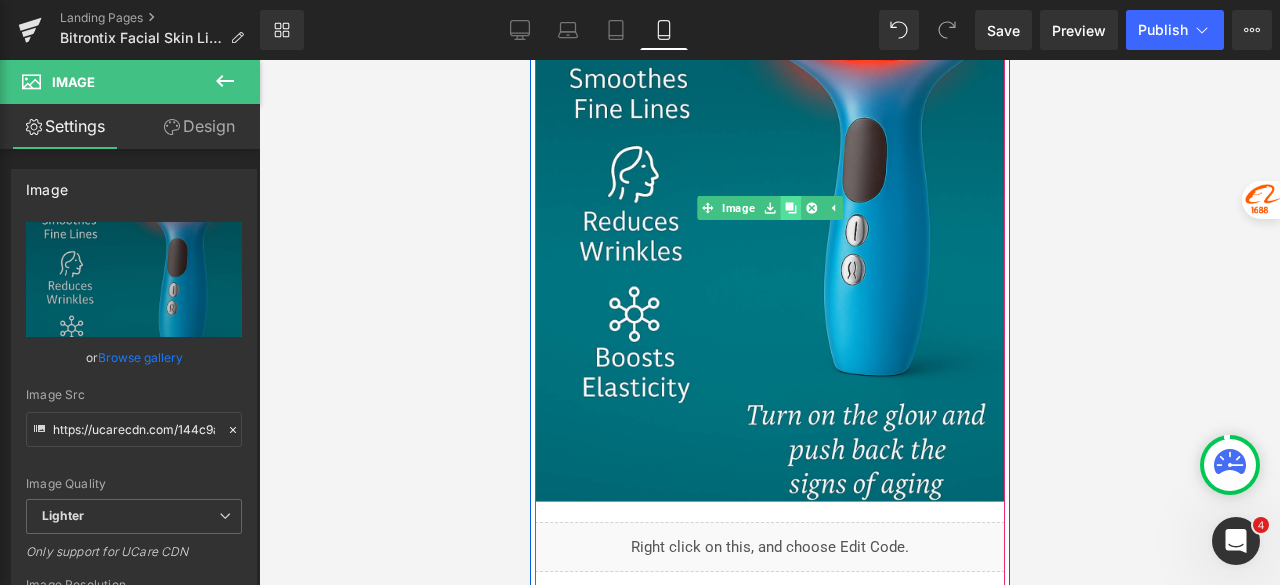 click 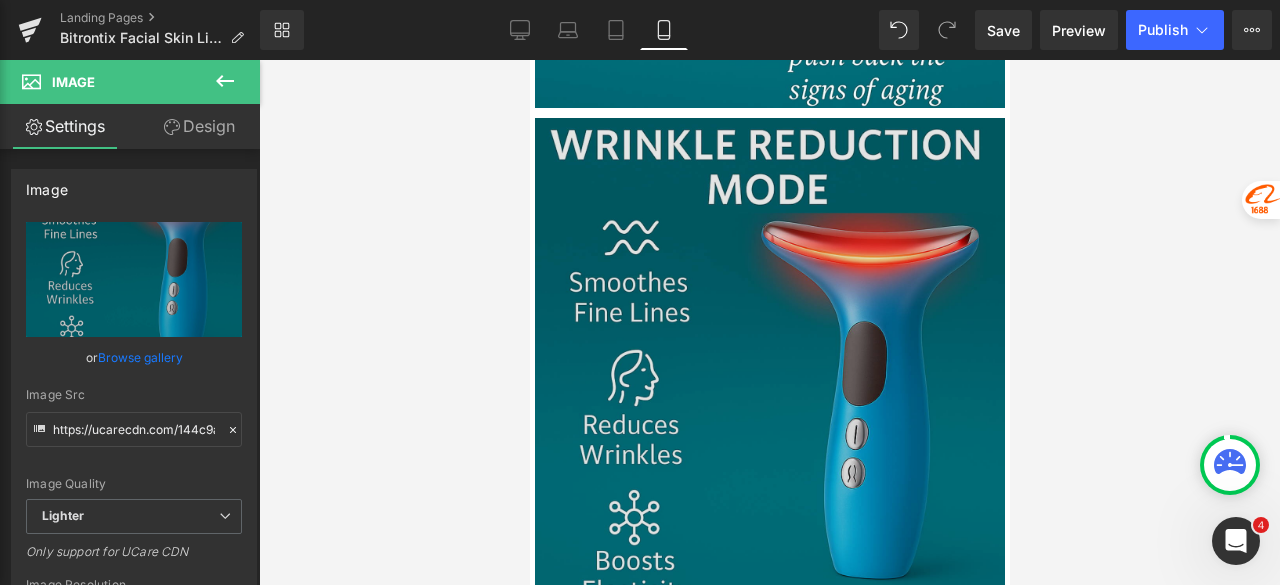 scroll, scrollTop: 8366, scrollLeft: 0, axis: vertical 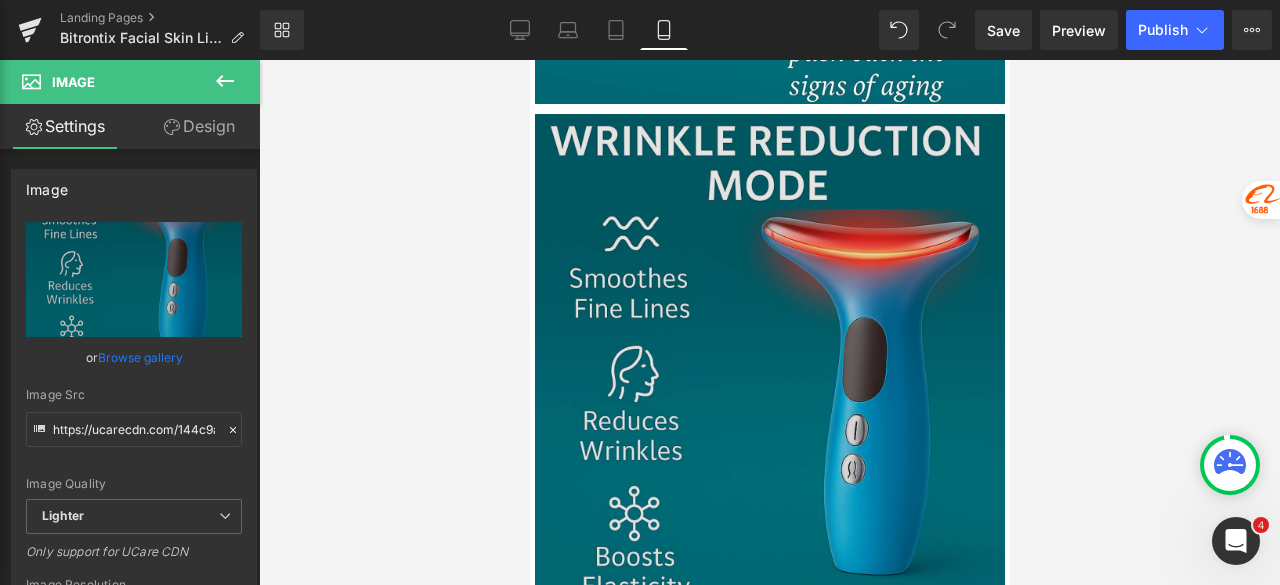 click at bounding box center (769, 408) 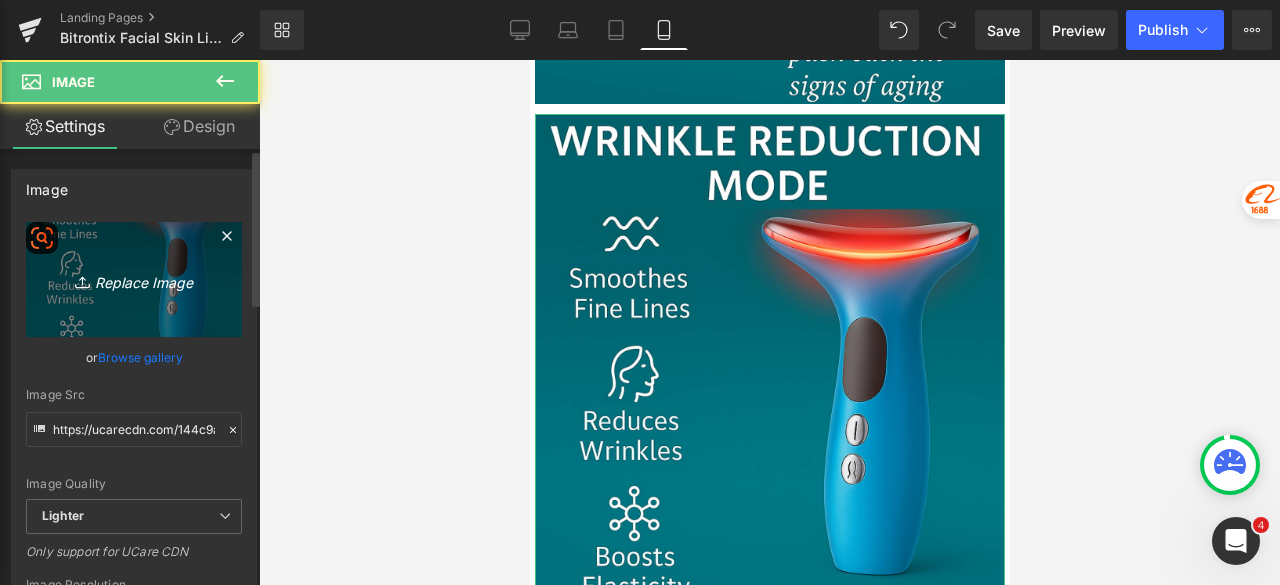 click on "Replace Image" at bounding box center (134, 279) 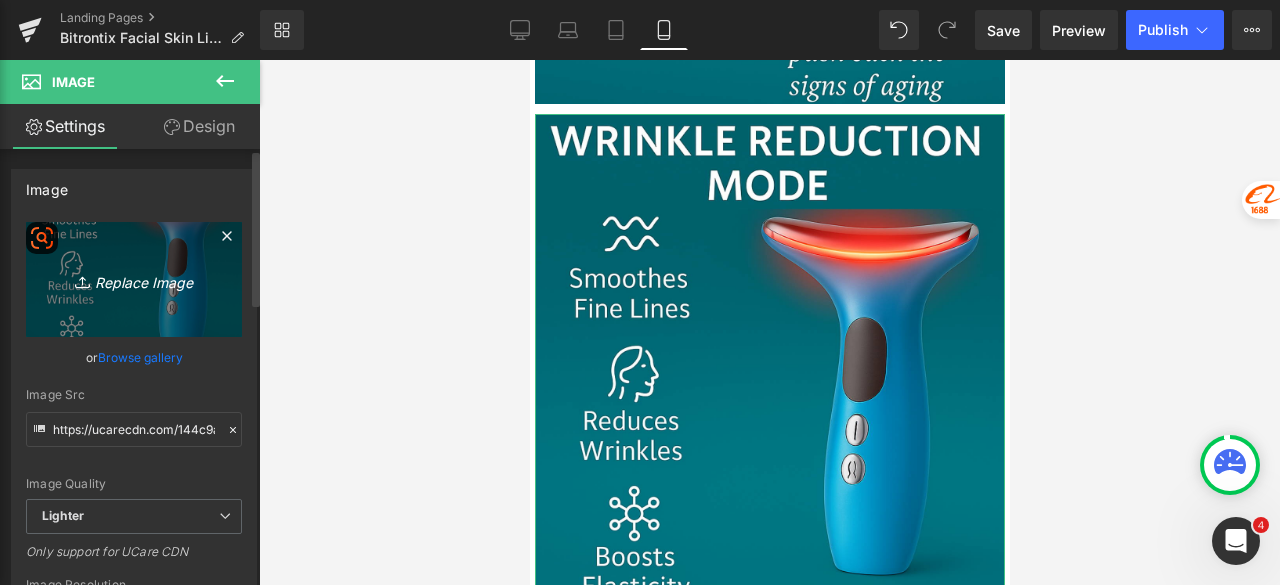 type on "C:\fakepath\Untitled design - 2025-08-04T124917.031.png" 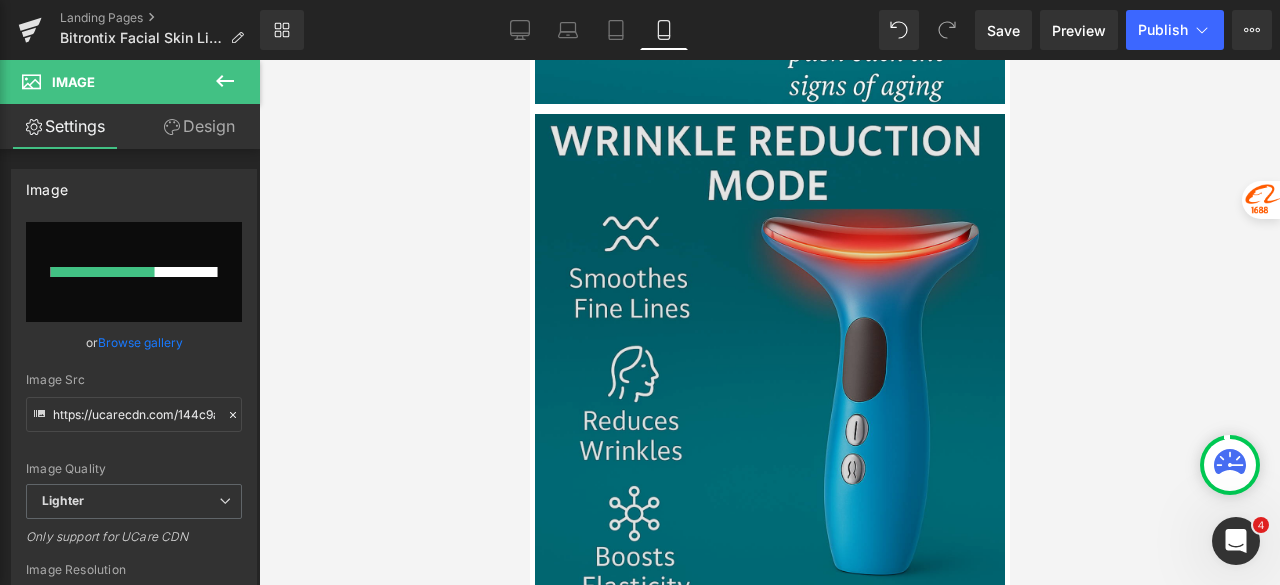 type 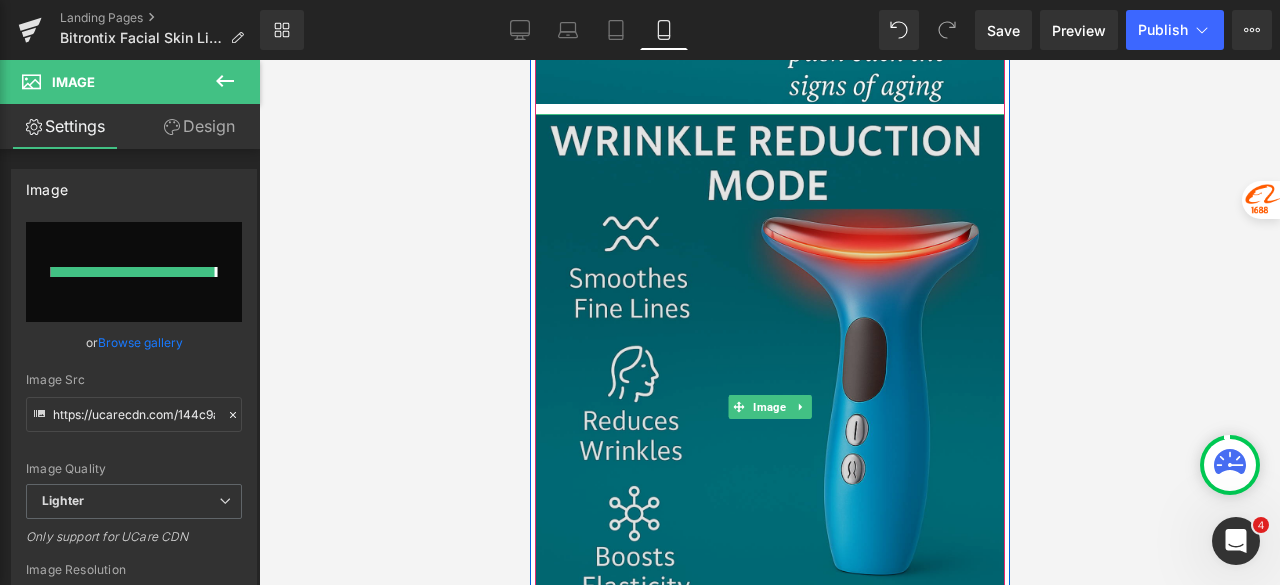 type on "https://ucarecdn.com/af32a031-f78e-4aef-b9ab-51905e0708e8/-/format/auto/-/preview/3000x3000/-/quality/lighter/Untitled%20design%20-%202025-08-04T124917.031.png" 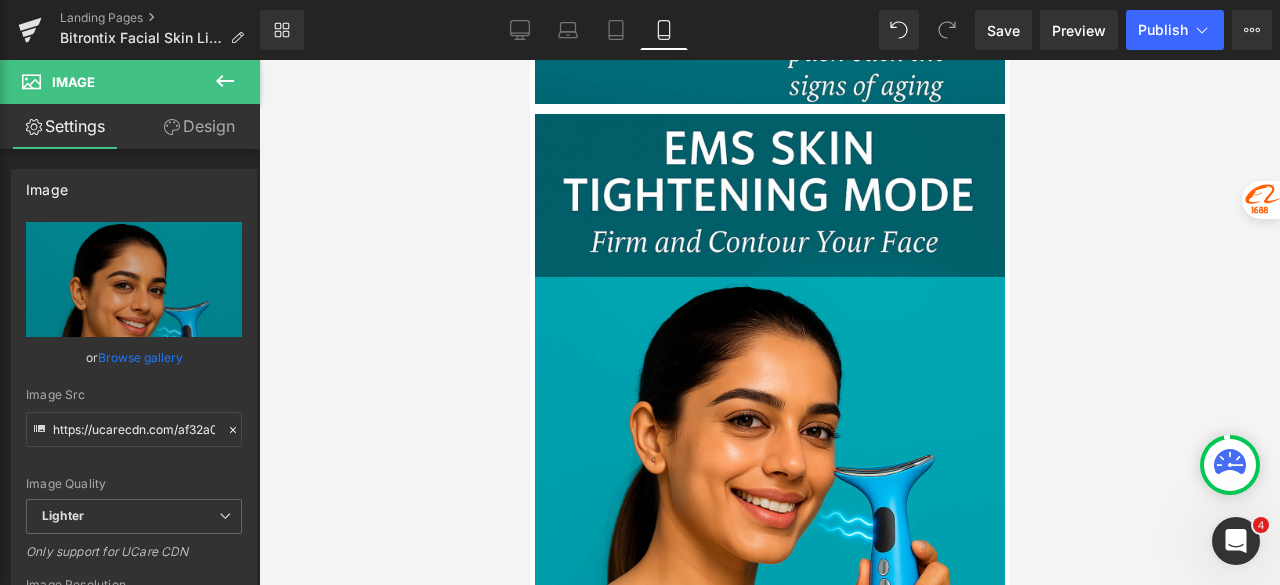 click at bounding box center [769, 322] 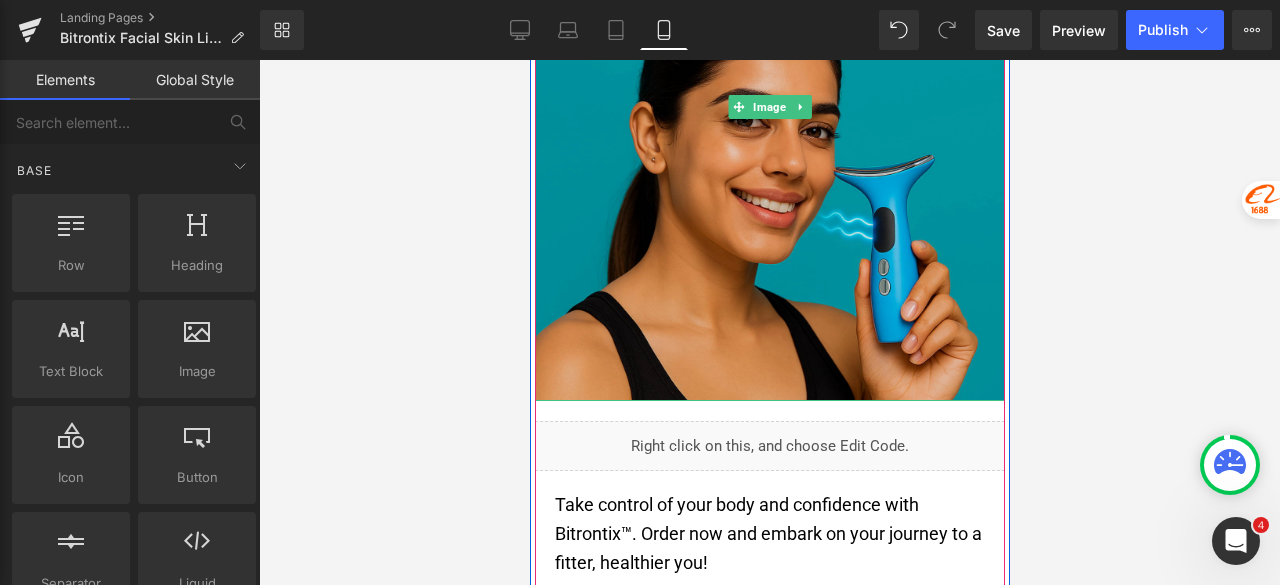 scroll, scrollTop: 8166, scrollLeft: 0, axis: vertical 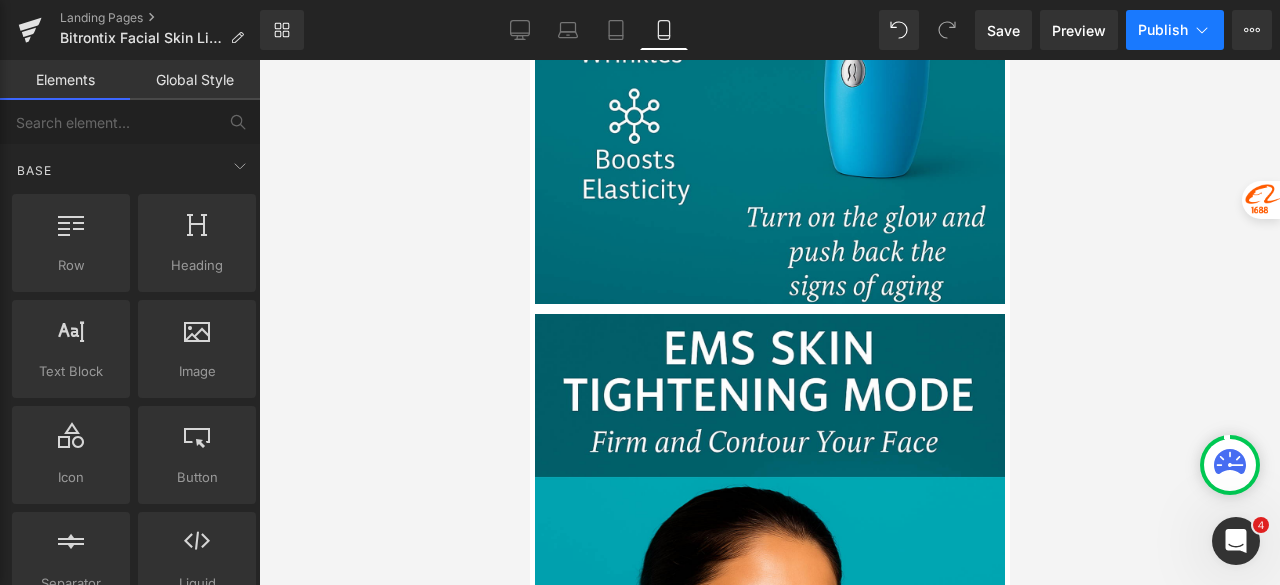 click on "Publish" at bounding box center [1163, 30] 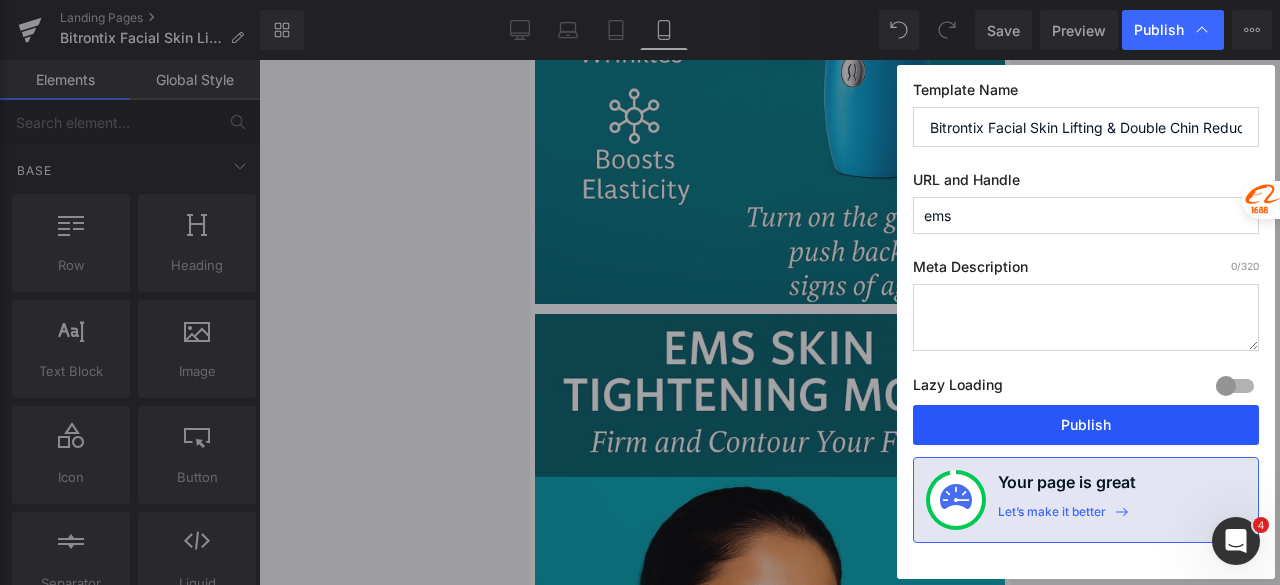 click on "Publish" at bounding box center [1086, 425] 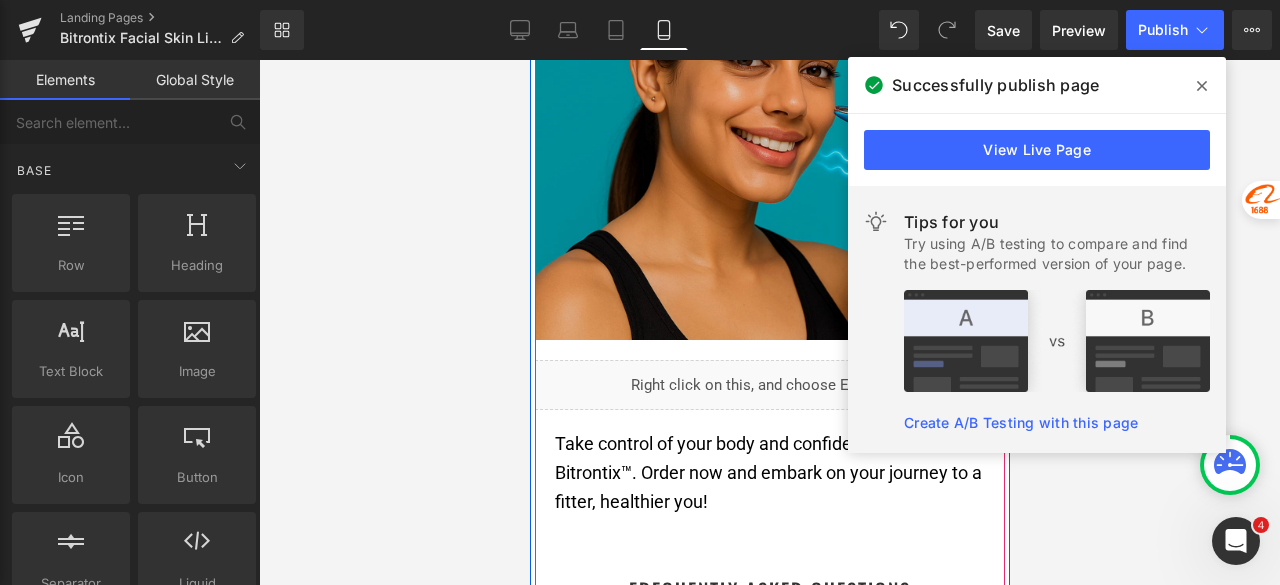 scroll, scrollTop: 8766, scrollLeft: 0, axis: vertical 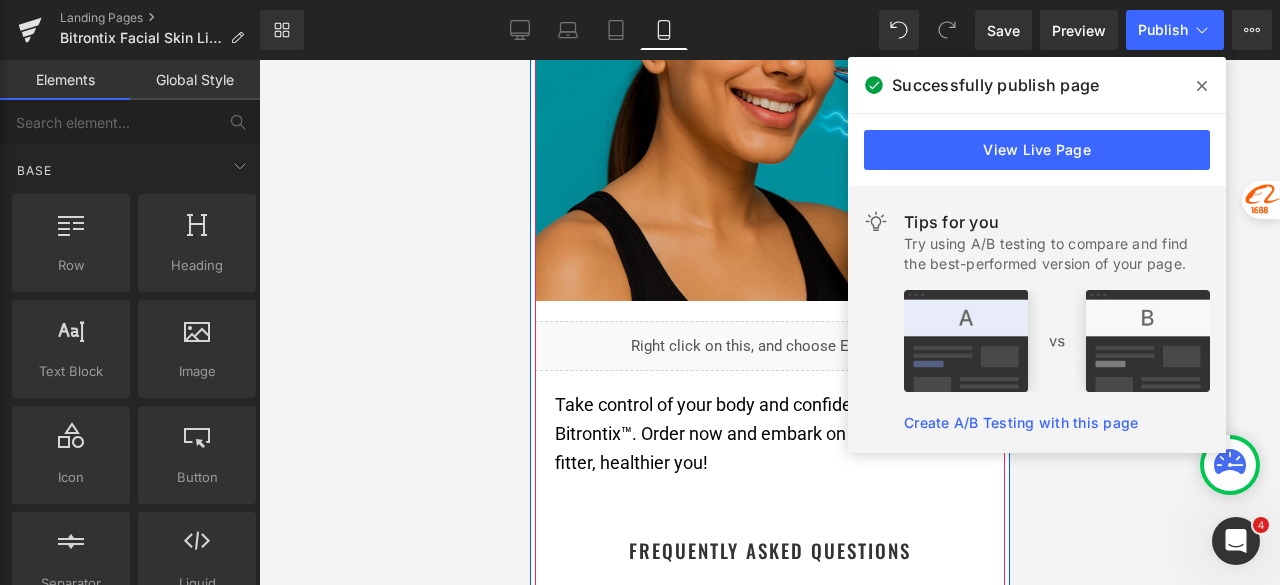 click at bounding box center (769, 8) 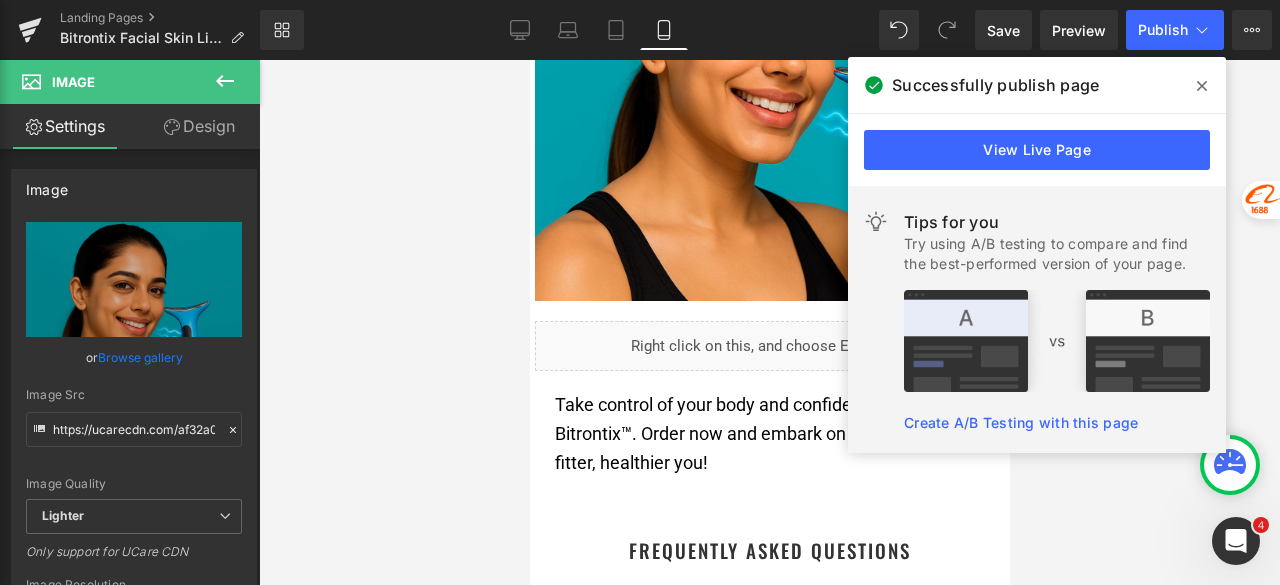 click 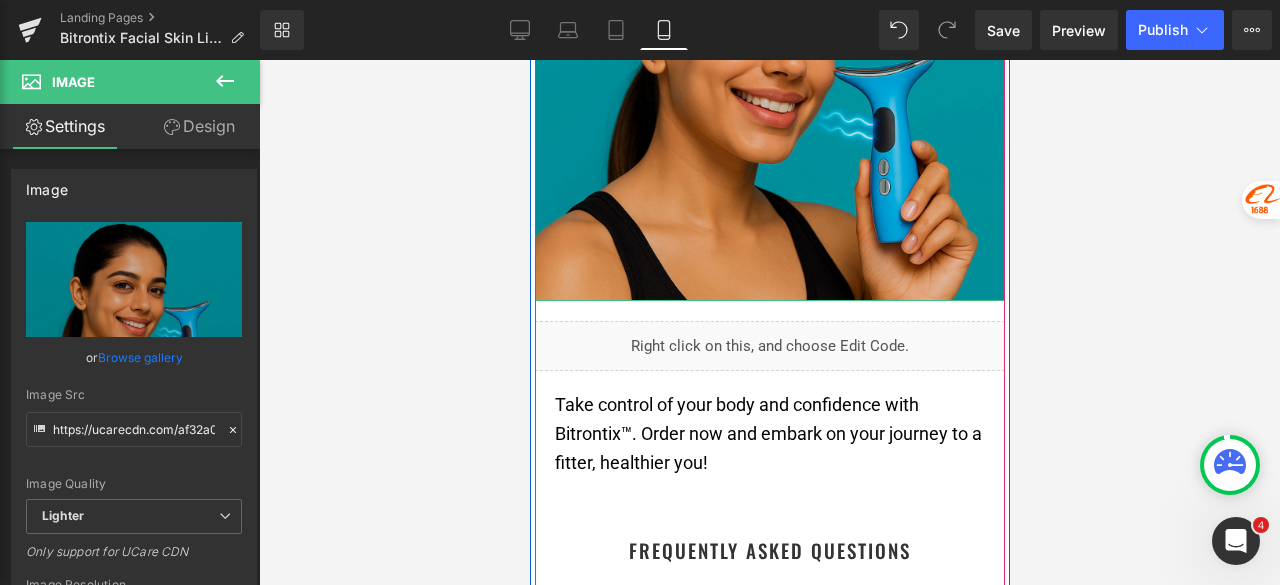 click at bounding box center (769, 8) 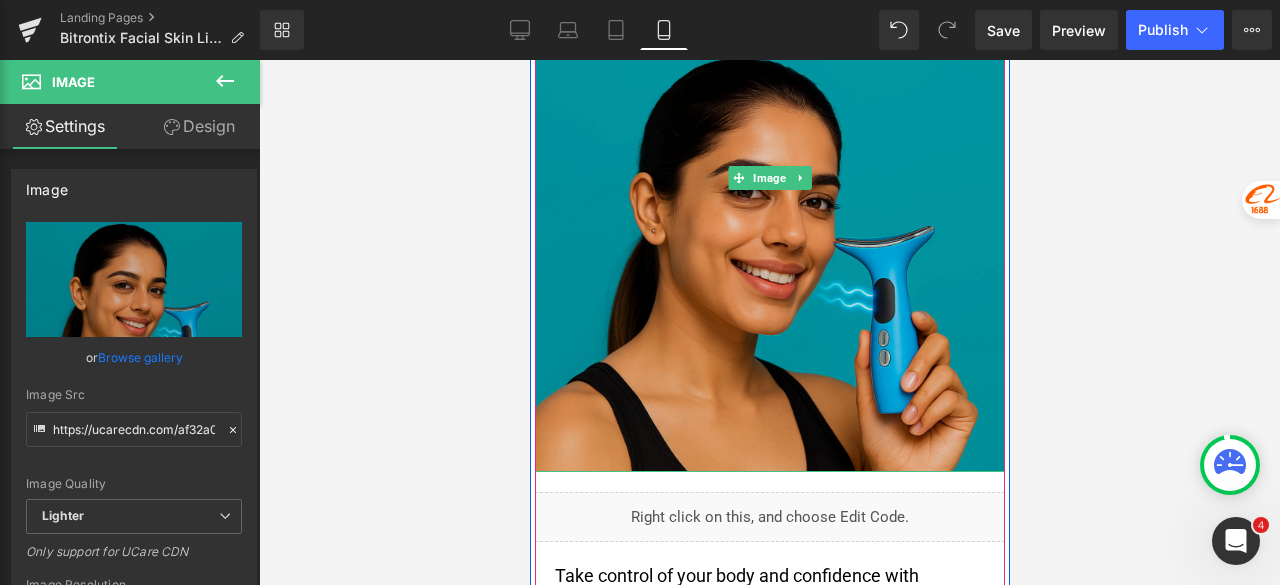 scroll, scrollTop: 8566, scrollLeft: 0, axis: vertical 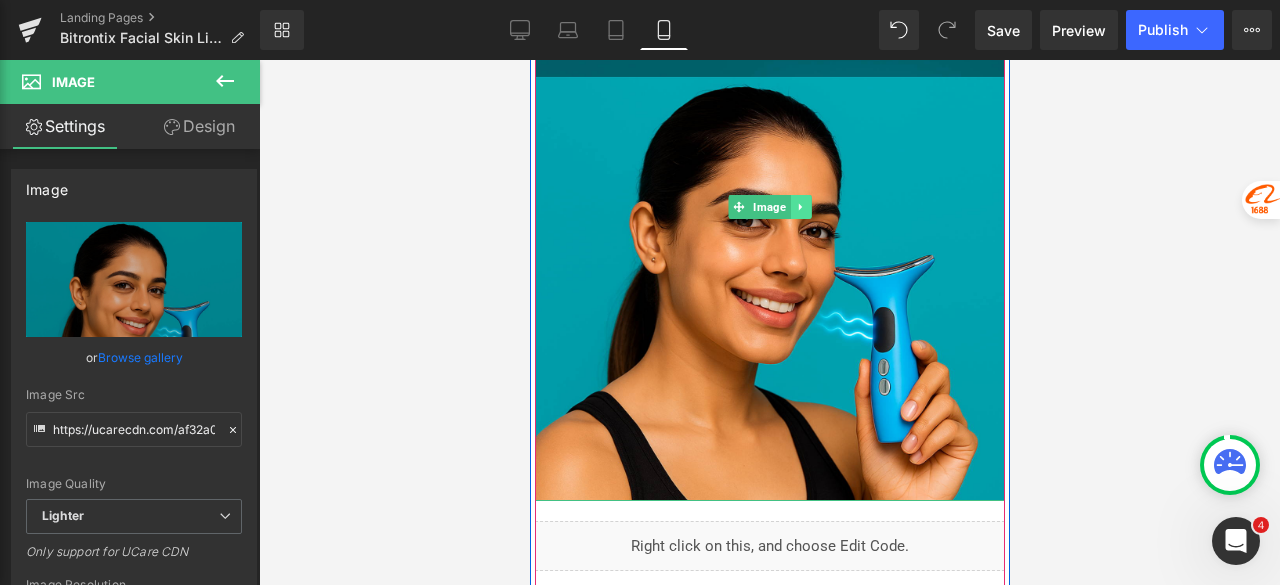 click at bounding box center (800, 207) 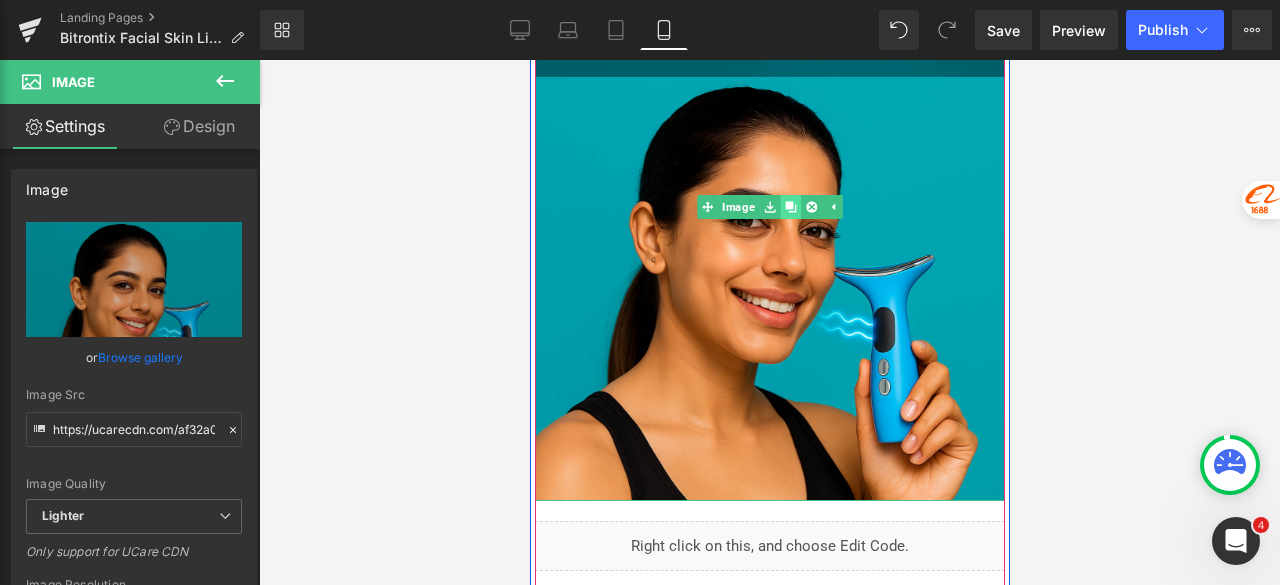click 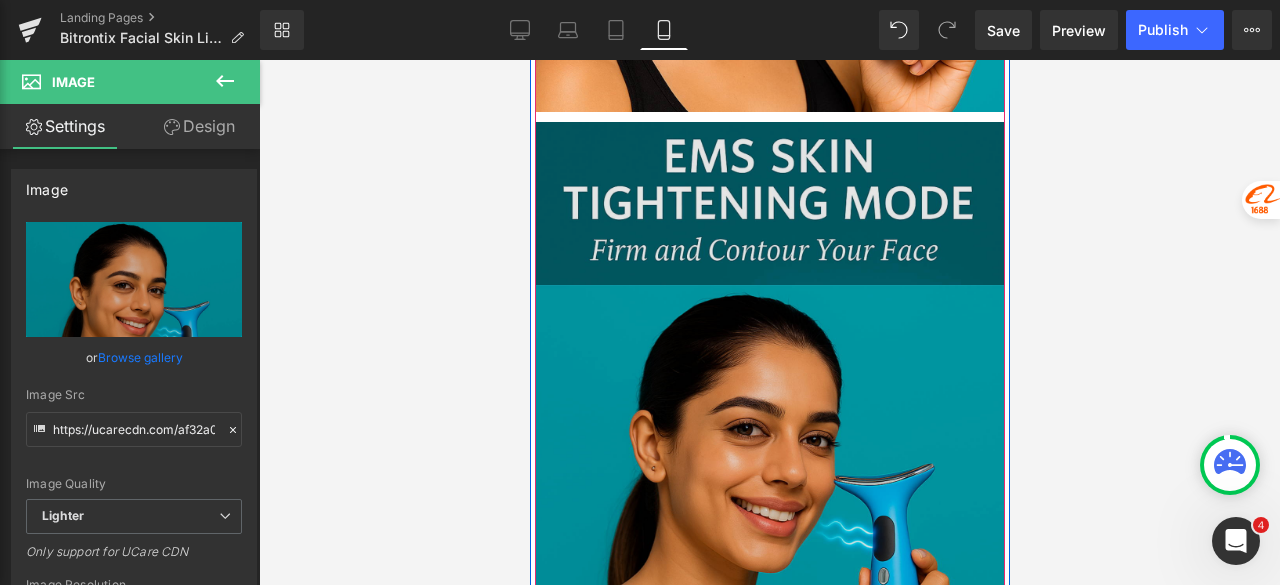 scroll, scrollTop: 8964, scrollLeft: 0, axis: vertical 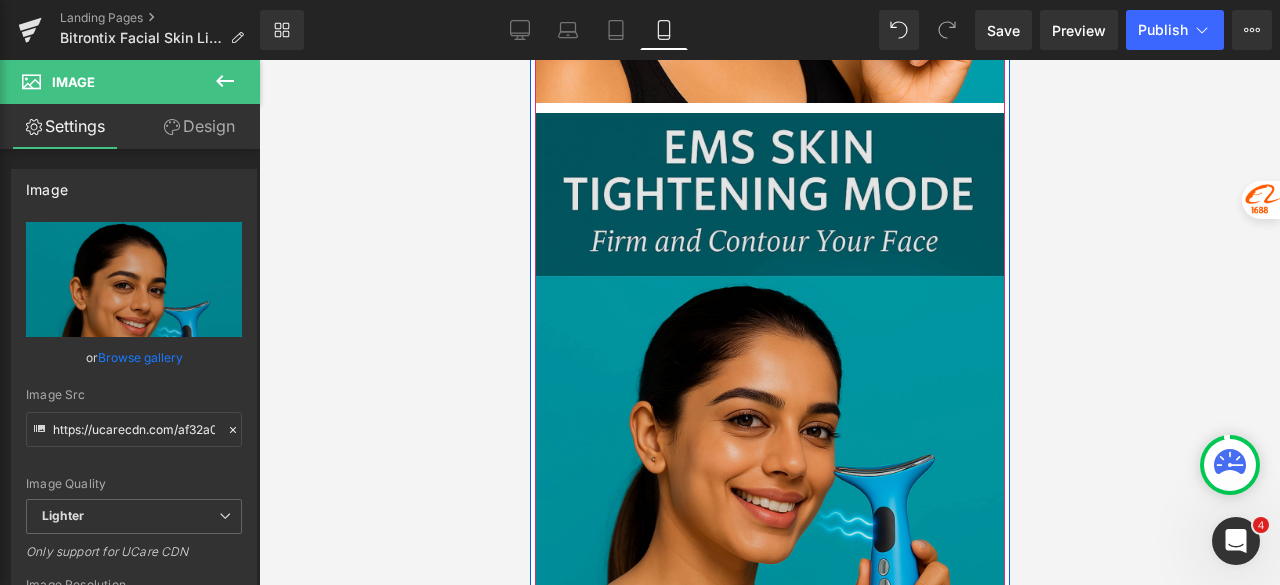 click at bounding box center (769, 407) 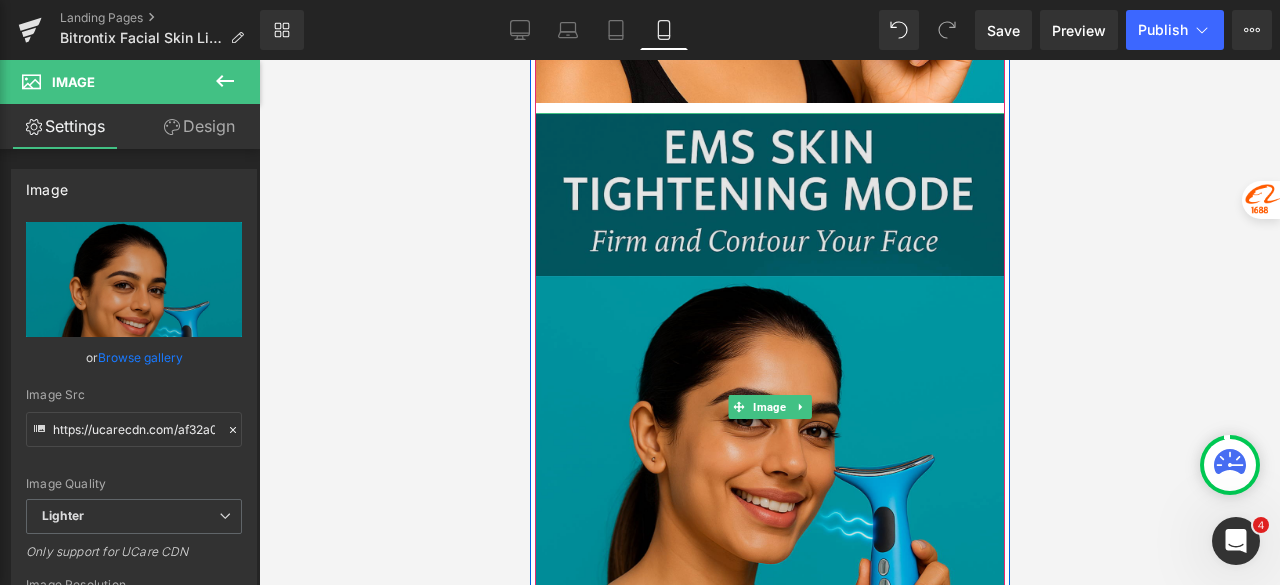 click at bounding box center [769, 407] 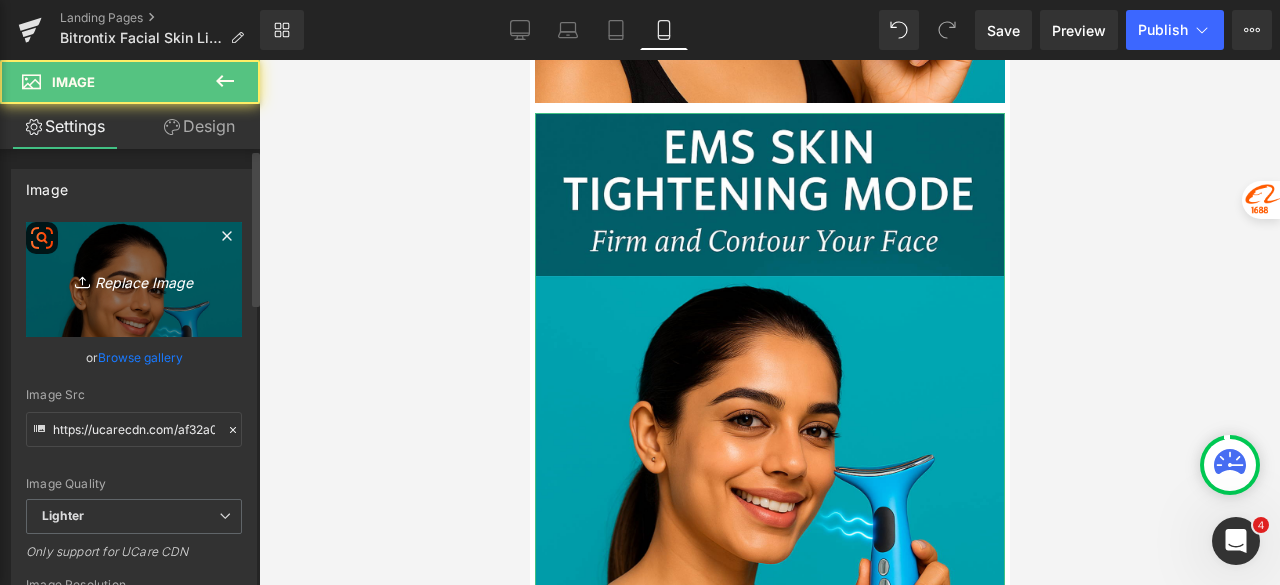 click on "Replace Image" at bounding box center [134, 279] 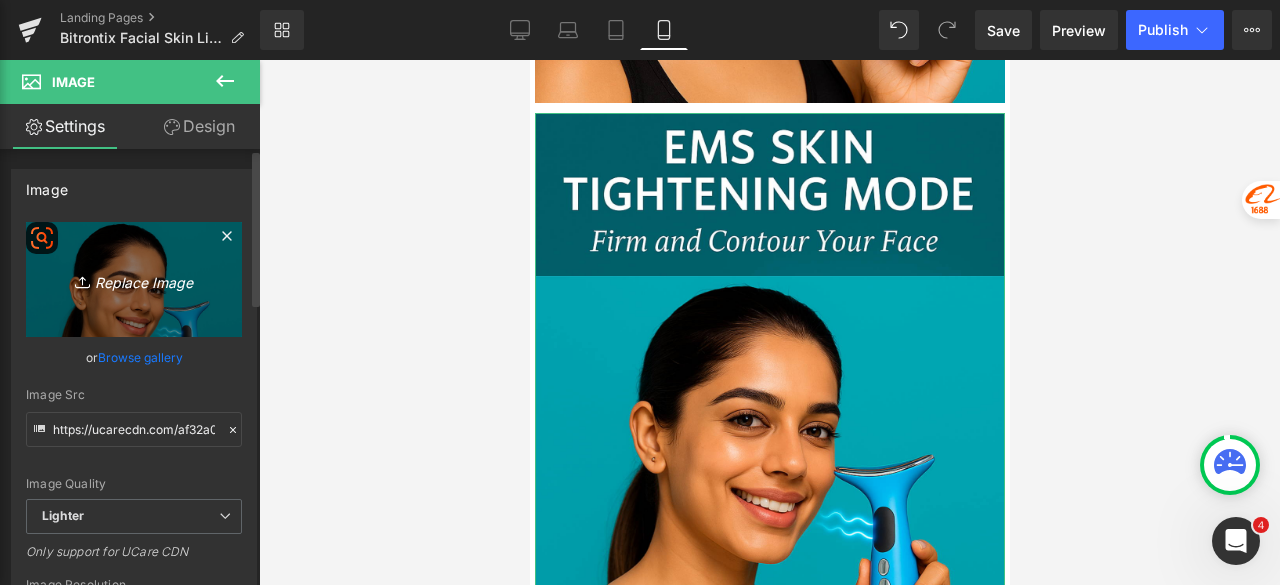 type on "C:\fakepath\Untitled design - 2025-08-04T125112.791.png" 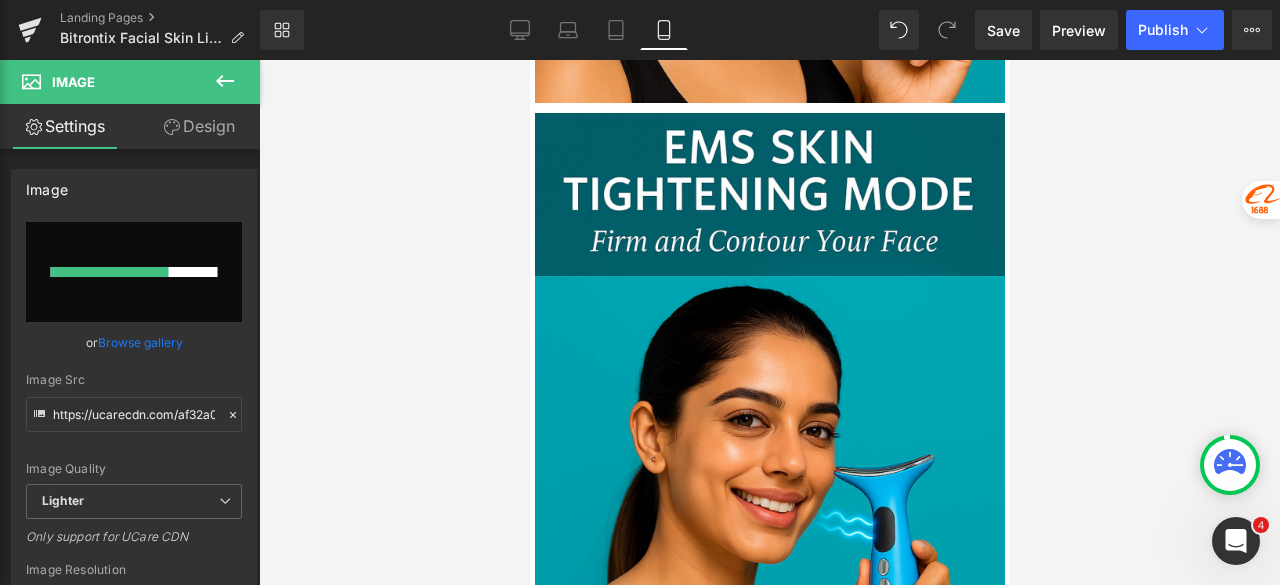 type 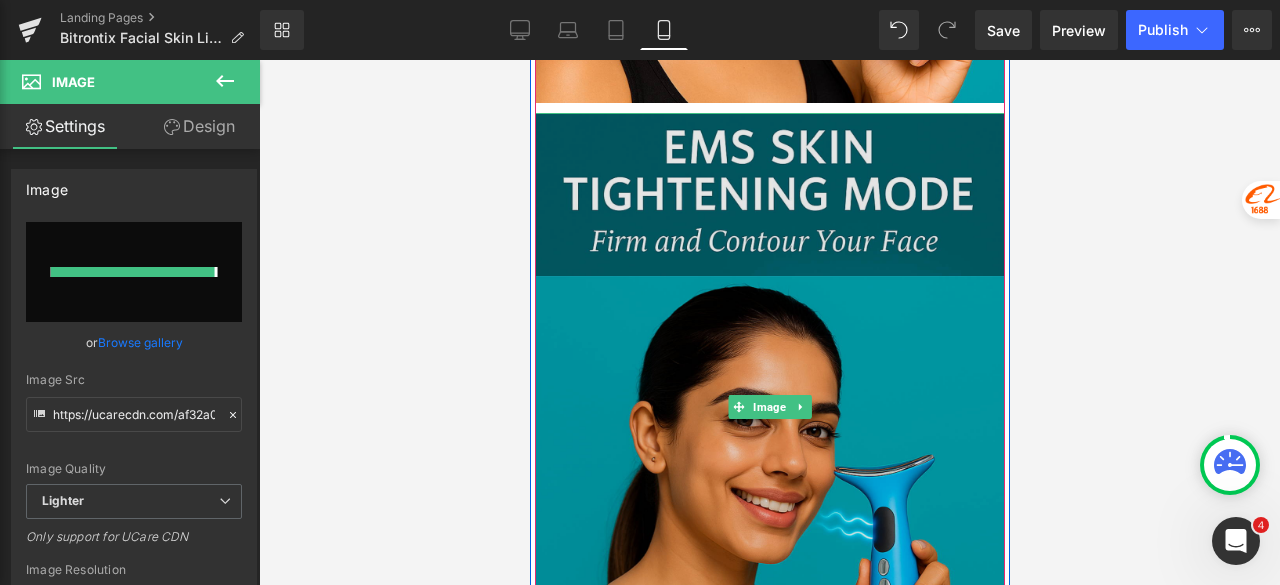 type on "https://ucarecdn.com/1269fb8c-c9af-4106-92c1-c4aa77725ba1/-/format/auto/-/preview/3000x3000/-/quality/lighter/Untitled%20design%20-%202025-08-04T125112.791.png" 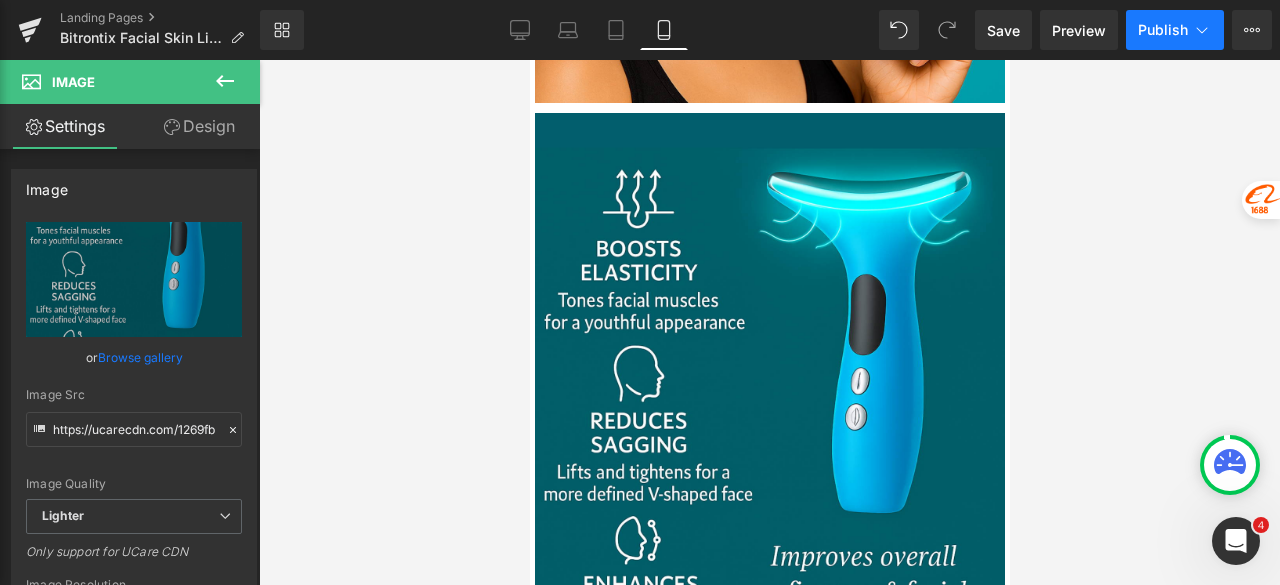 click on "Publish" at bounding box center (1163, 30) 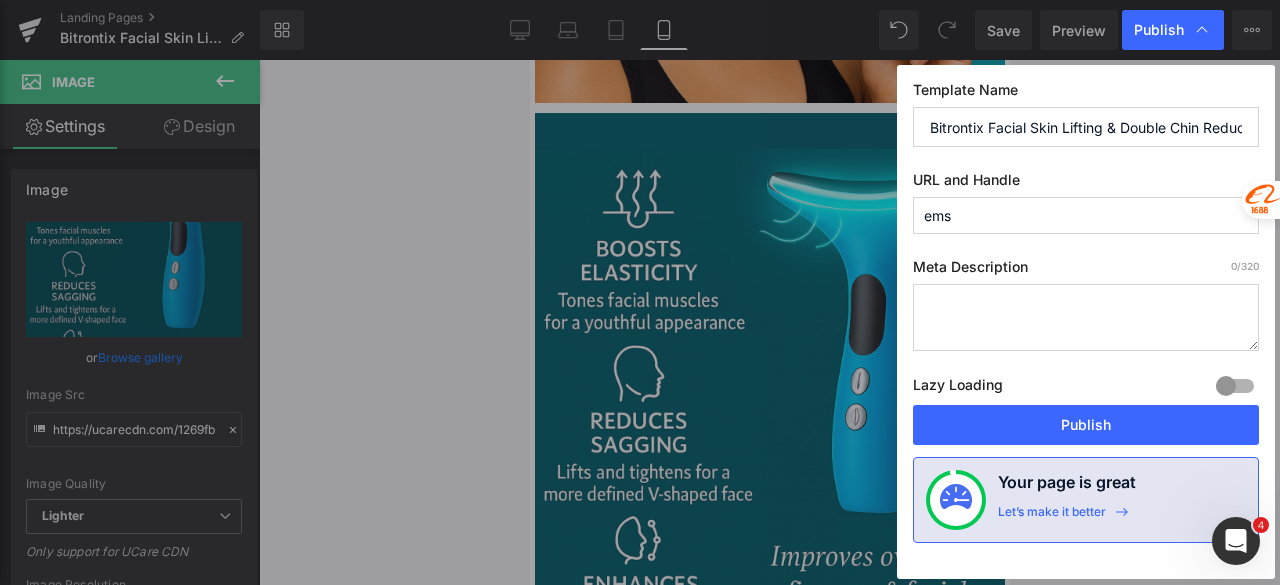 click on "Publish" at bounding box center (1086, 425) 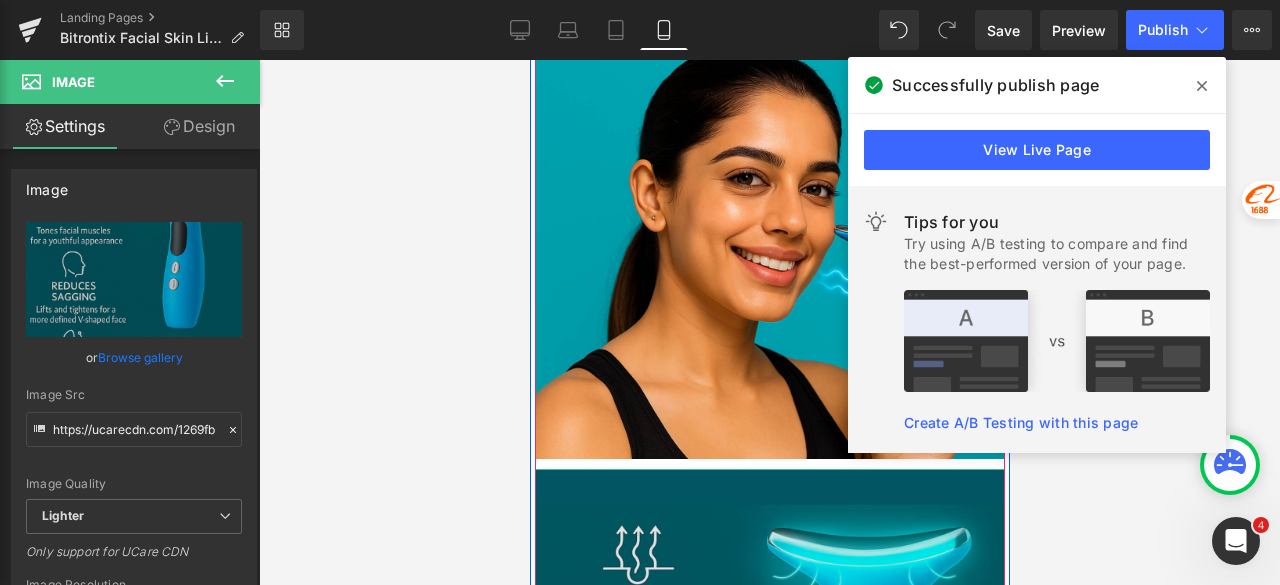scroll, scrollTop: 8864, scrollLeft: 0, axis: vertical 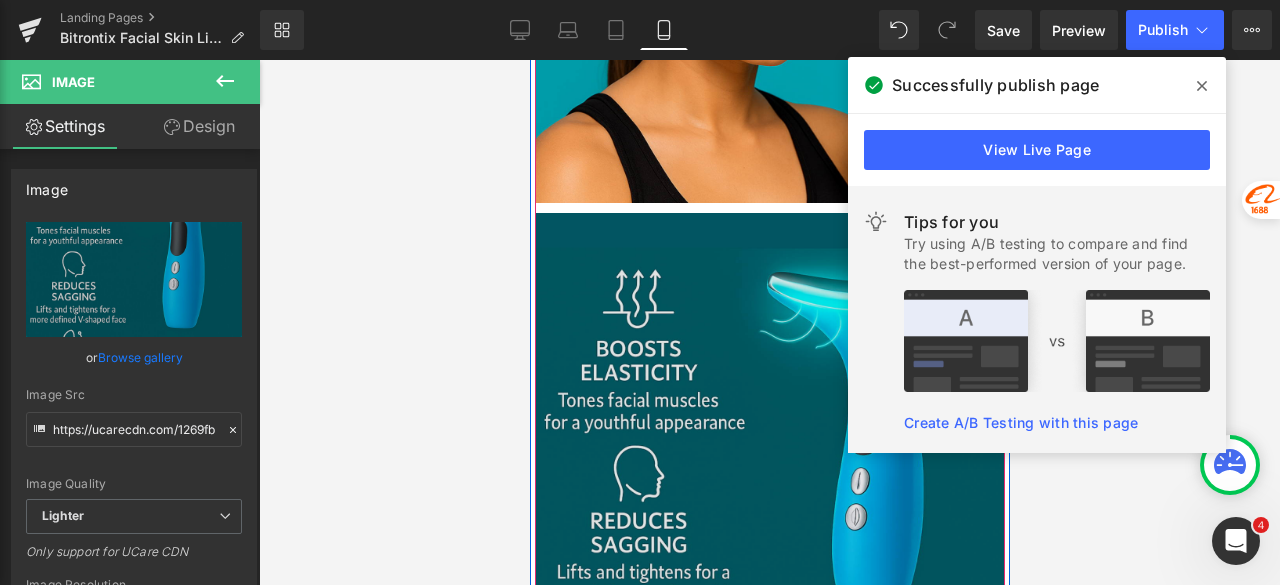 click at bounding box center (769, 507) 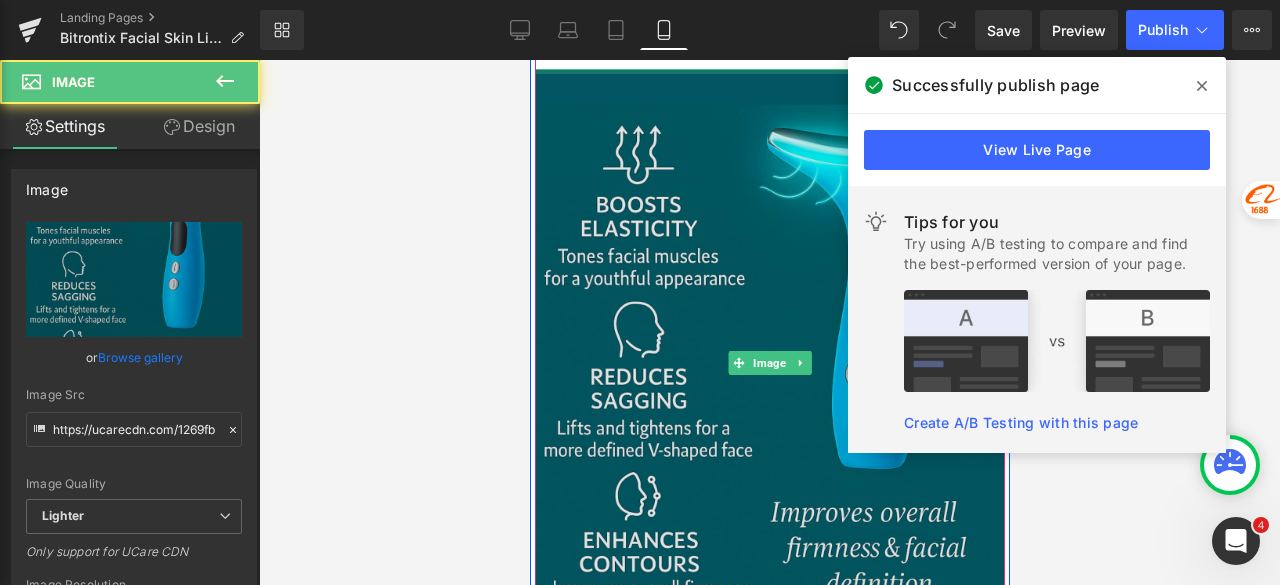 scroll, scrollTop: 9064, scrollLeft: 0, axis: vertical 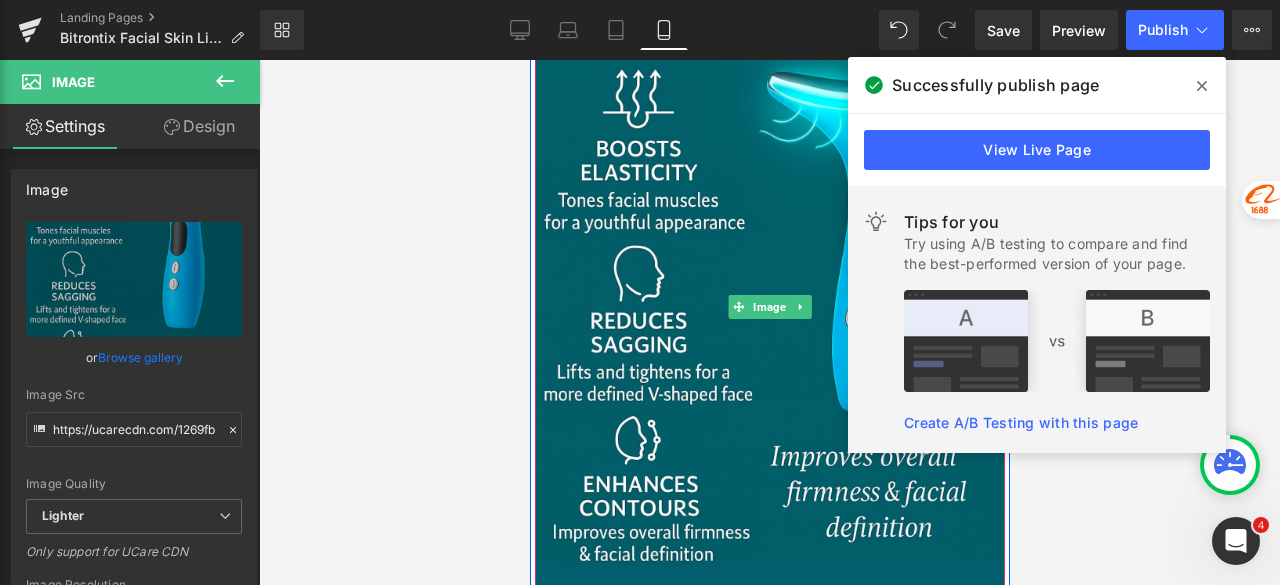 click at bounding box center (800, 307) 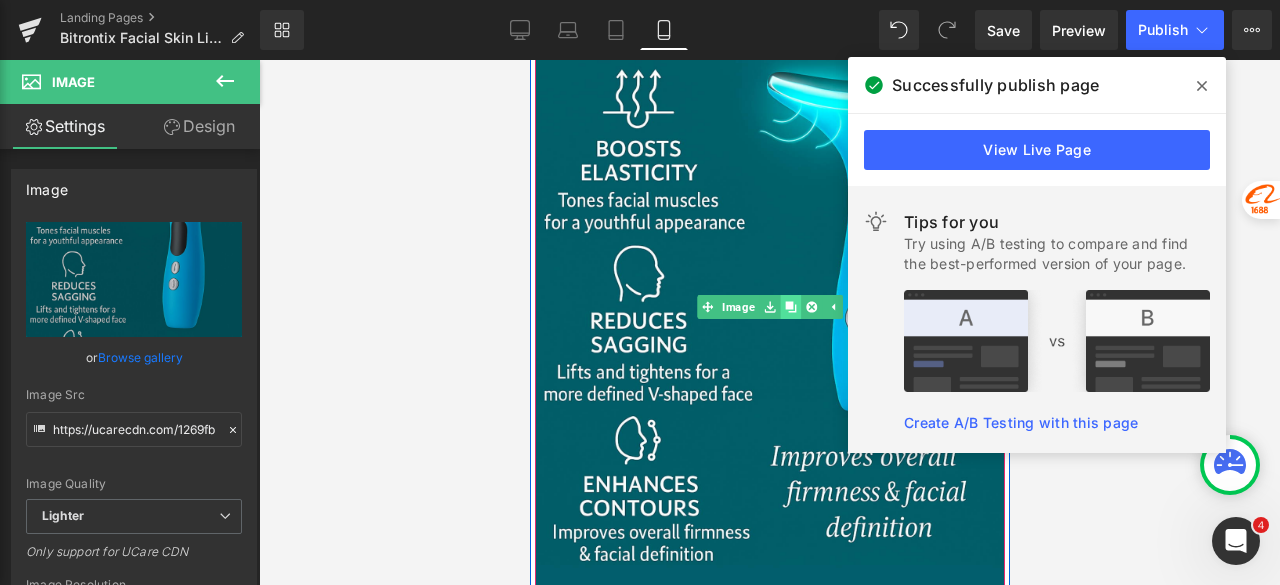click 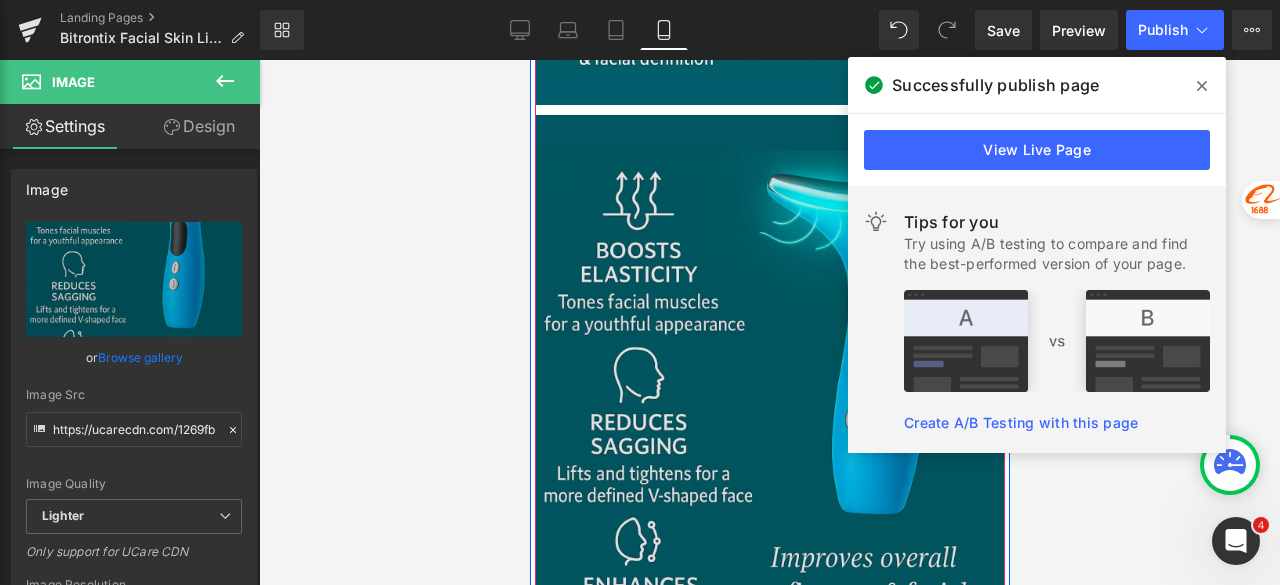 scroll, scrollTop: 9561, scrollLeft: 0, axis: vertical 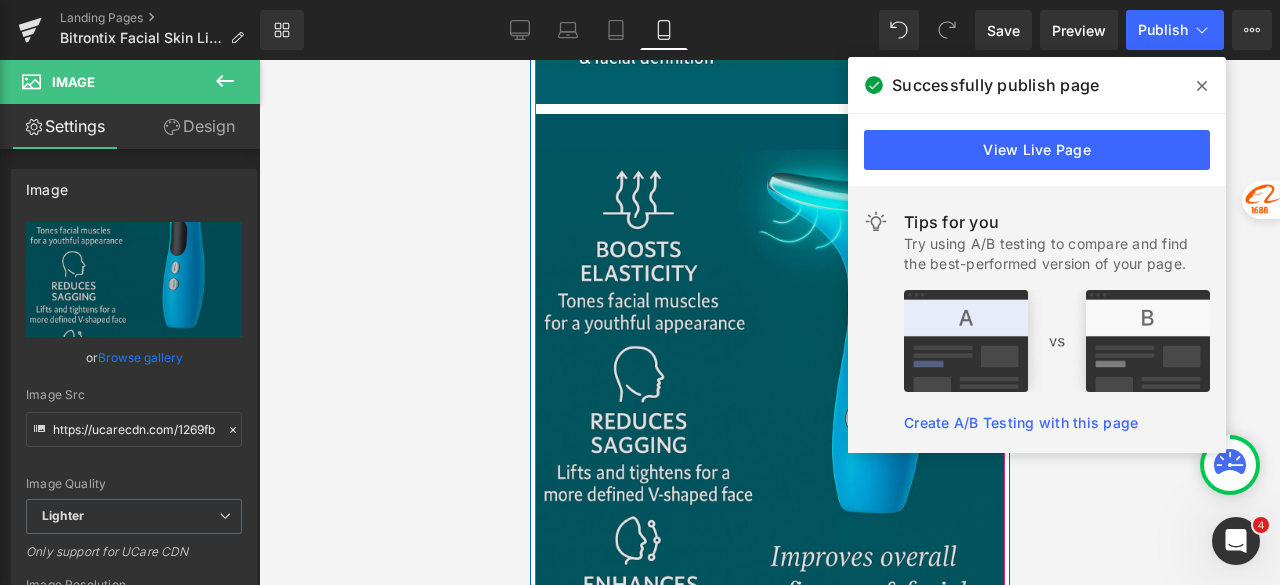 click at bounding box center (769, 408) 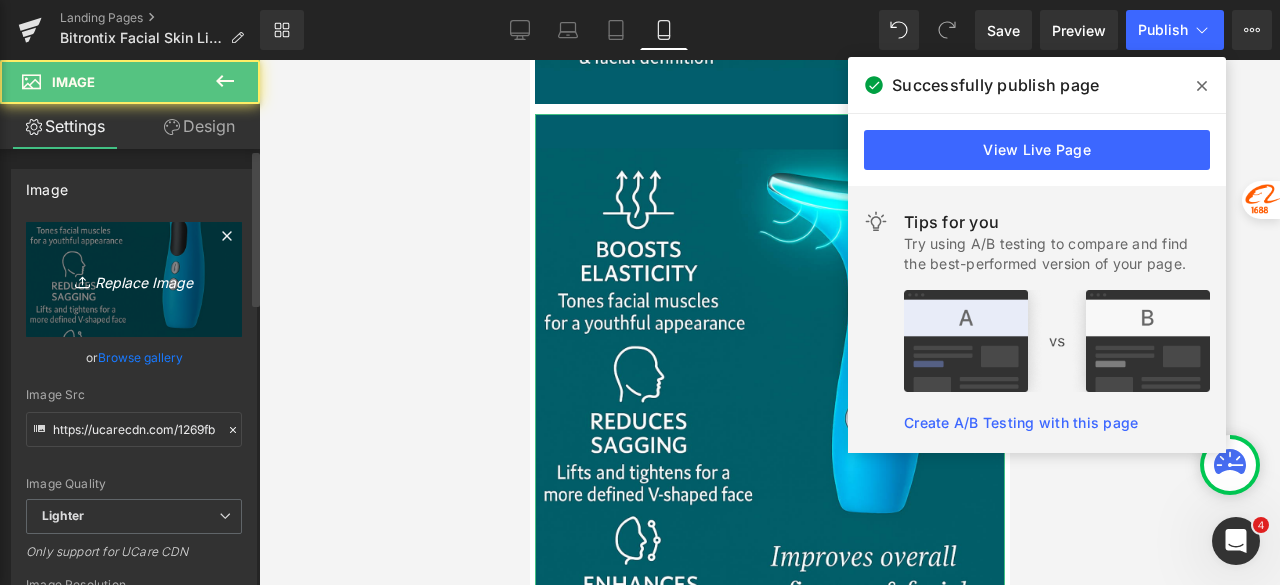 click on "Replace Image" at bounding box center [134, 279] 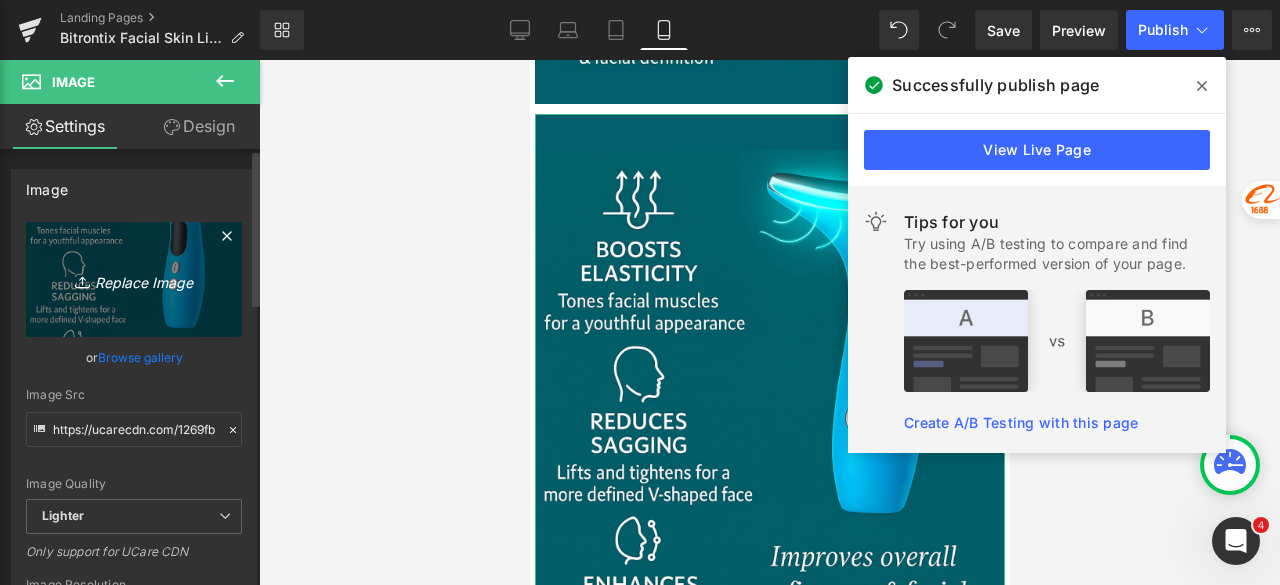 type on "C:\fakepath\Untitled design - 2025-08-04T125507.733.png" 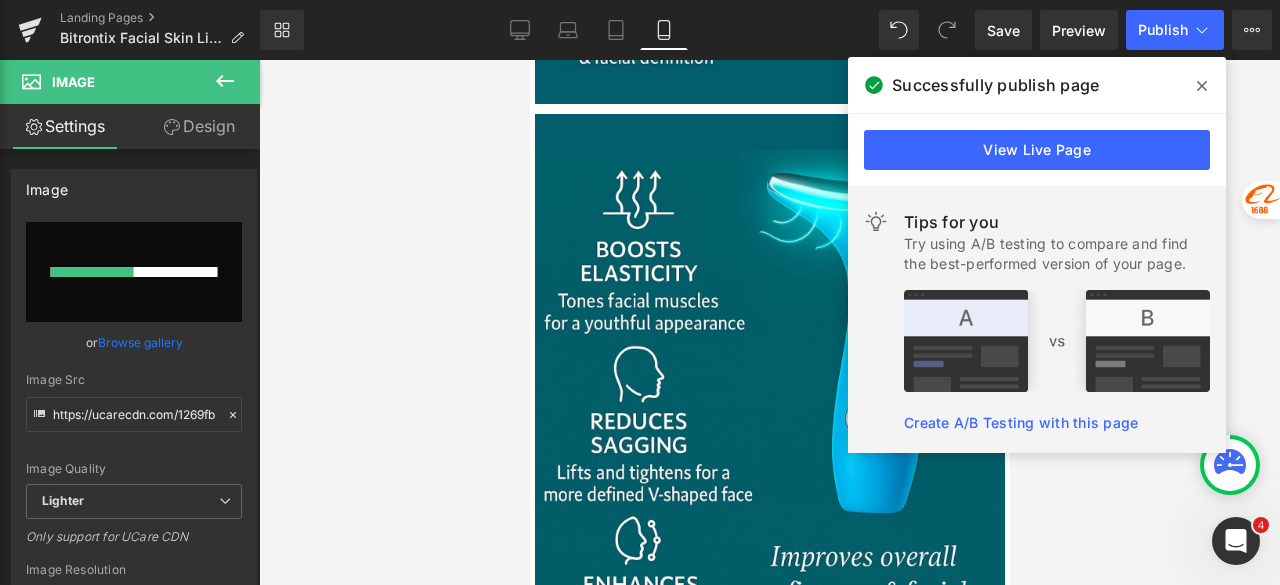 click 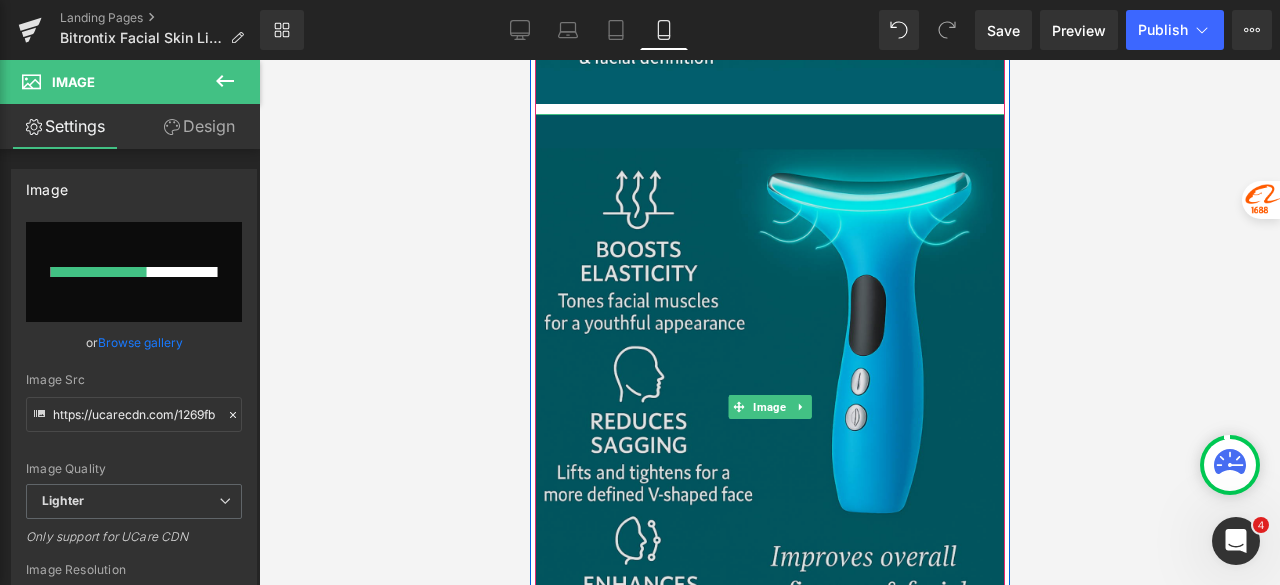 type 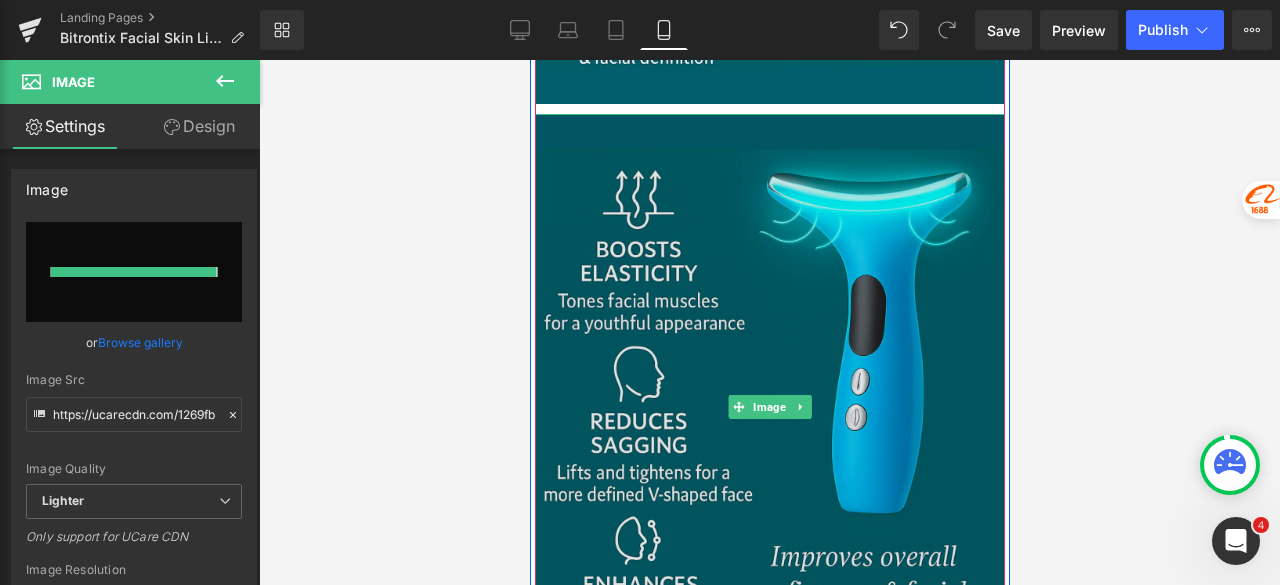 type on "https://ucarecdn.com/cfca2647-75a1-4af2-b5d2-bc78c7f9839f/-/format/auto/-/preview/3000x3000/-/quality/lighter/Untitled%20design%20-%202025-08-04T125507.733.png" 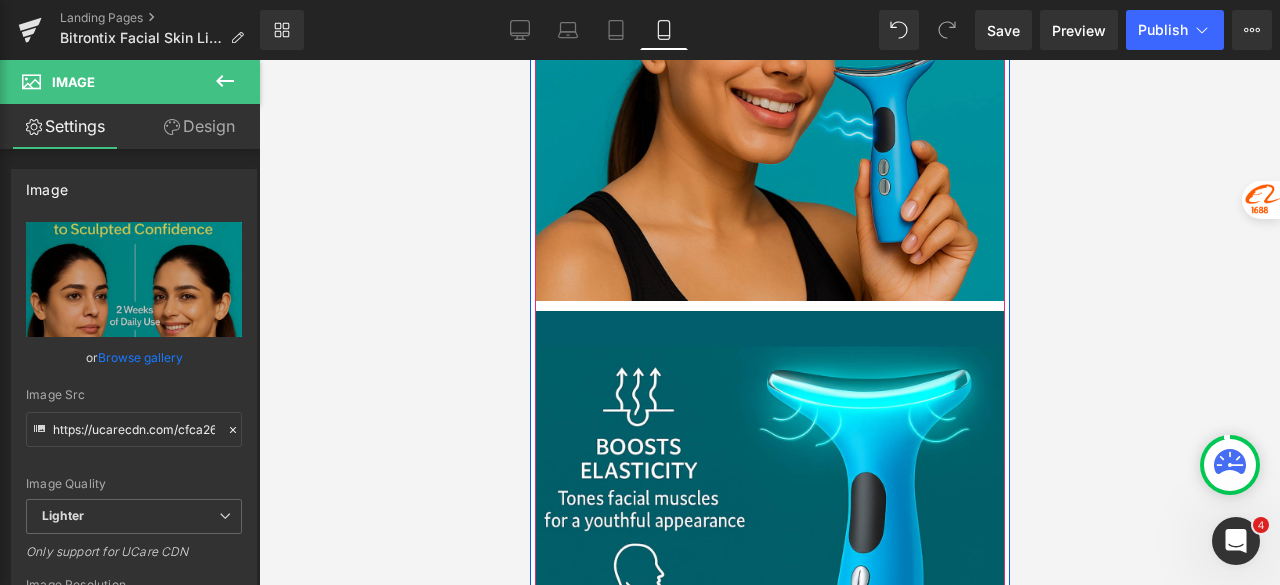 scroll, scrollTop: 8761, scrollLeft: 0, axis: vertical 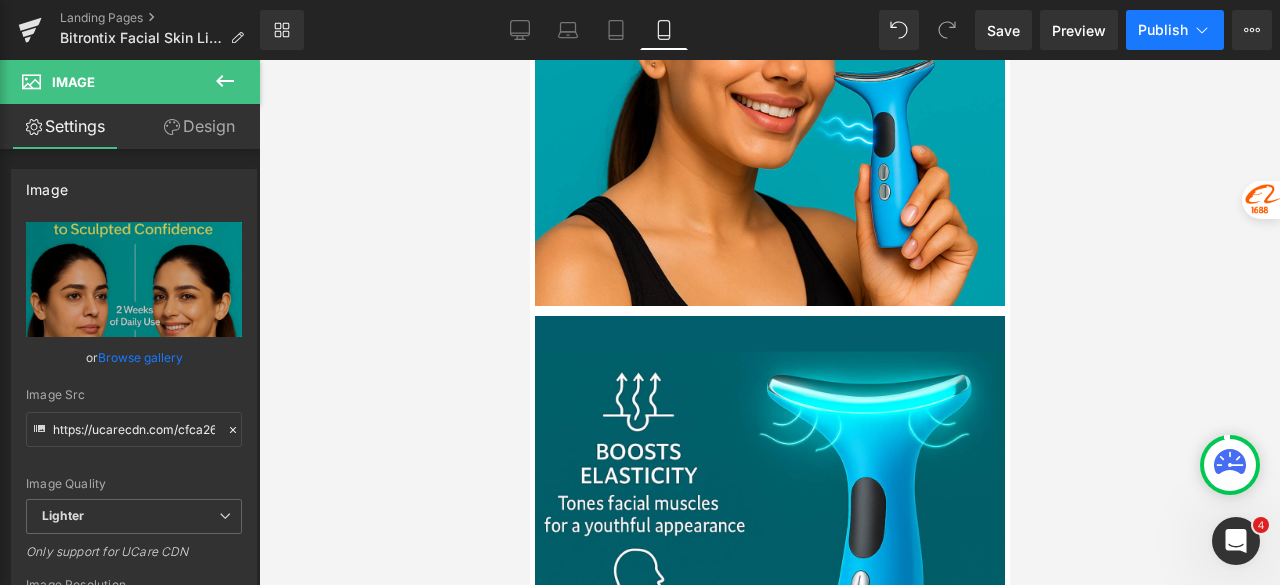 click on "Publish" at bounding box center (1163, 30) 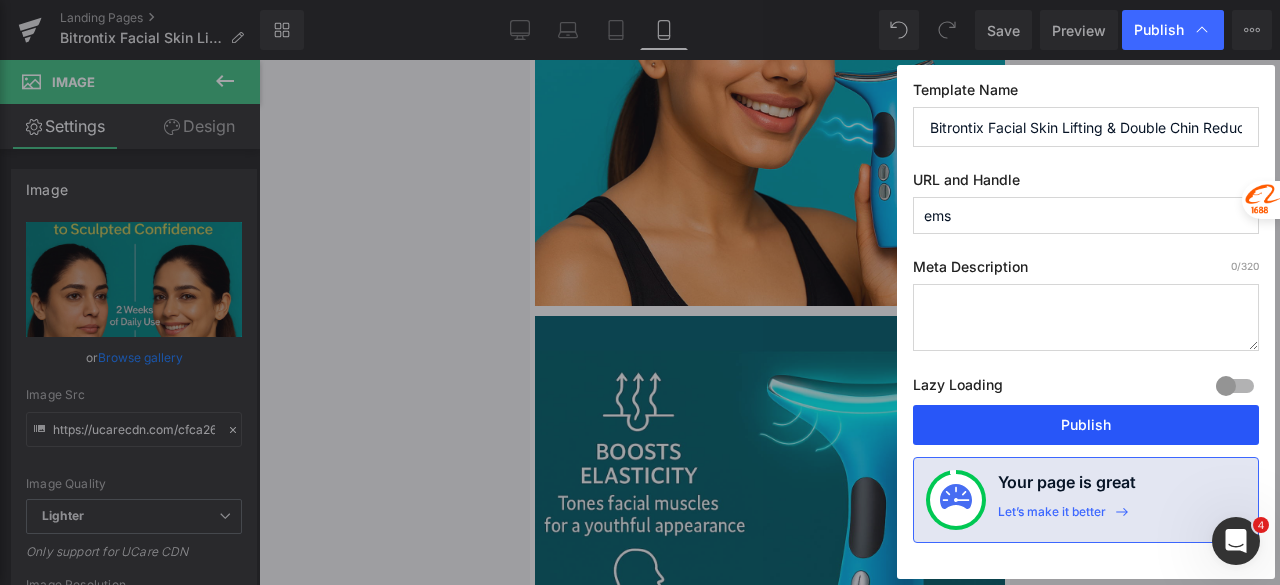 drag, startPoint x: 970, startPoint y: 426, endPoint x: 440, endPoint y: 366, distance: 533.38544 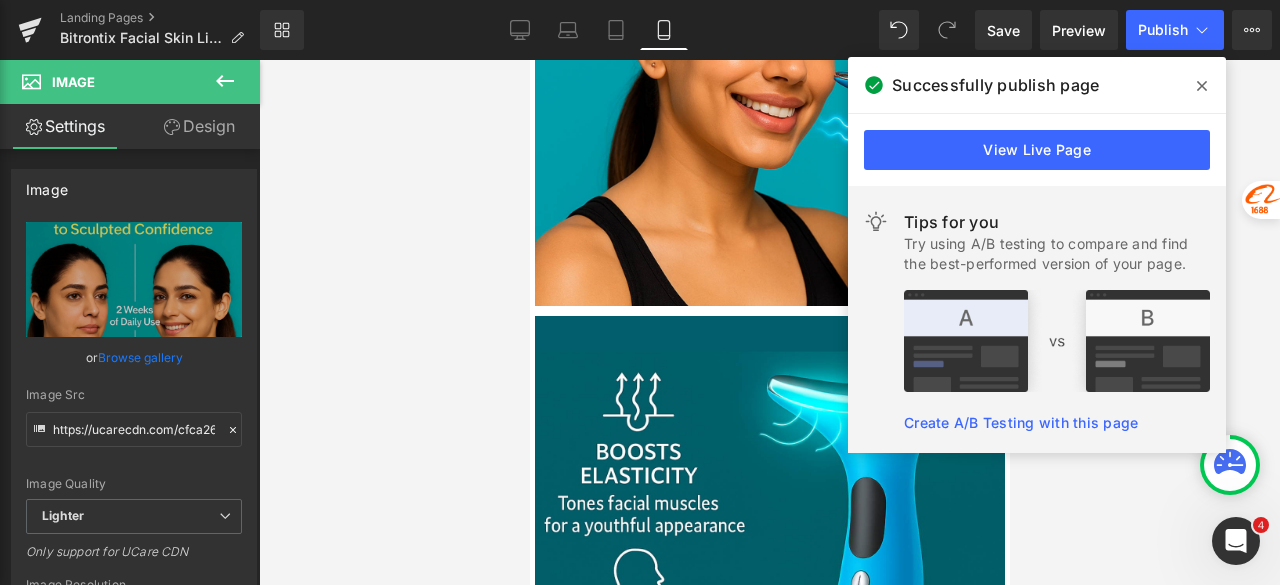 click 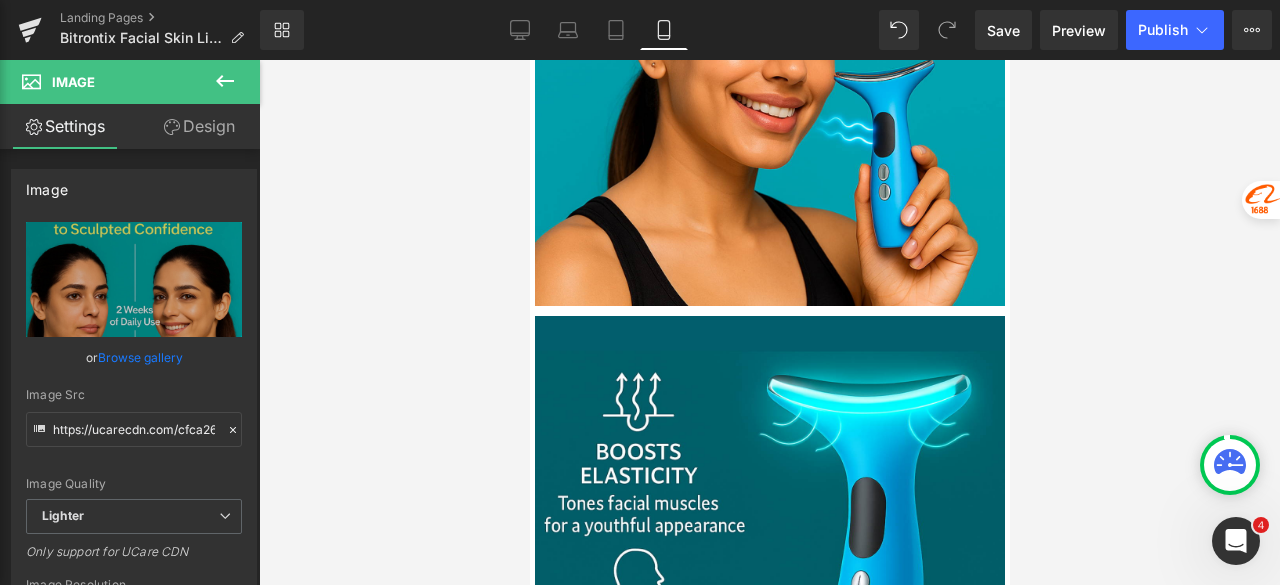 click at bounding box center (769, 322) 